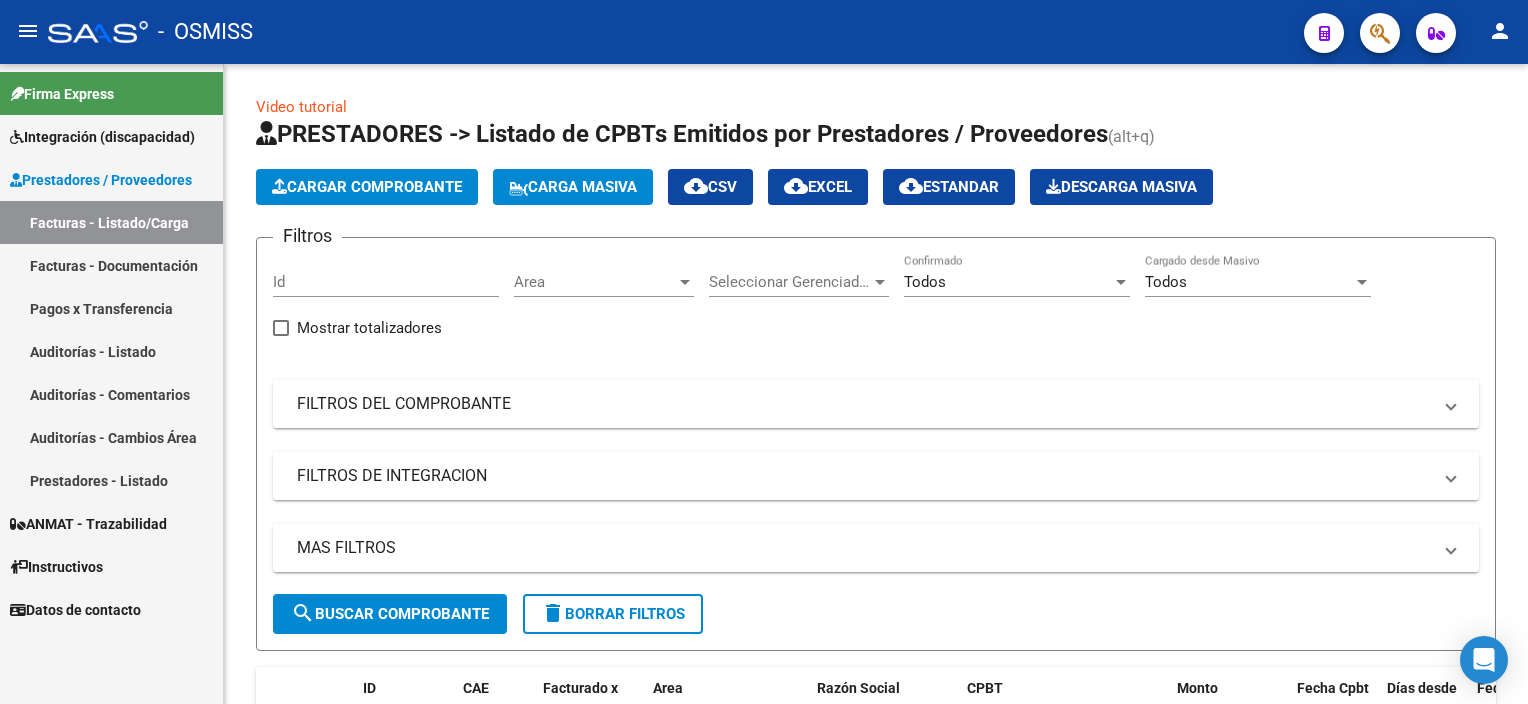 scroll, scrollTop: 0, scrollLeft: 0, axis: both 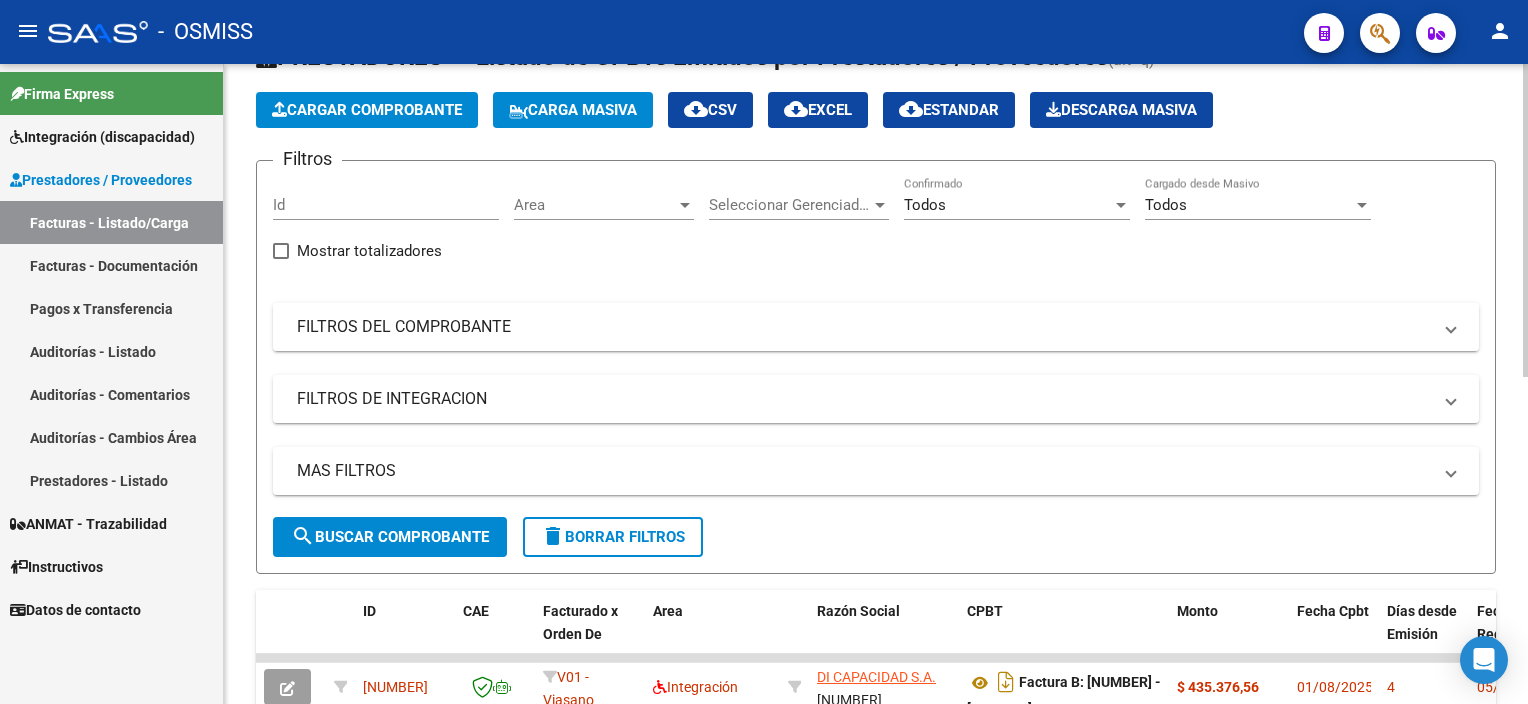 click on "FILTROS DEL COMPROBANTE" at bounding box center [864, 327] 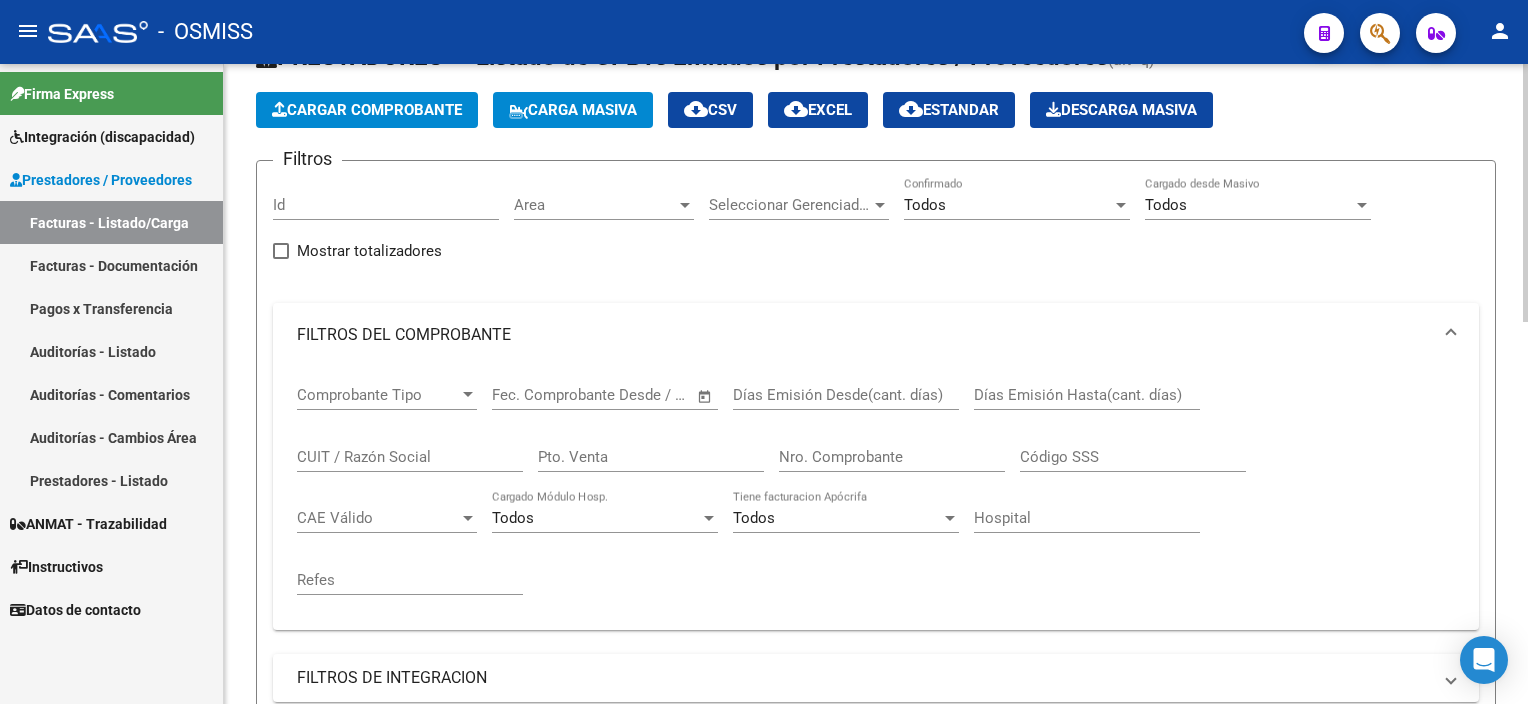 click on "CUIT / Razón Social" at bounding box center [410, 457] 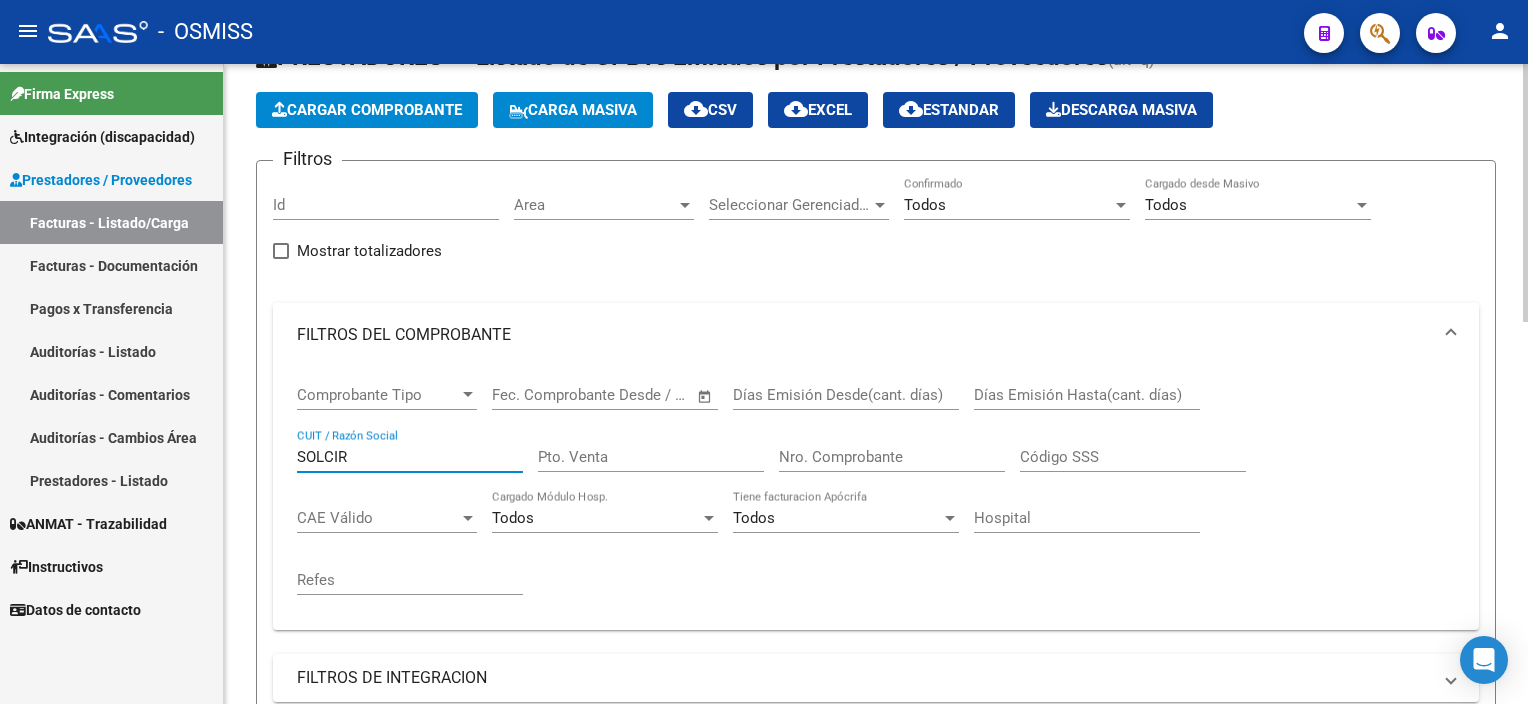 type on "SOLCIRE" 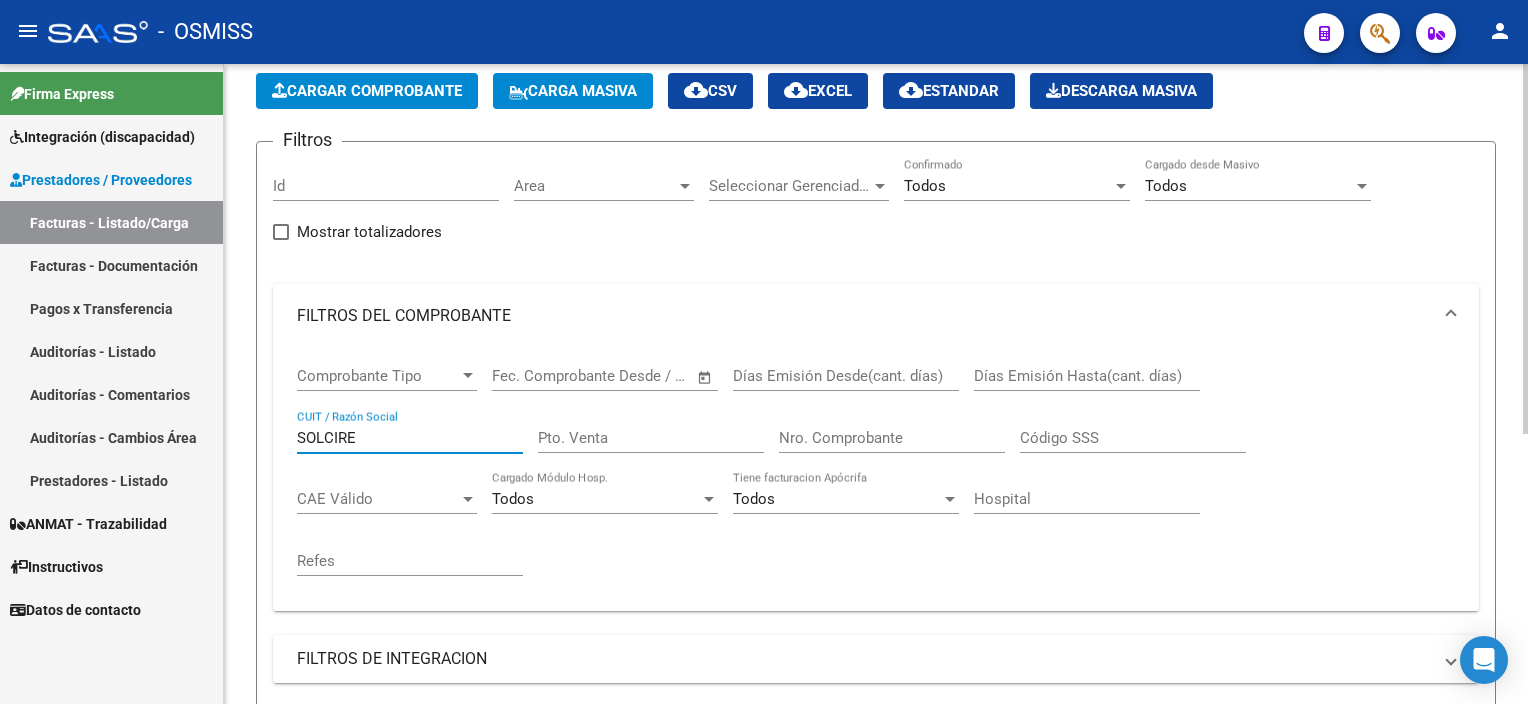 scroll, scrollTop: 92, scrollLeft: 0, axis: vertical 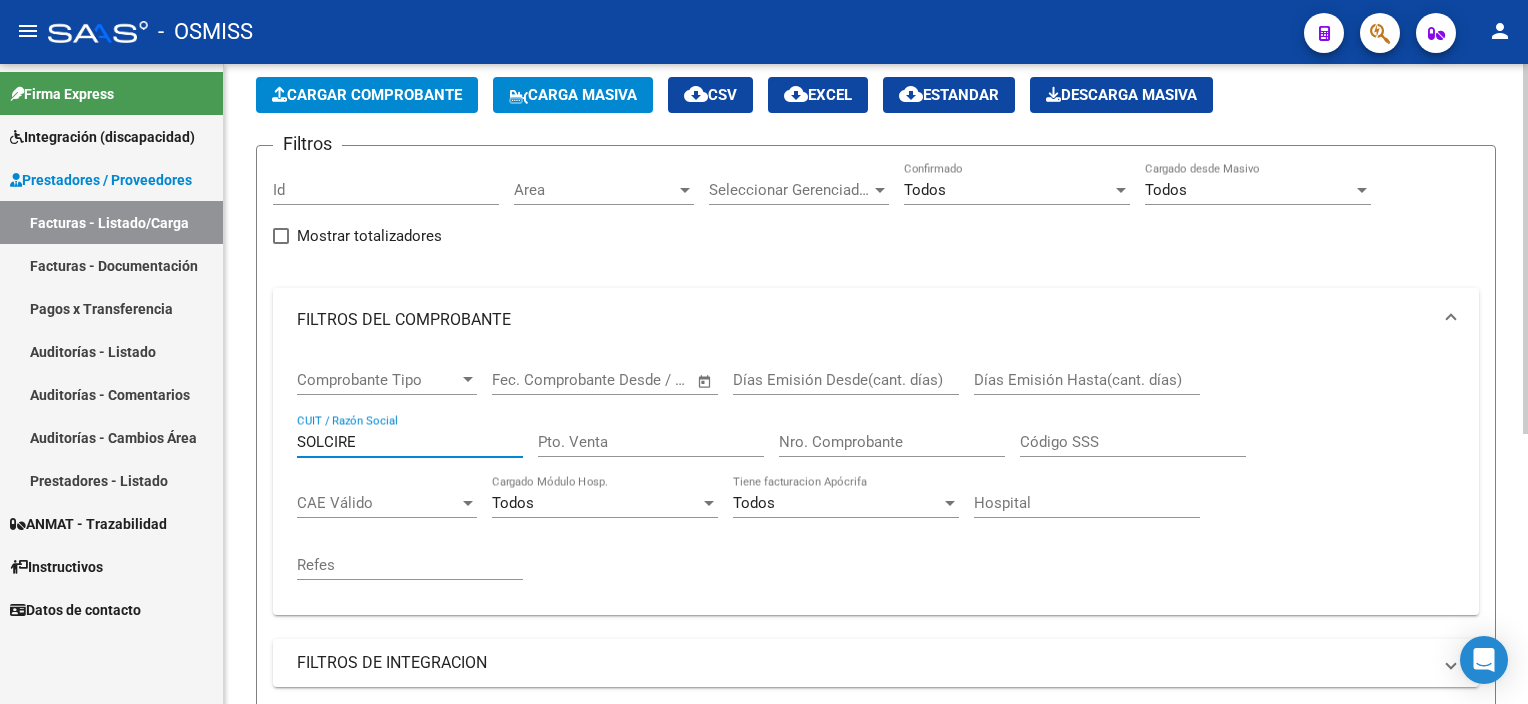 click on "menu -   OSMISS  person    Firma Express     Integración (discapacidad) Legajos    Prestadores / Proveedores Facturas - Listado/Carga Facturas - Documentación Pagos x Transferencia Auditorías - Listado Auditorías - Comentarios Auditorías - Cambios Área Prestadores - Listado    ANMAT - Trazabilidad    Instructivos    Datos de contacto  Video tutorial   PRESTADORES -> Listado de CPBTs Emitidos por Prestadores / Proveedores (alt+q)   Cargar Comprobante
Carga Masiva  cloud_download  CSV  cloud_download  EXCEL  cloud_download  Estandar   Descarga Masiva
Filtros Id Area Area Seleccionar Gerenciador Seleccionar Gerenciador Todos Confirmado Todos Cargado desde Masivo   Mostrar totalizadores   FILTROS DEL COMPROBANTE  Comprobante Tipo Comprobante Tipo Start date – End date Fec. Comprobante Desde / Hasta Días Emisión Desde(cant. días) Días Emisión Hasta(cant. días) SOLCIRE CUIT / Razón Social Pto. Venta Nro. Comprobante Código SSS CAE Válido CAE Válido Todos Cargado Módulo Hosp." at bounding box center [764, 352] 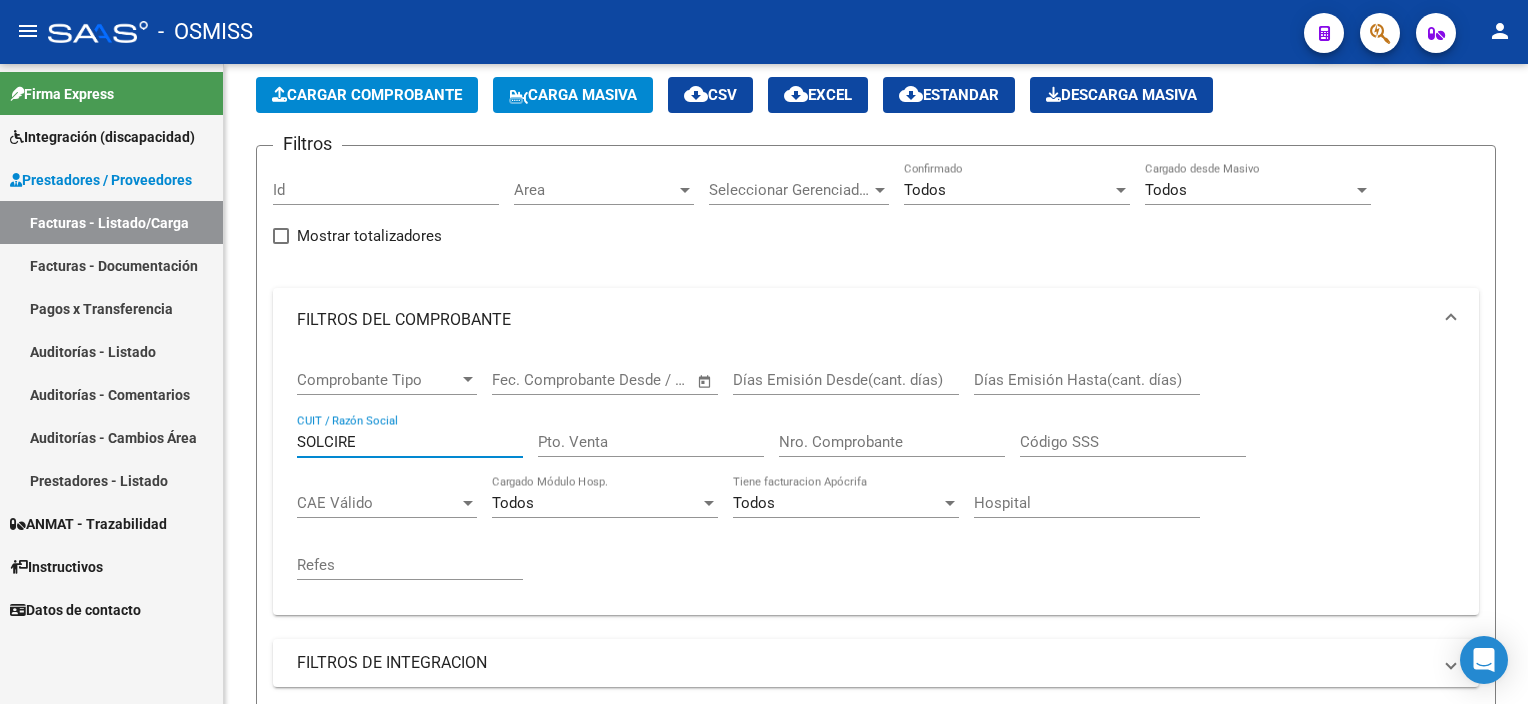 drag, startPoint x: 382, startPoint y: 436, endPoint x: 85, endPoint y: 406, distance: 298.5113 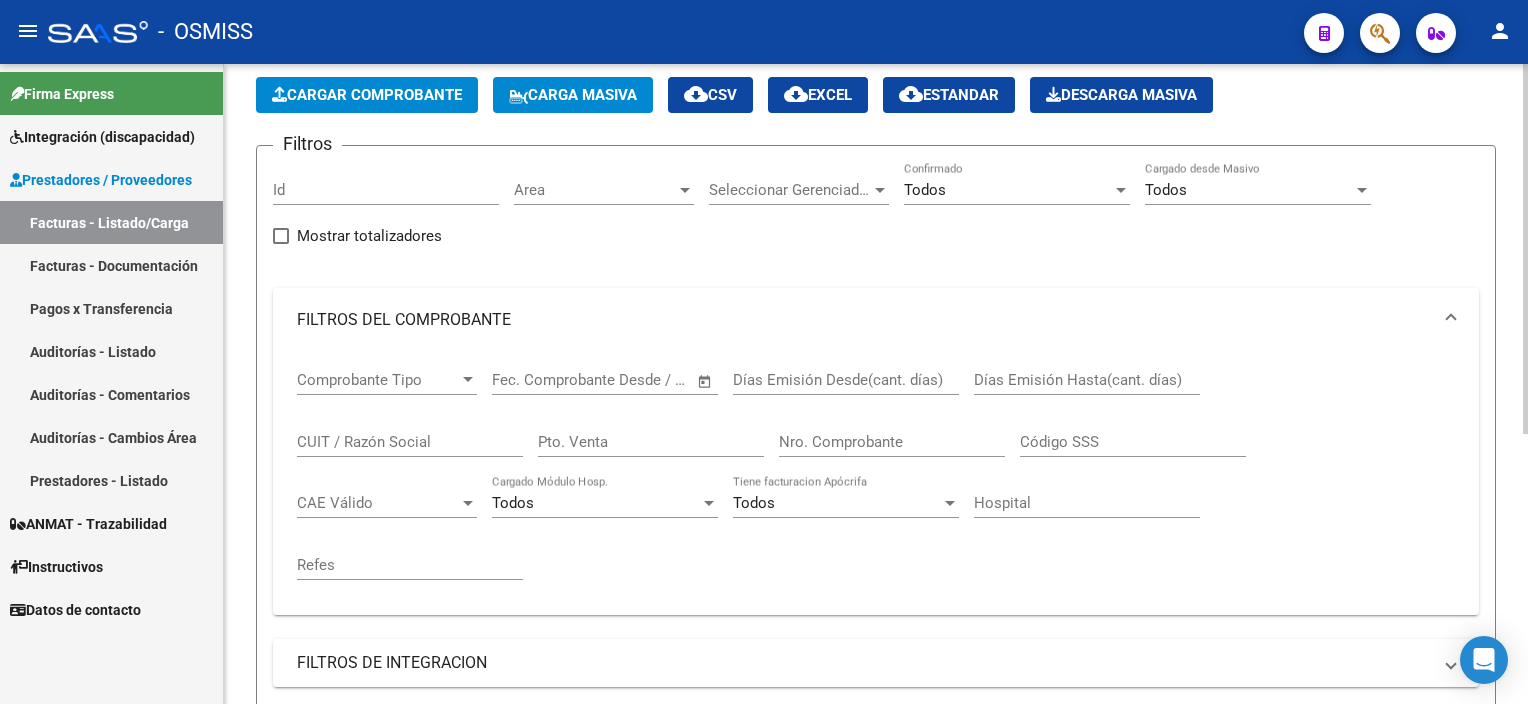 click on "Comprobante Tipo Comprobante Tipo Start date – End date Fec. Comprobante Desde / Hasta Días Emisión Desde(cant. días) Días Emisión Hasta(cant. días) CUIT / Razón Social Pto. Venta Nro. Comprobante Código SSS CAE Válido CAE Válido Todos Cargado Módulo Hosp. Todos Tiene facturacion Apócrifa Hospital Refes" at bounding box center (876, 475) 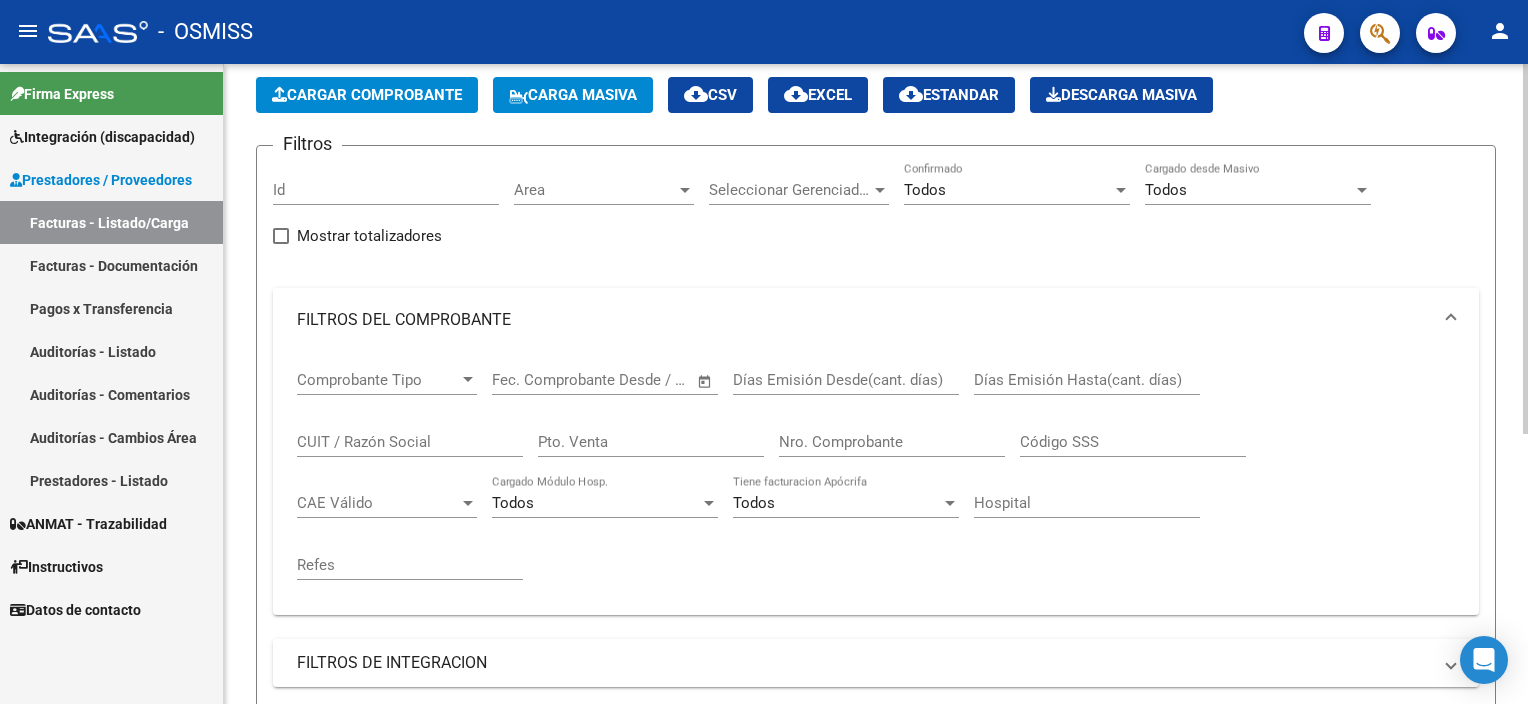 click on "Nro. Comprobante" at bounding box center [892, 442] 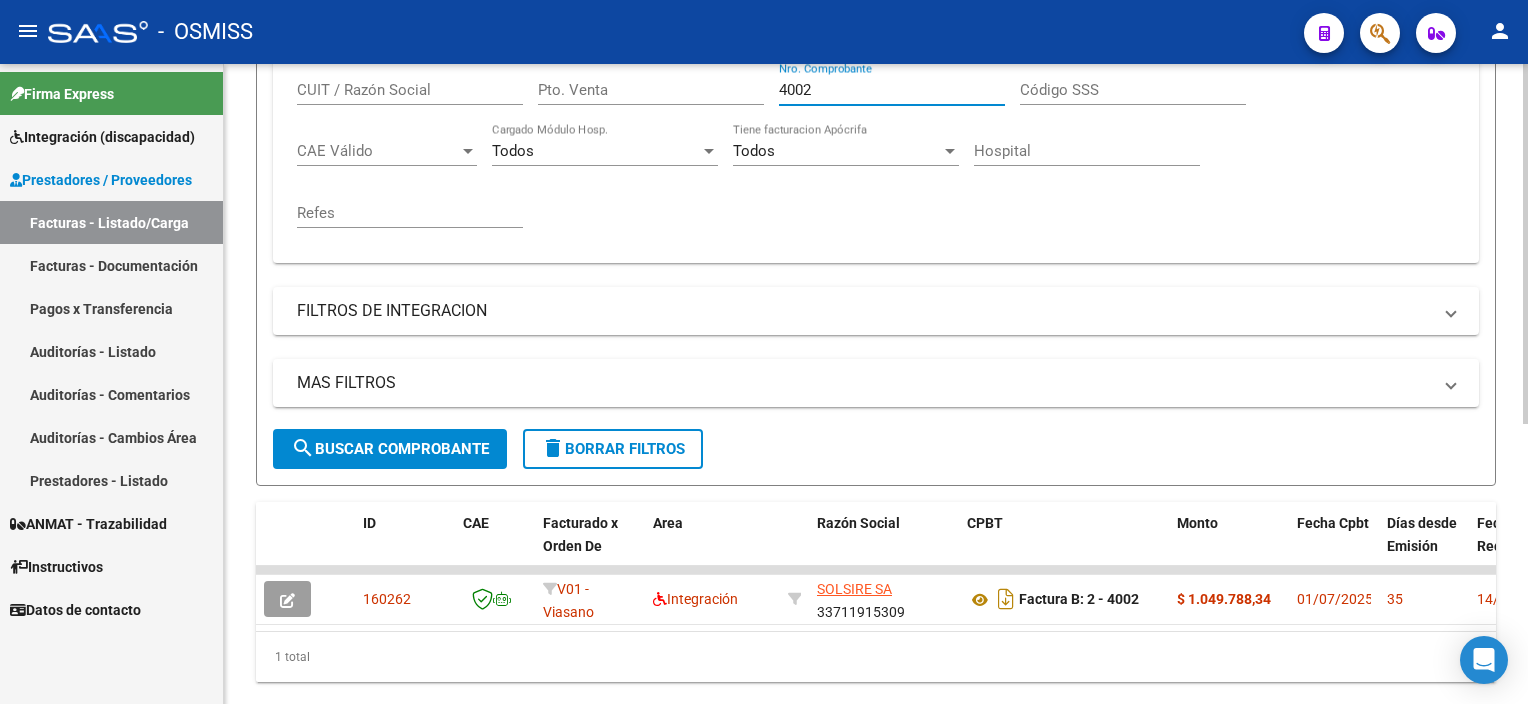 scroll, scrollTop: 497, scrollLeft: 0, axis: vertical 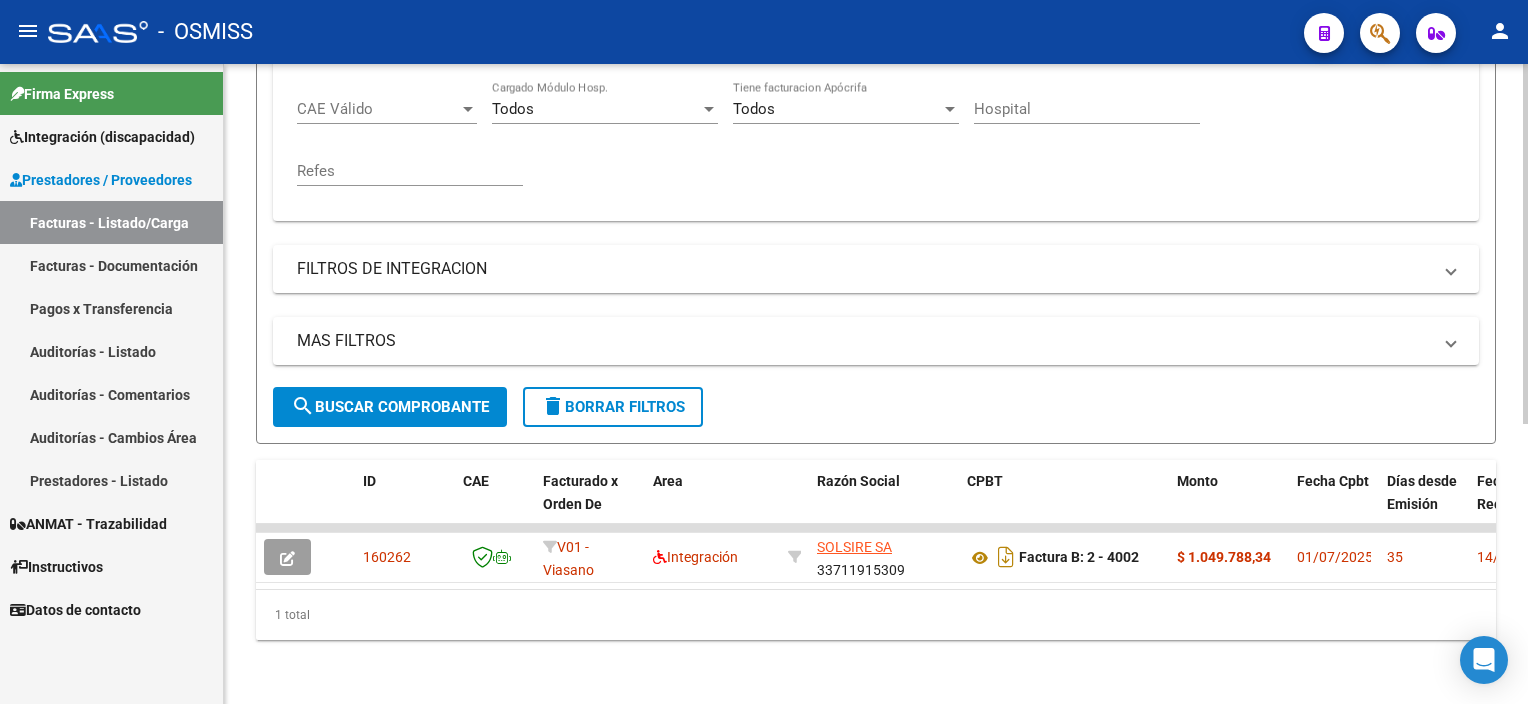 click on "menu -   OSMISS  person    Firma Express     Integración (discapacidad) Legajos    Prestadores / Proveedores Facturas - Listado/Carga Facturas - Documentación Pagos x Transferencia Auditorías - Listado Auditorías - Comentarios Auditorías - Cambios Área Prestadores - Listado    ANMAT - Trazabilidad    Instructivos    Datos de contacto  Video tutorial   PRESTADORES -> Listado de CPBTs Emitidos por Prestadores / Proveedores (alt+q)   Cargar Comprobante
Carga Masiva  cloud_download  CSV  cloud_download  EXCEL  cloud_download  Estandar   Descarga Masiva
Filtros Id Area Area Seleccionar Gerenciador Seleccionar Gerenciador Todos Confirmado Todos Cargado desde Masivo   Mostrar totalizadores   FILTROS DEL COMPROBANTE  Comprobante Tipo Comprobante Tipo Start date – End date Fec. Comprobante Desde / Hasta Días Emisión Desde(cant. días) Días Emisión Hasta(cant. días) CUIT / Razón Social Pto. Venta [NUMBER] Nro. Comprobante Código SSS CAE Válido CAE Válido Todos Cargado Módulo Hosp. –" at bounding box center (764, 352) 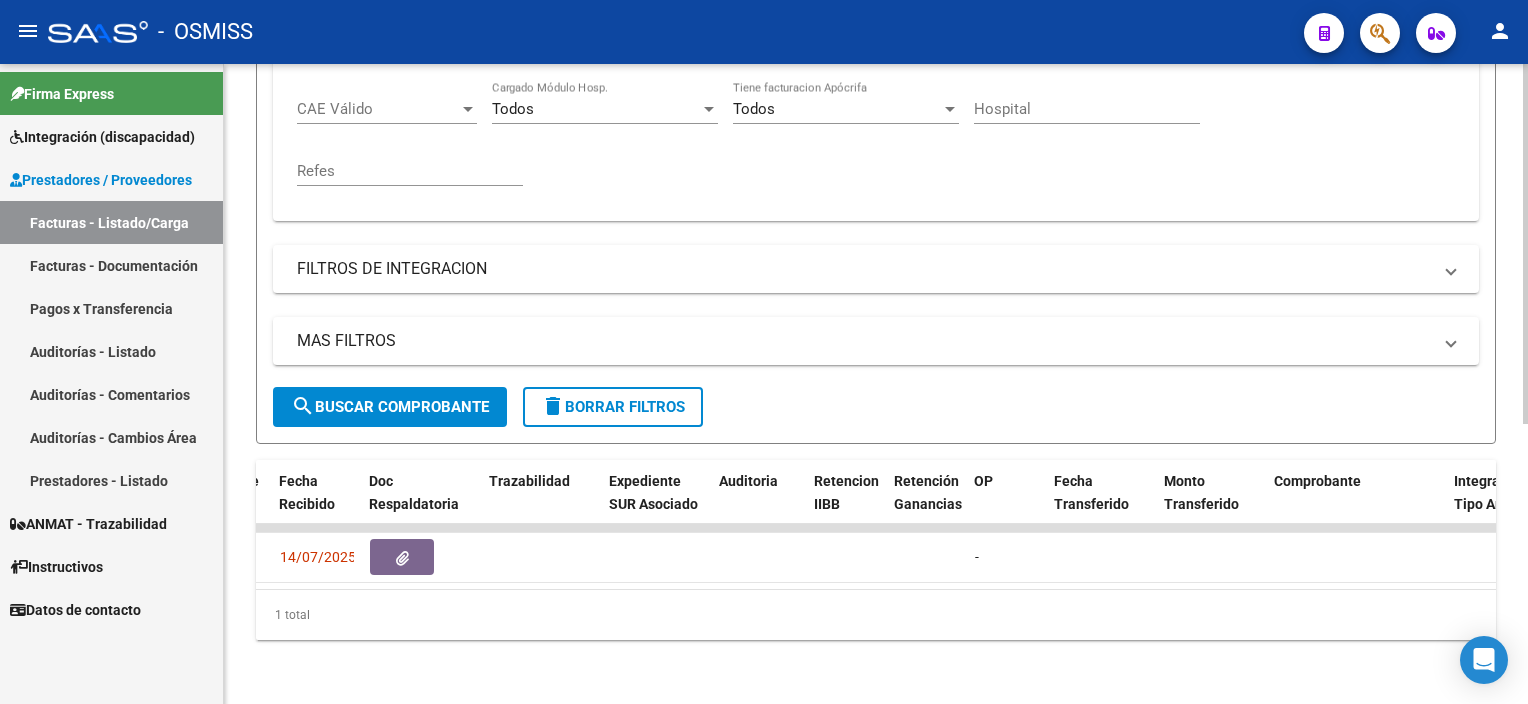scroll, scrollTop: 0, scrollLeft: 0, axis: both 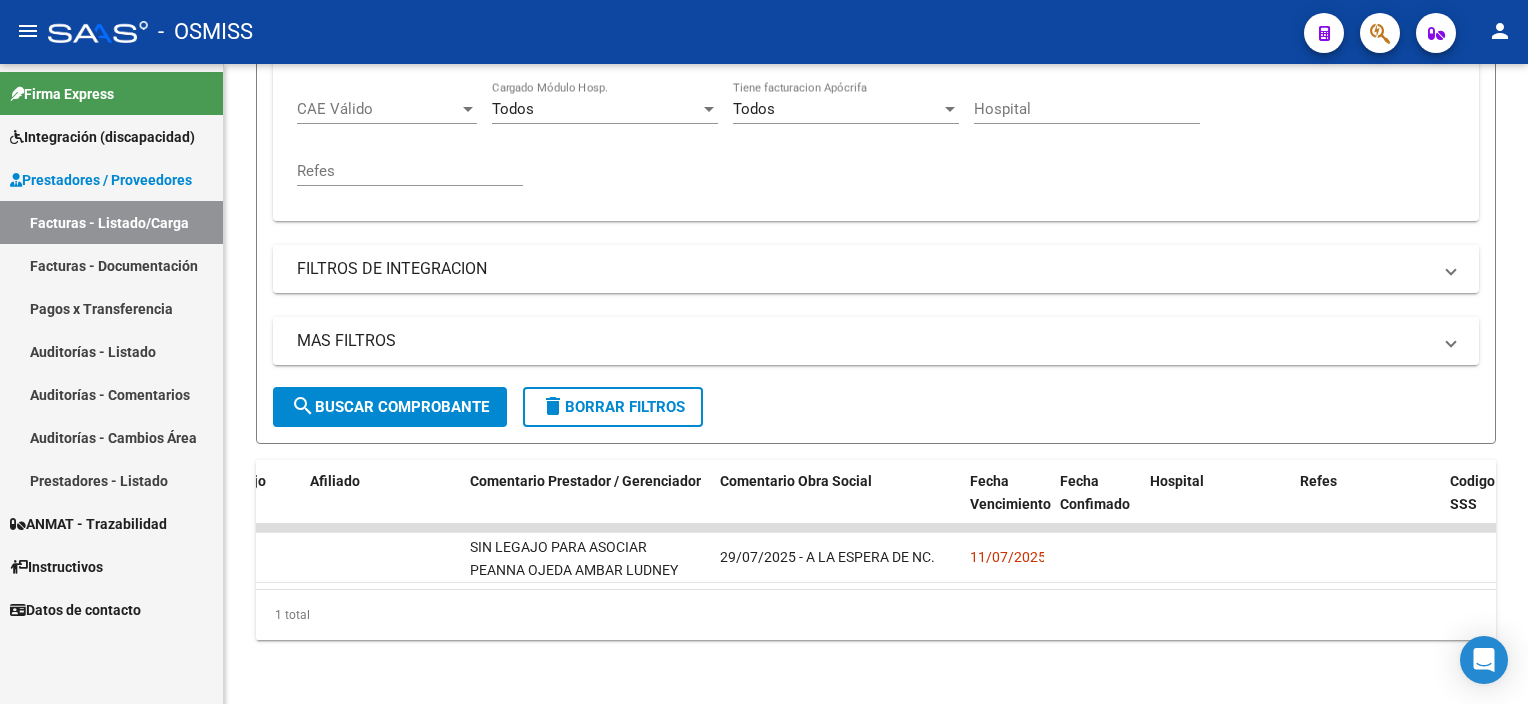 type on "4002" 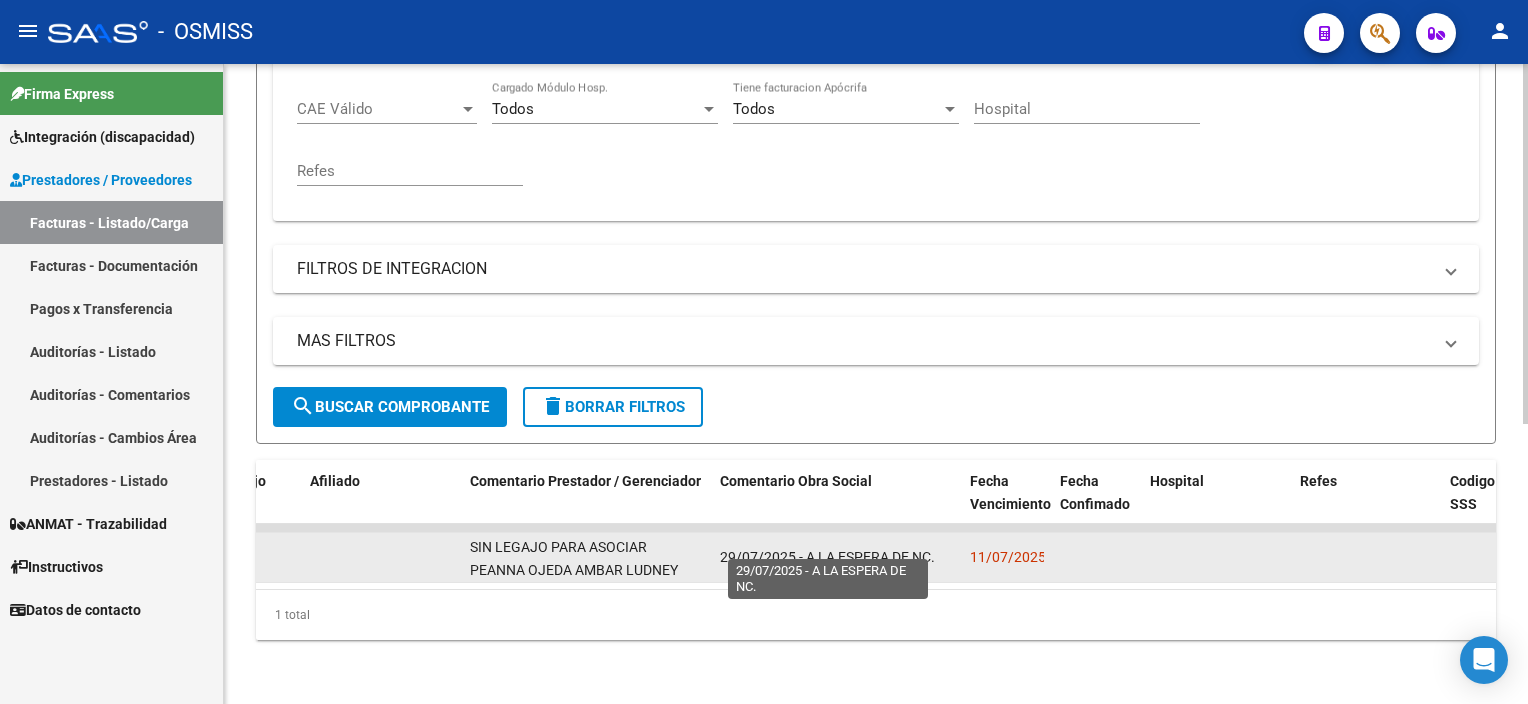 click on "29/07/2025 - A LA ESPERA DE NC." 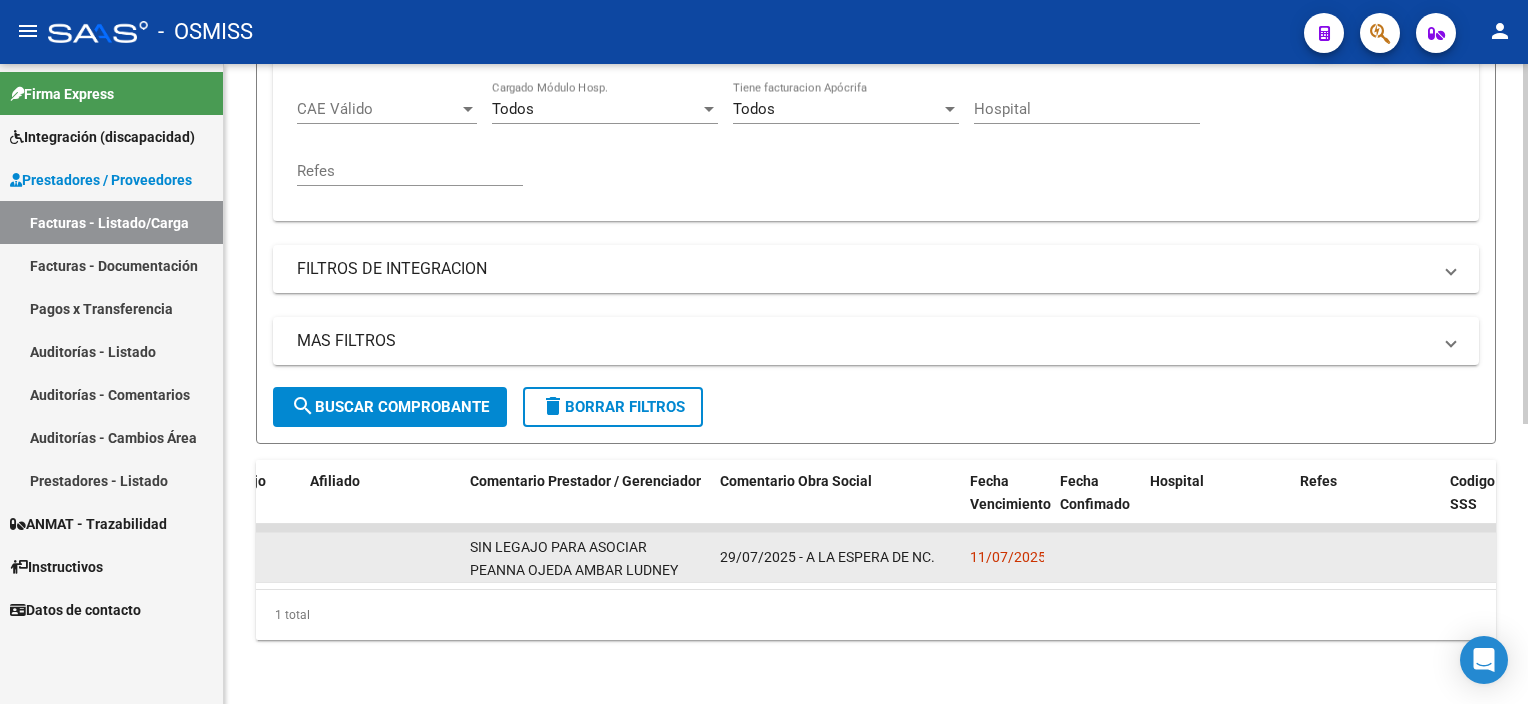click on "29/07/2025 - A LA ESPERA DE NC." 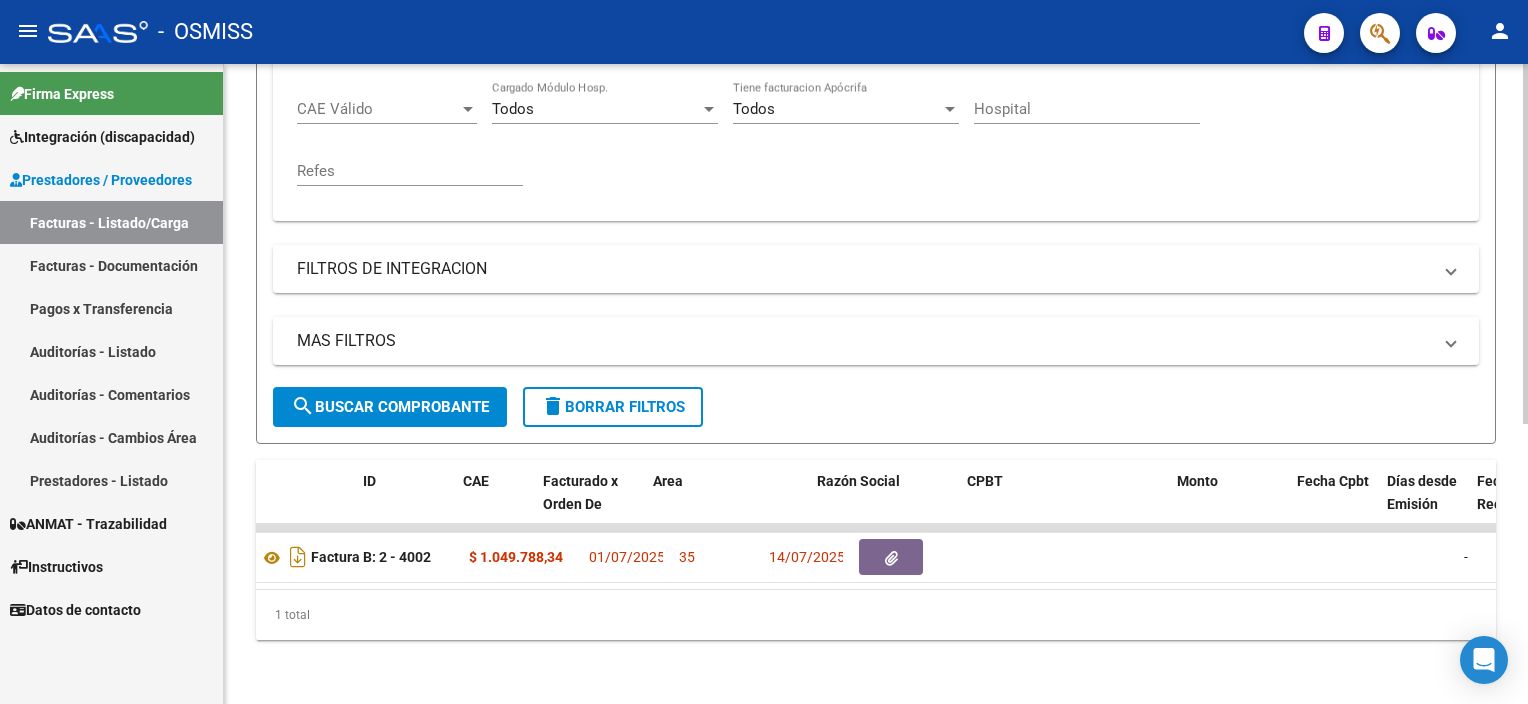 scroll, scrollTop: 0, scrollLeft: 0, axis: both 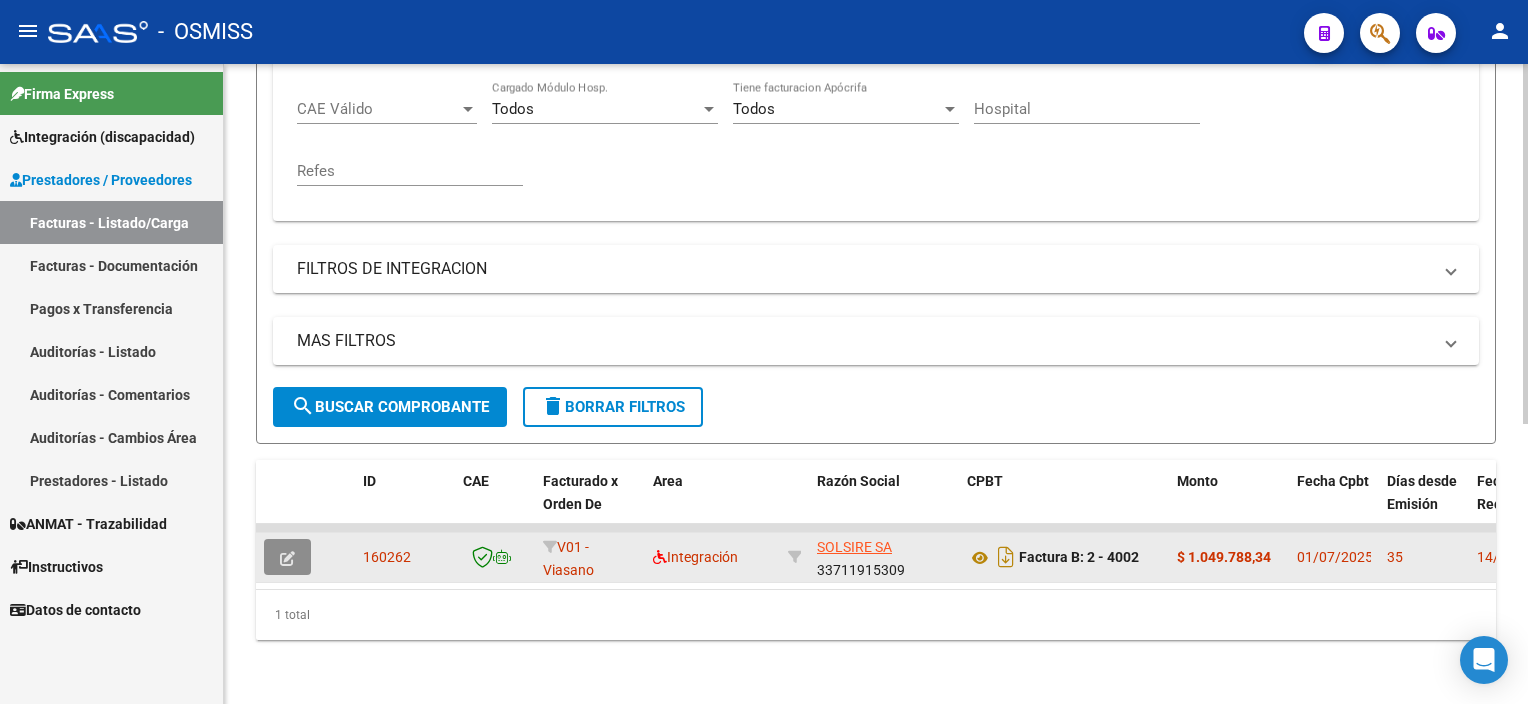 click 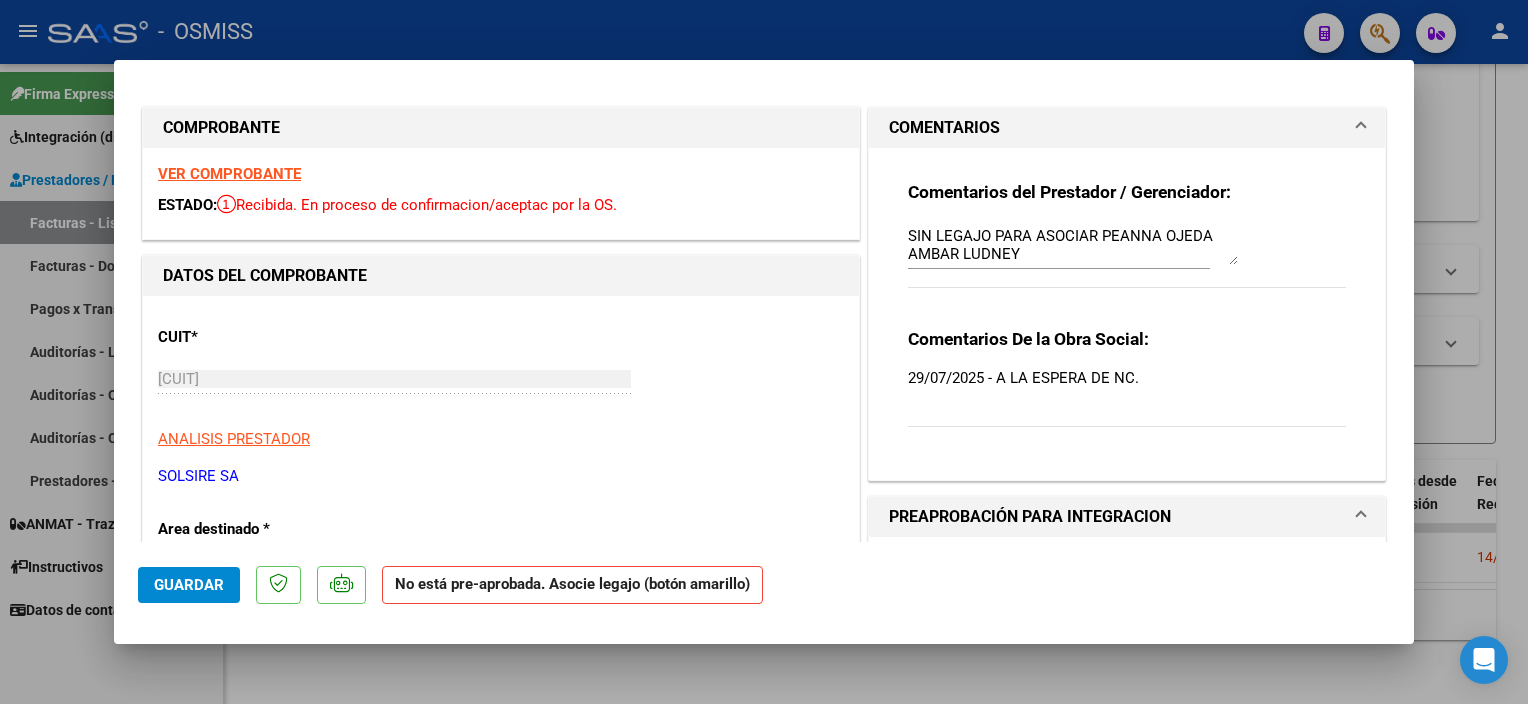 scroll, scrollTop: 0, scrollLeft: 0, axis: both 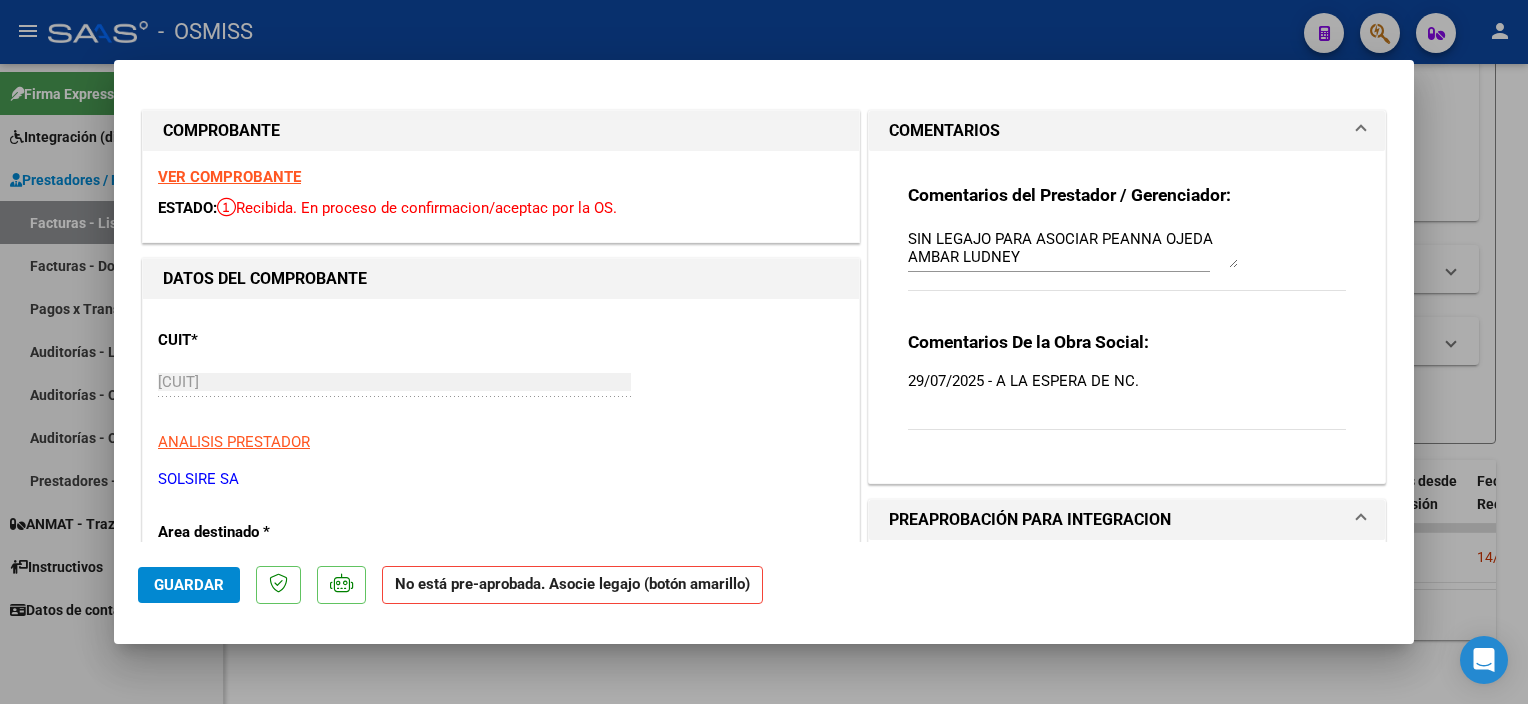 click at bounding box center (764, 352) 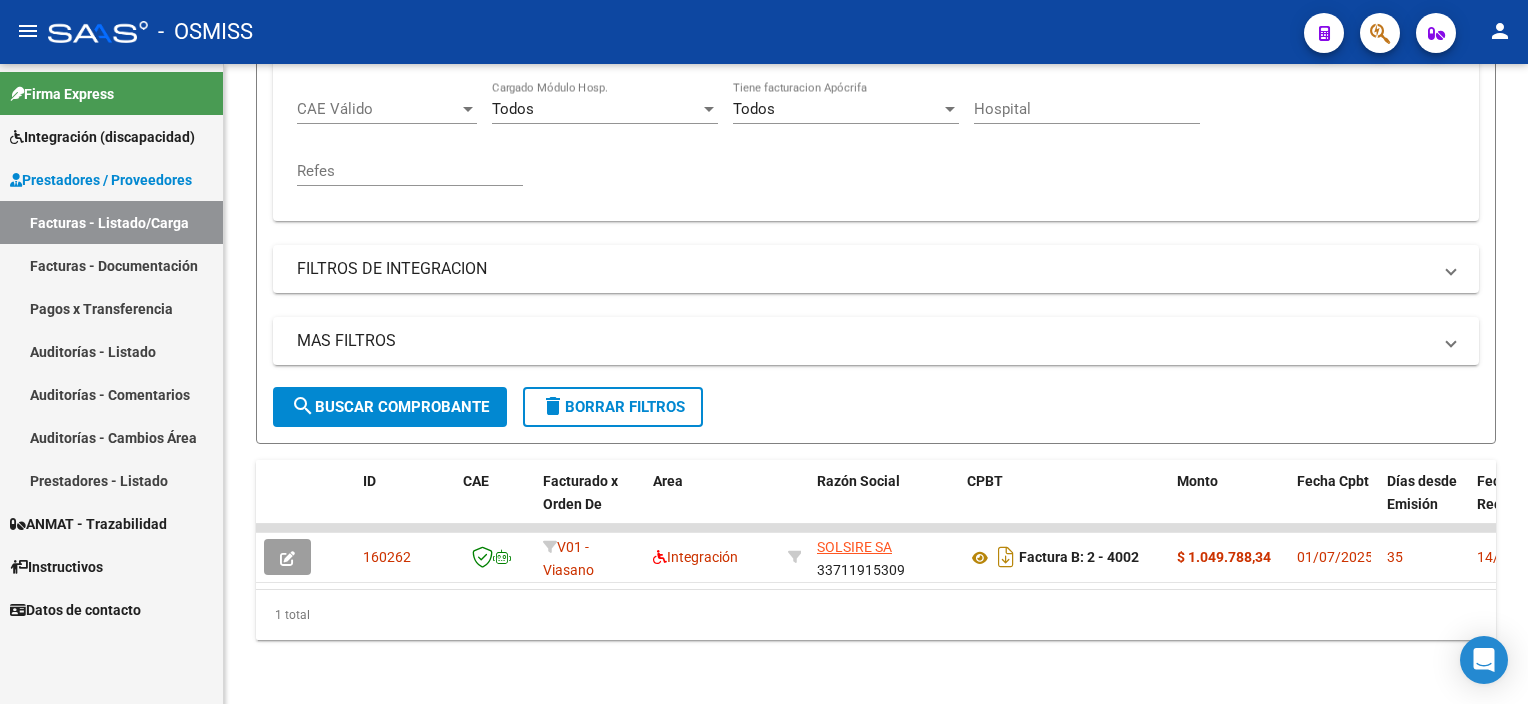 click on "Prestadores / Proveedores" at bounding box center (101, 180) 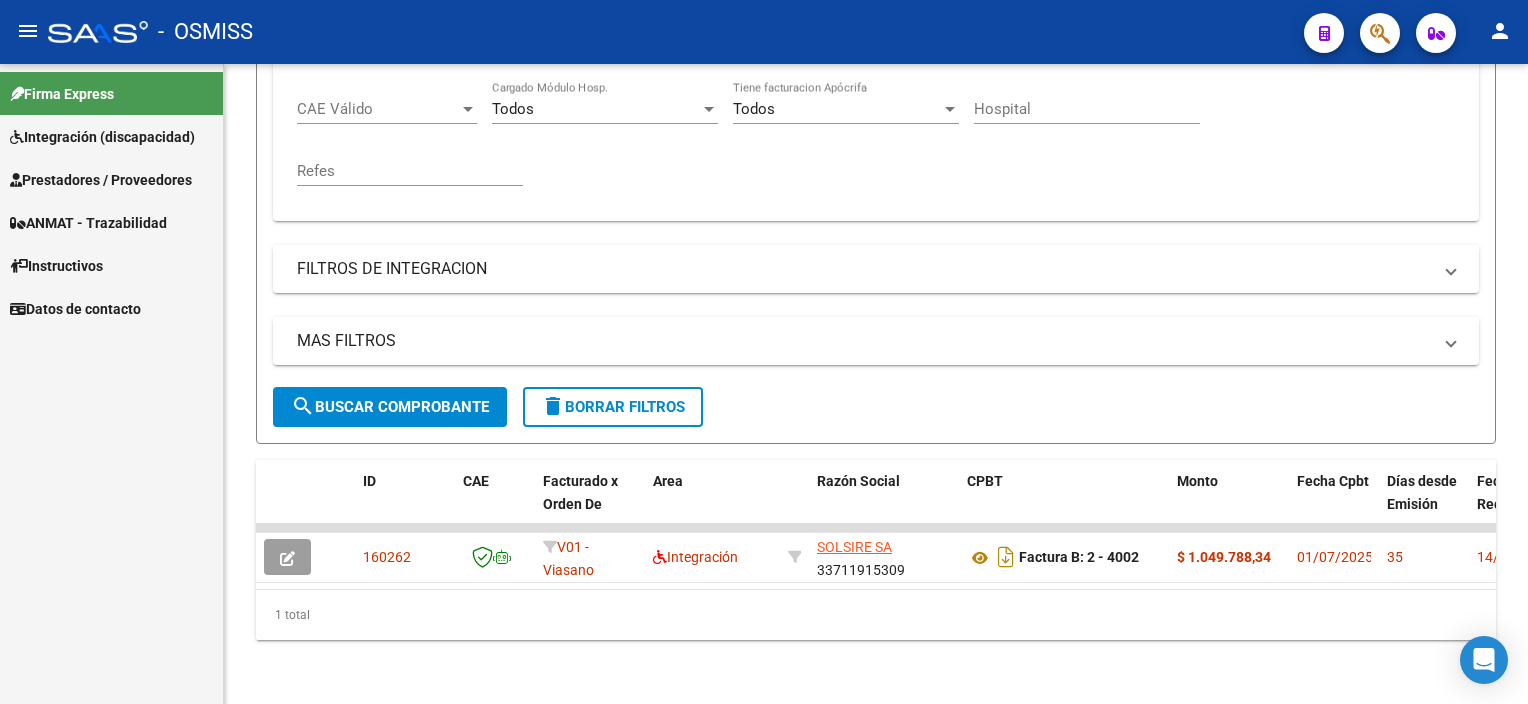 click on "Prestadores / Proveedores" at bounding box center [101, 180] 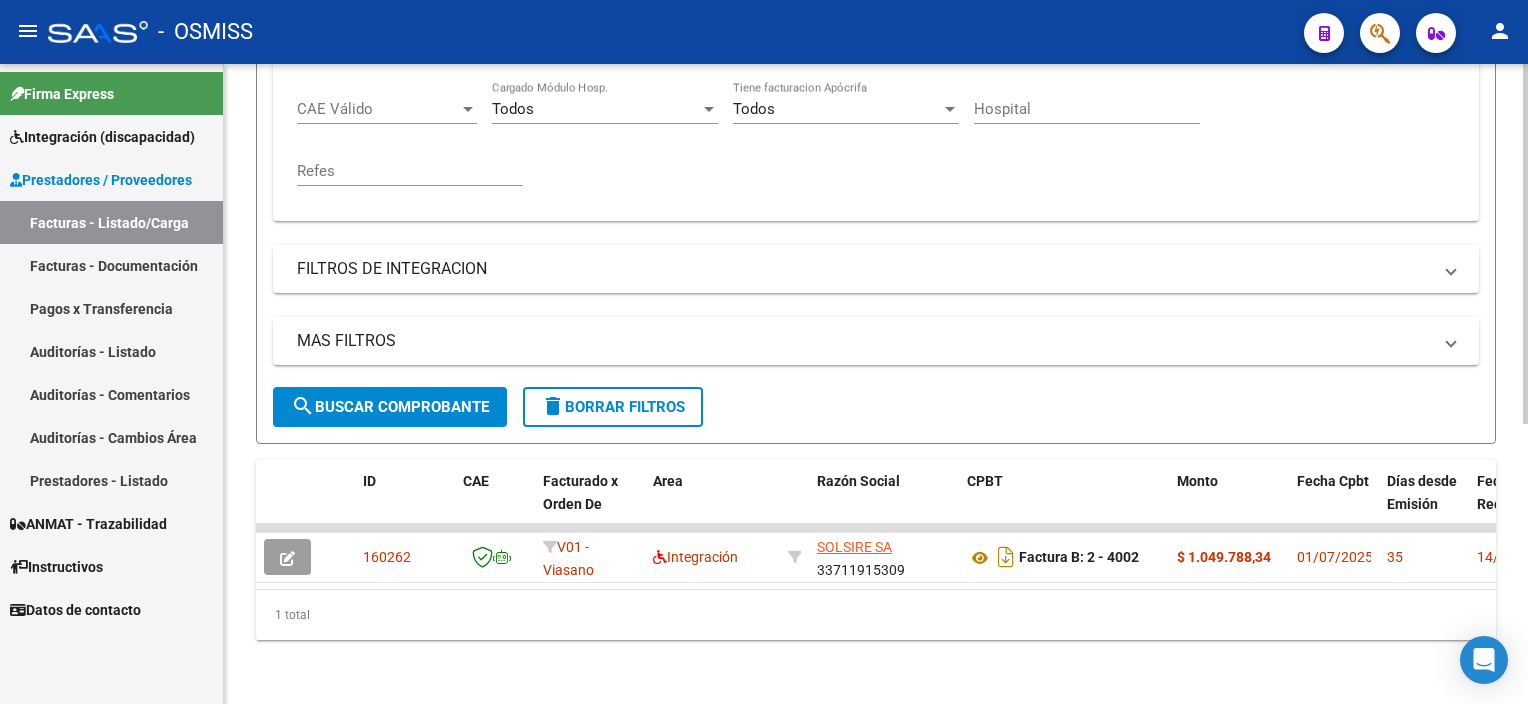 click on "menu -   OSMISS  person    Firma Express     Integración (discapacidad) Legajos    Prestadores / Proveedores Facturas - Listado/Carga Facturas - Documentación Pagos x Transferencia Auditorías - Listado Auditorías - Comentarios Auditorías - Cambios Área Prestadores - Listado    ANMAT - Trazabilidad    Instructivos    Datos de contacto  Video tutorial   PRESTADORES -> Listado de CPBTs Emitidos por Prestadores / Proveedores (alt+q)   Cargar Comprobante
Carga Masiva  cloud_download  CSV  cloud_download  EXCEL  cloud_download  Estandar   Descarga Masiva
Filtros Id Area Area Seleccionar Gerenciador Seleccionar Gerenciador Todos Confirmado Todos Cargado desde Masivo   Mostrar totalizadores   FILTROS DEL COMPROBANTE  Comprobante Tipo Comprobante Tipo Start date – End date Fec. Comprobante Desde / Hasta Días Emisión Desde(cant. días) Días Emisión Hasta(cant. días) CUIT / Razón Social Pto. Venta [NUMBER] Nro. Comprobante Código SSS CAE Válido CAE Válido Todos Cargado Módulo Hosp. –" at bounding box center (764, 352) 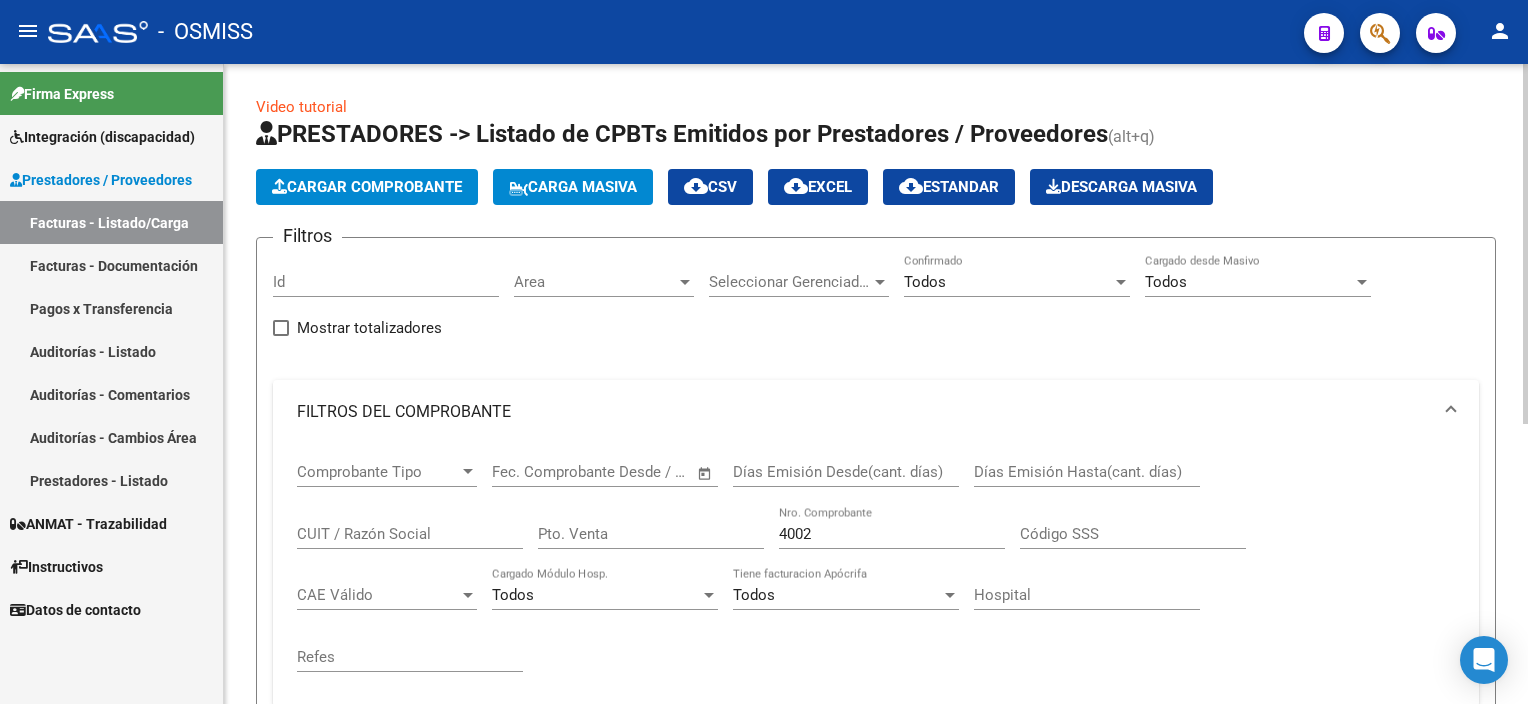 click on "Cargar Comprobante" 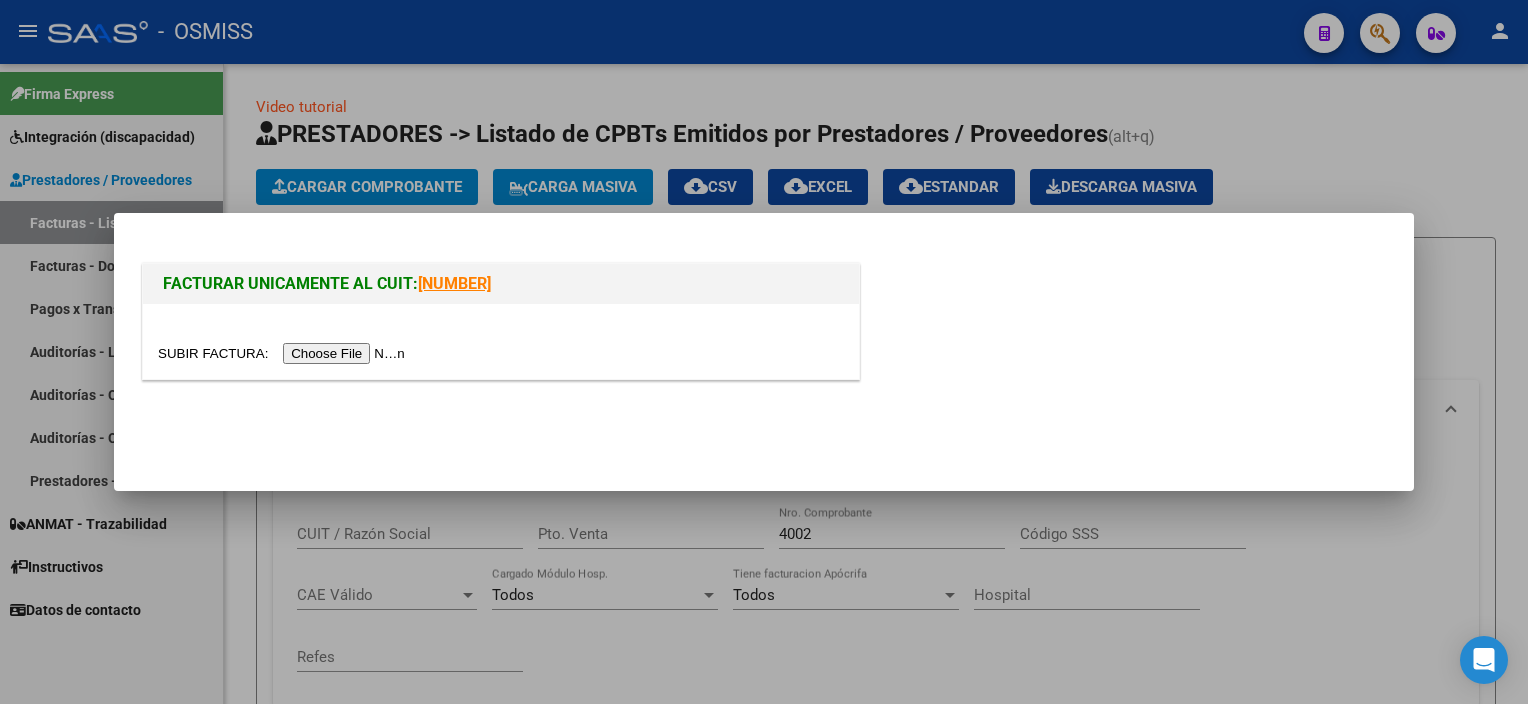 click at bounding box center [284, 353] 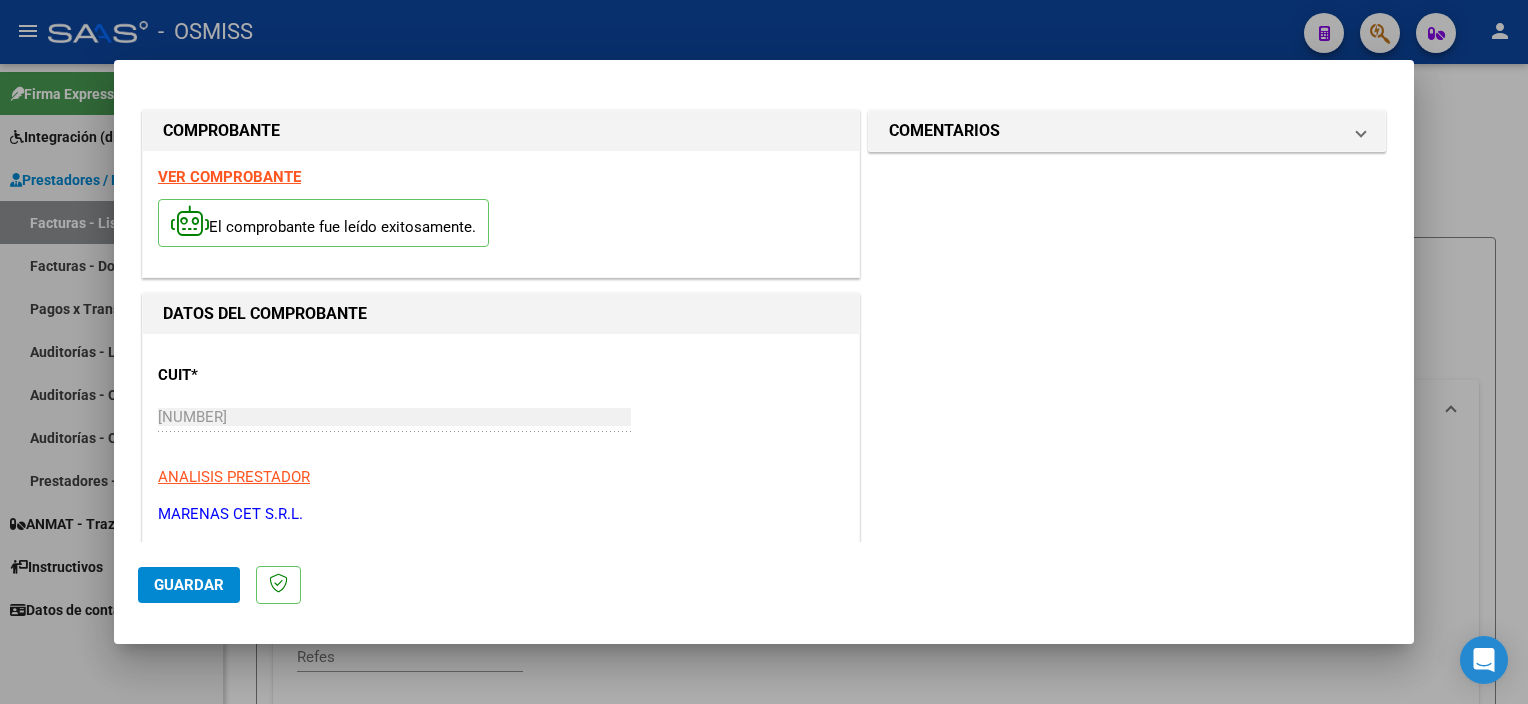 scroll, scrollTop: 295, scrollLeft: 0, axis: vertical 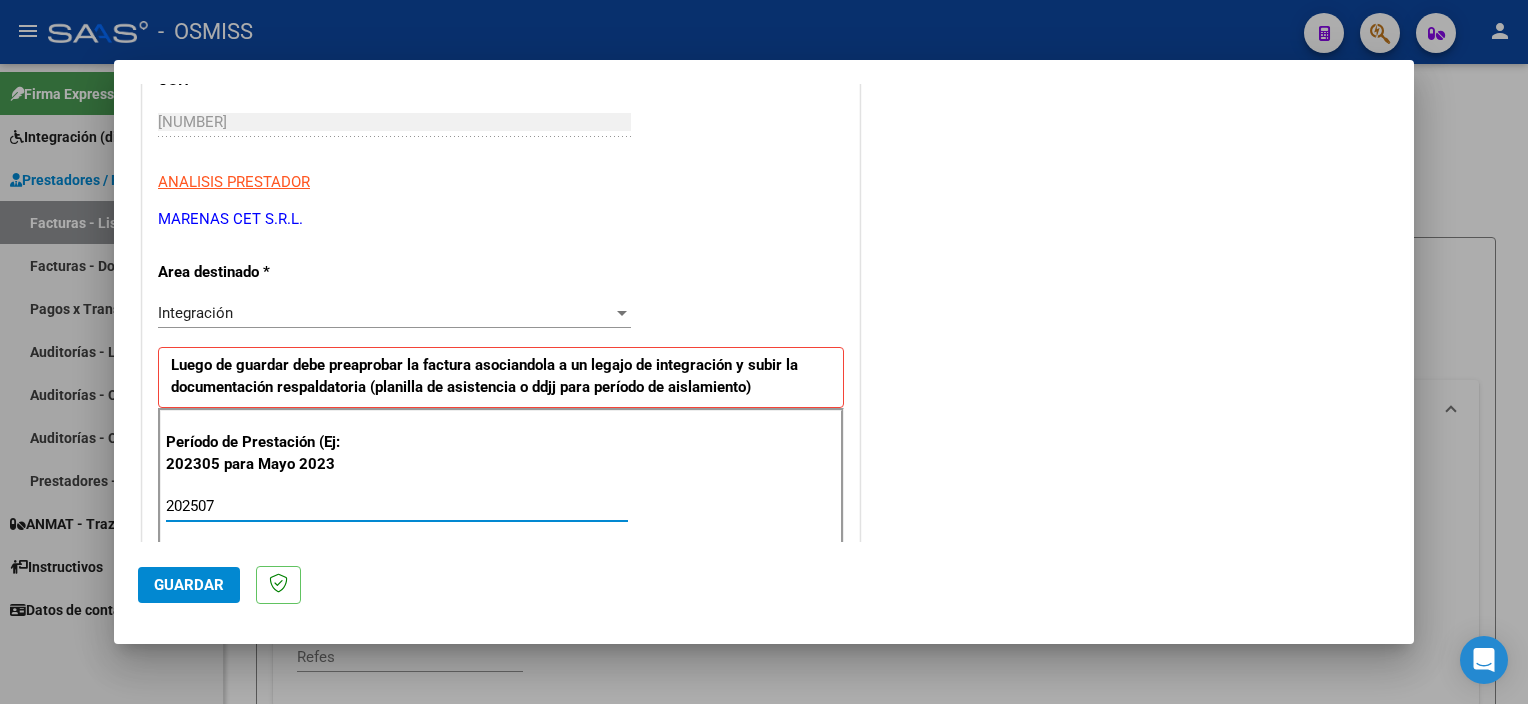 type on "202507" 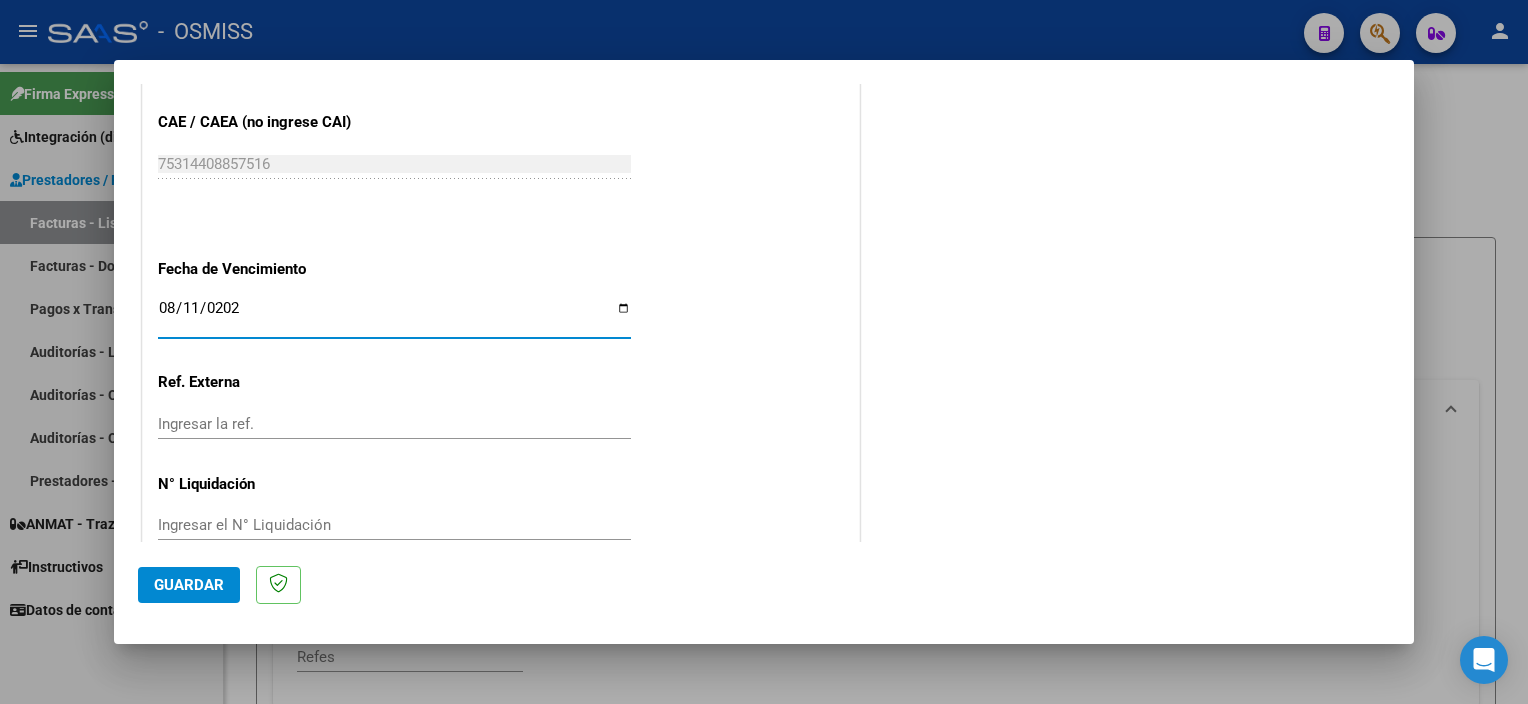 type on "2025-08-11" 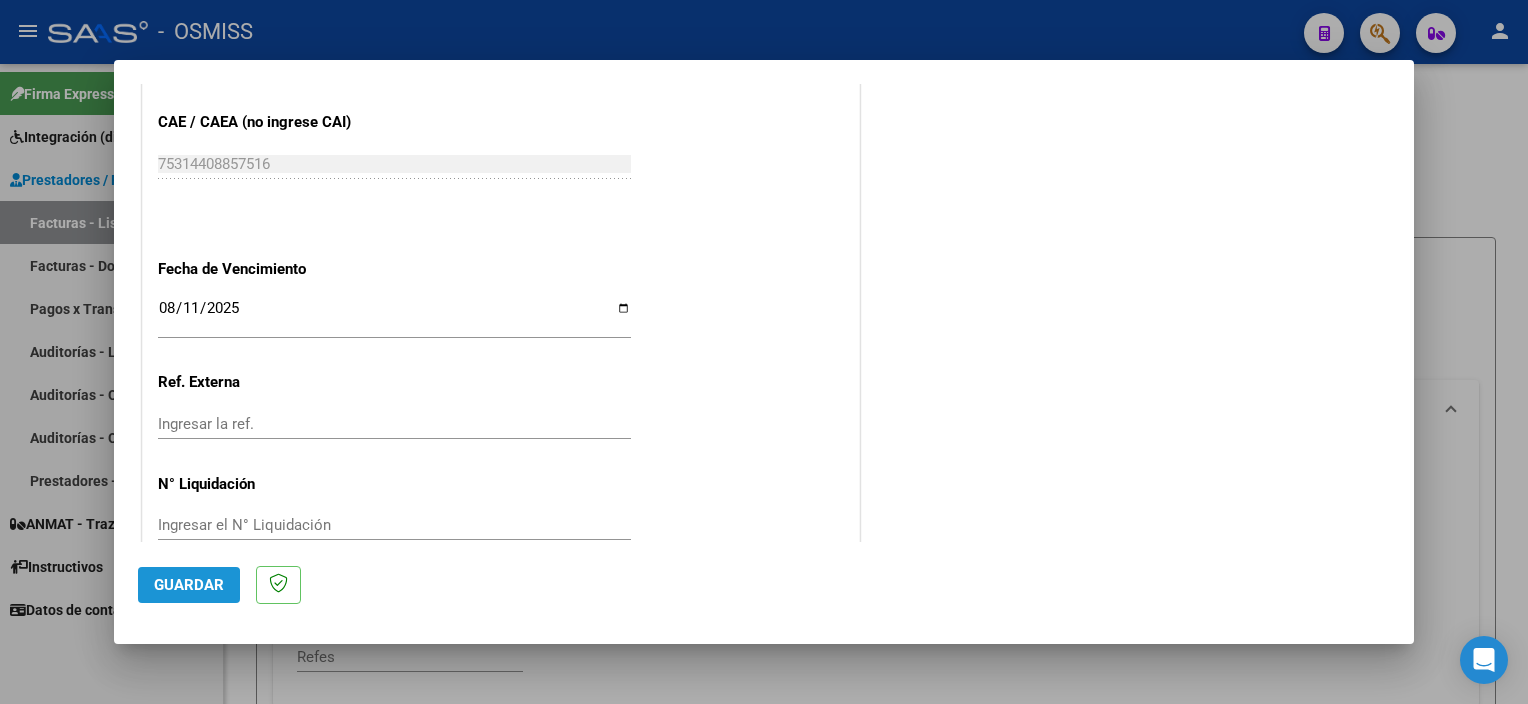 click on "Guardar" 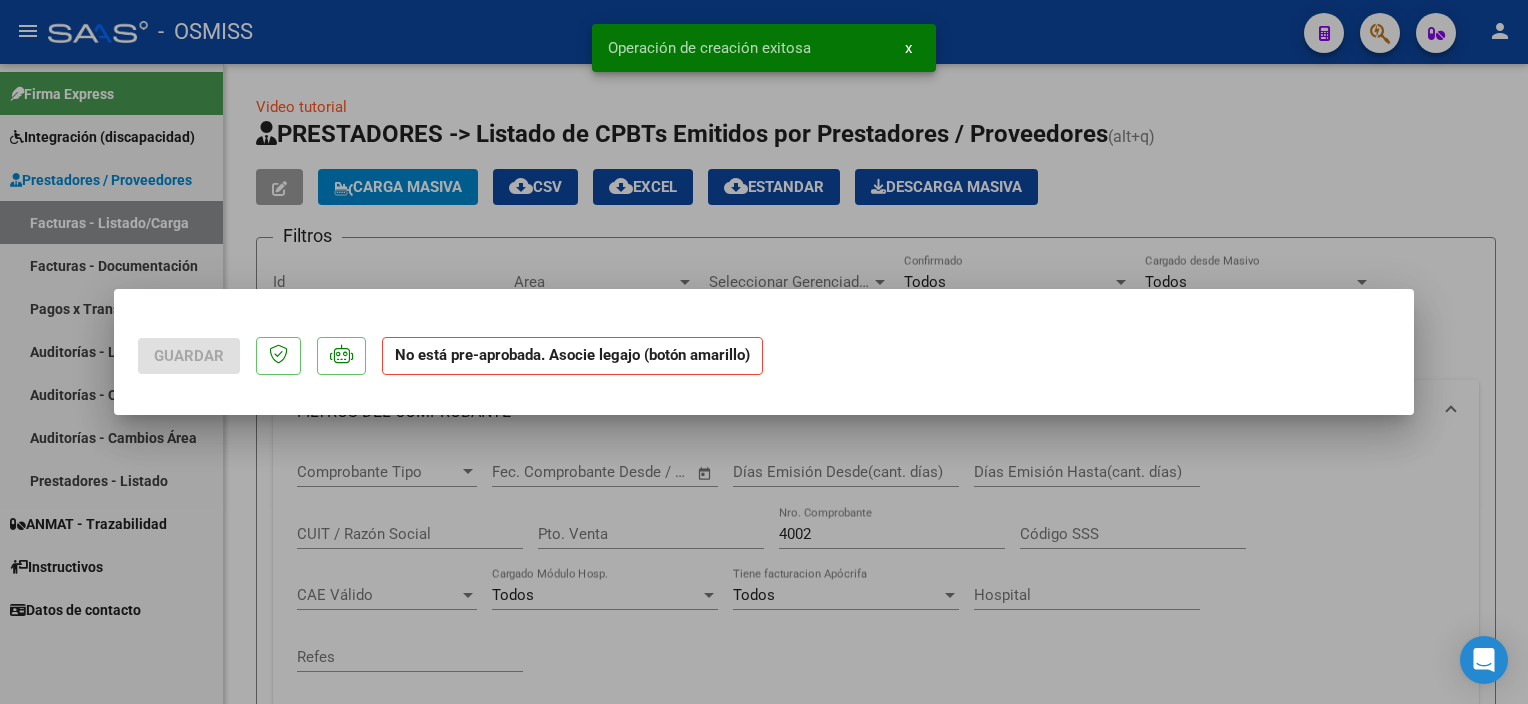 scroll, scrollTop: 0, scrollLeft: 0, axis: both 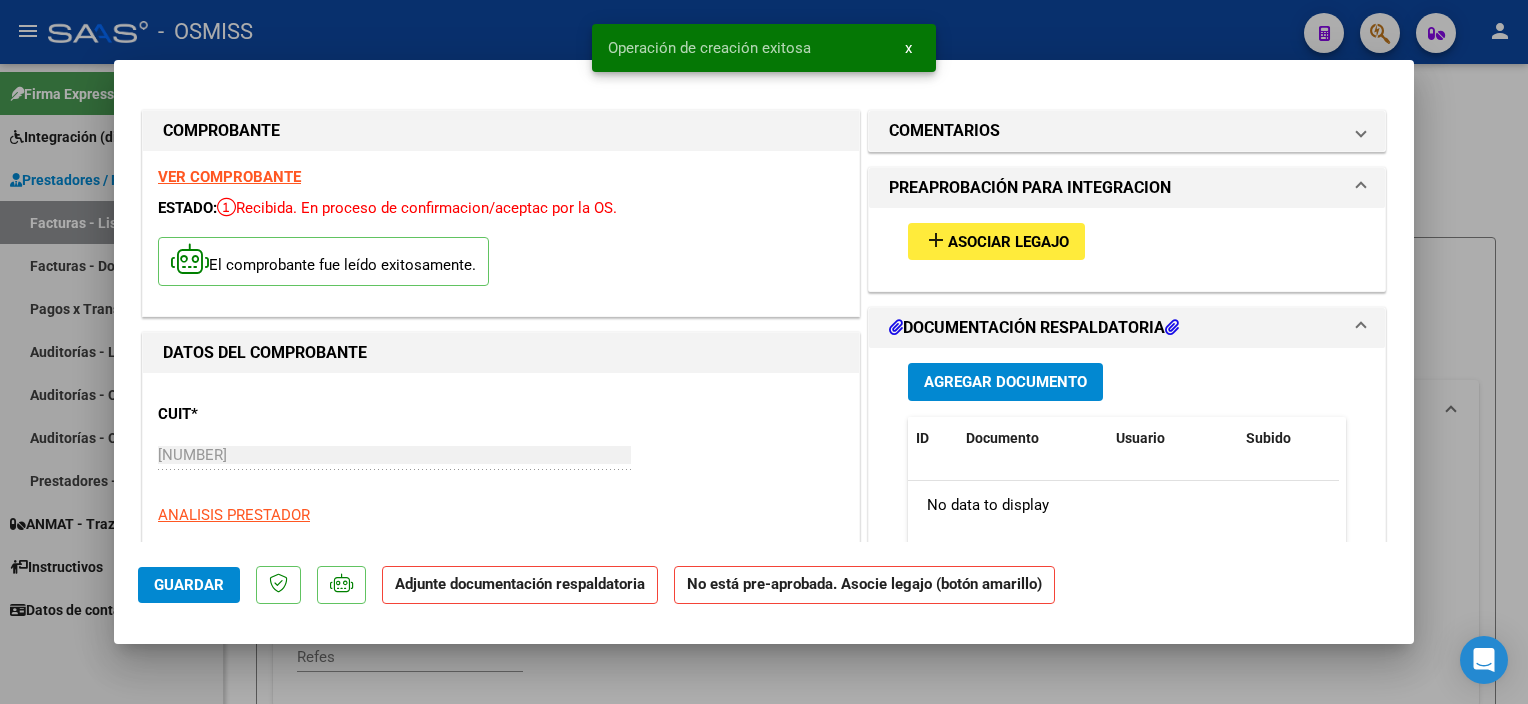 click on "Asociar Legajo" at bounding box center (1008, 242) 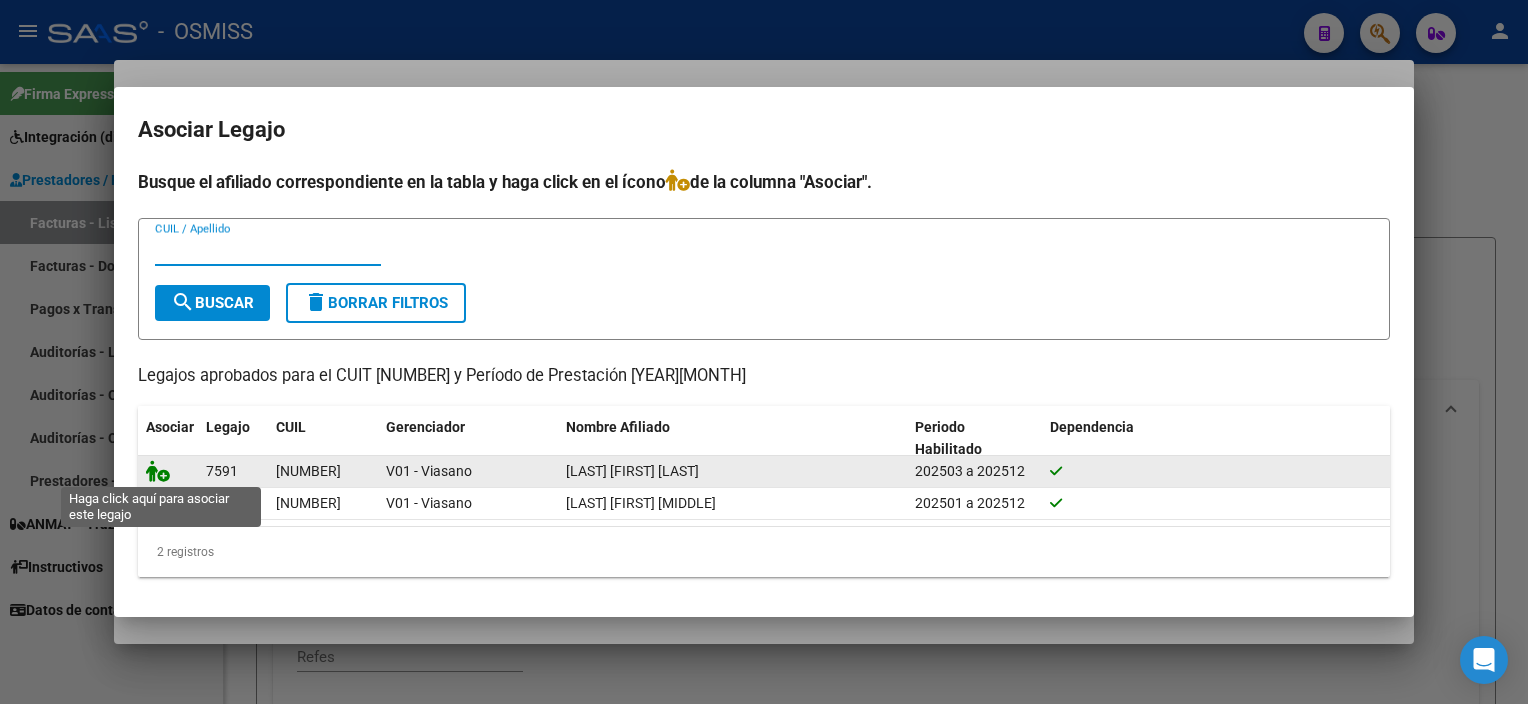 click 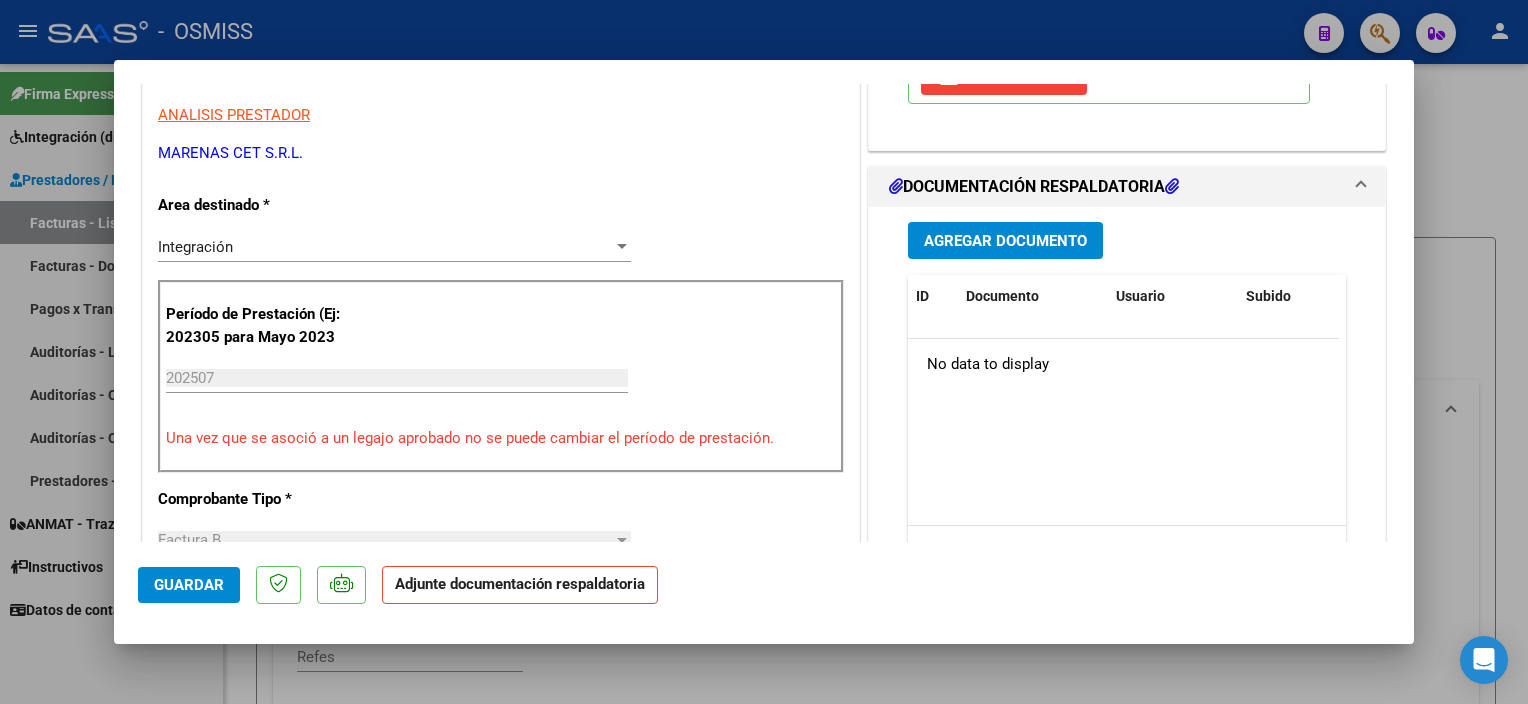 scroll, scrollTop: 463, scrollLeft: 0, axis: vertical 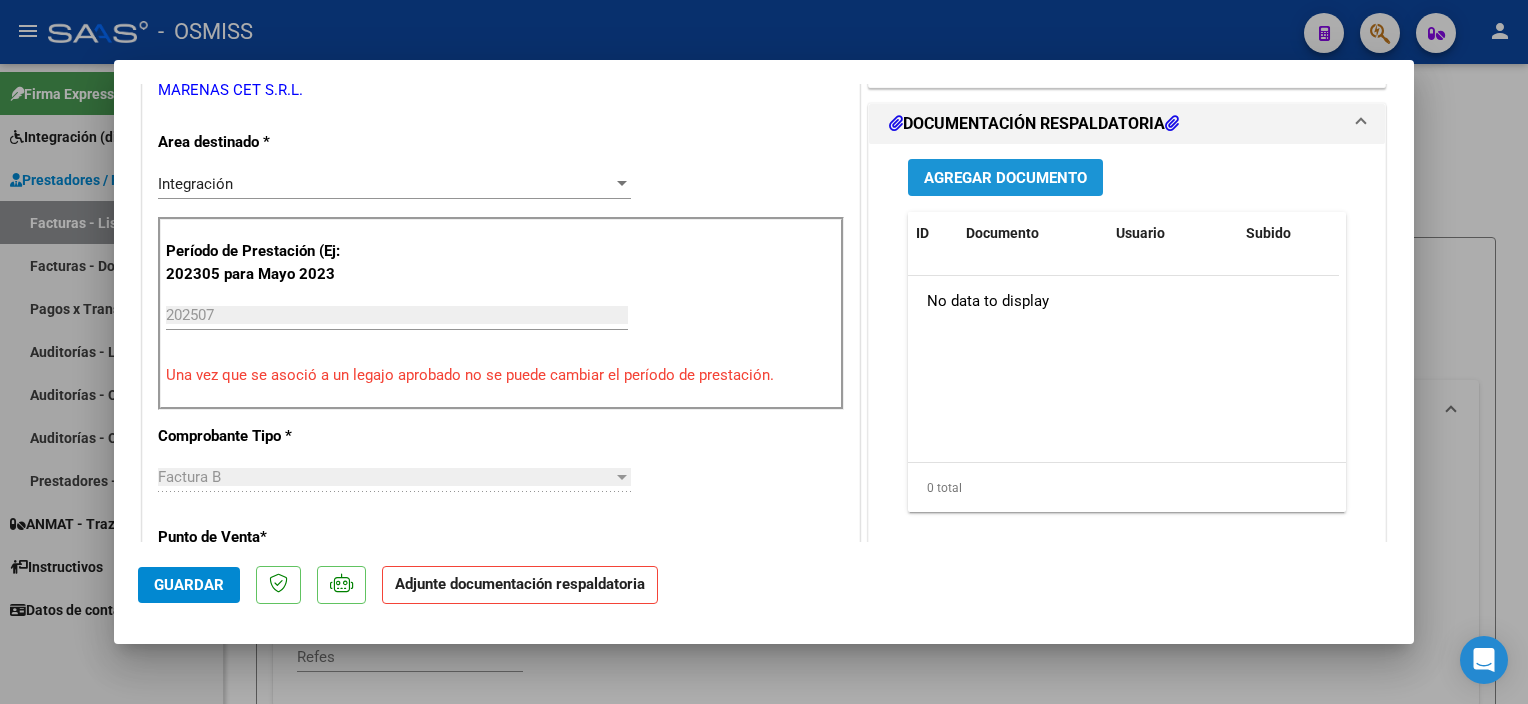 click on "Agregar Documento" at bounding box center [1005, 178] 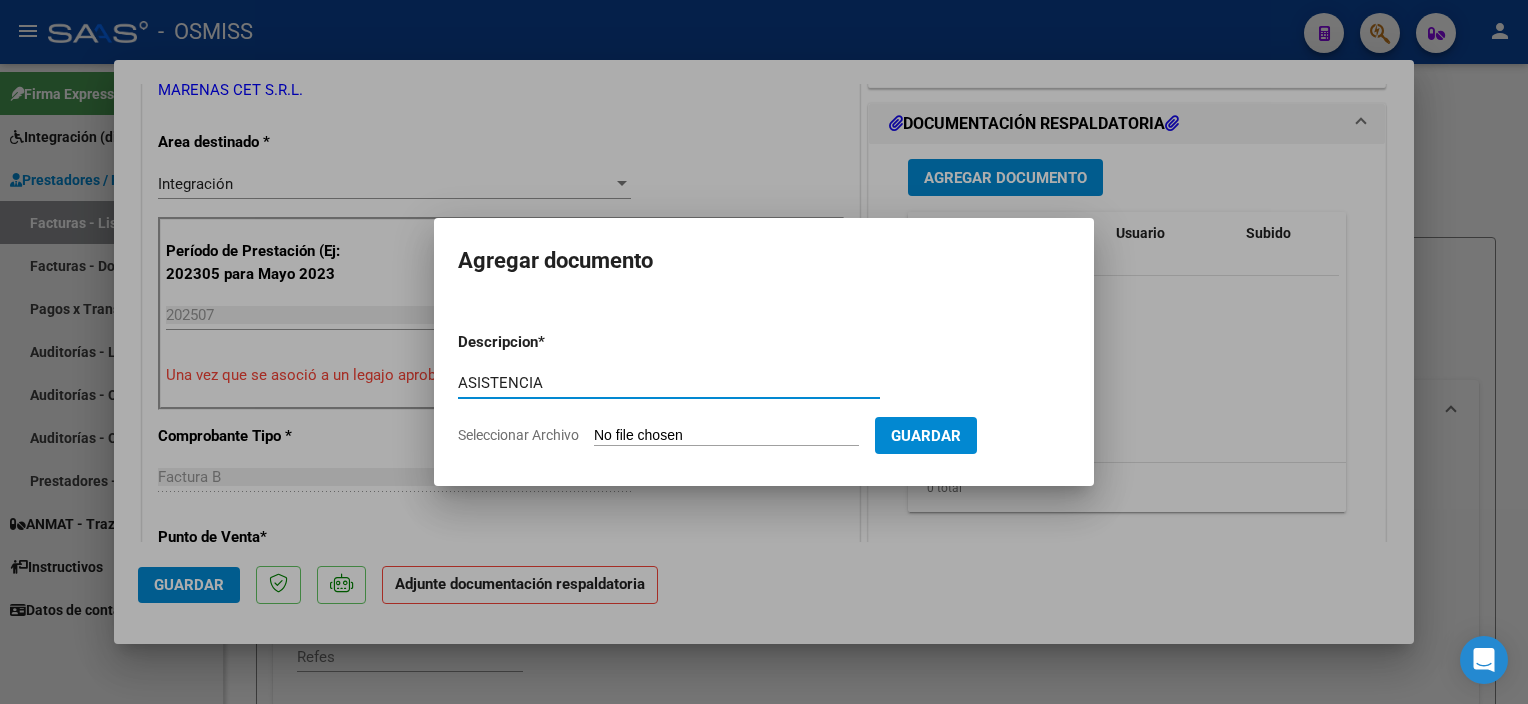 type on "ASISTENCIA" 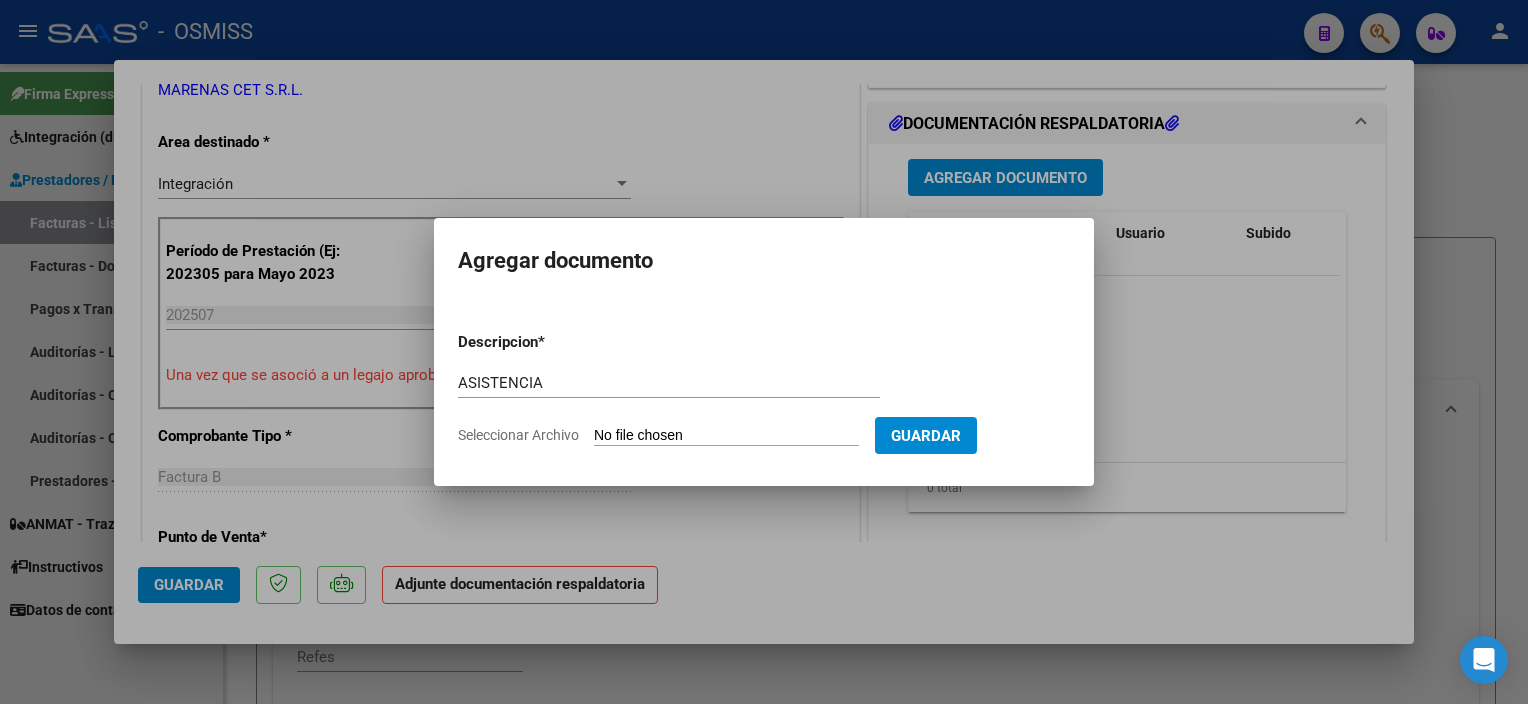 type on "C:\fakepath\ASIST.[LAST] [FIRST] - [COMPANY].pdf" 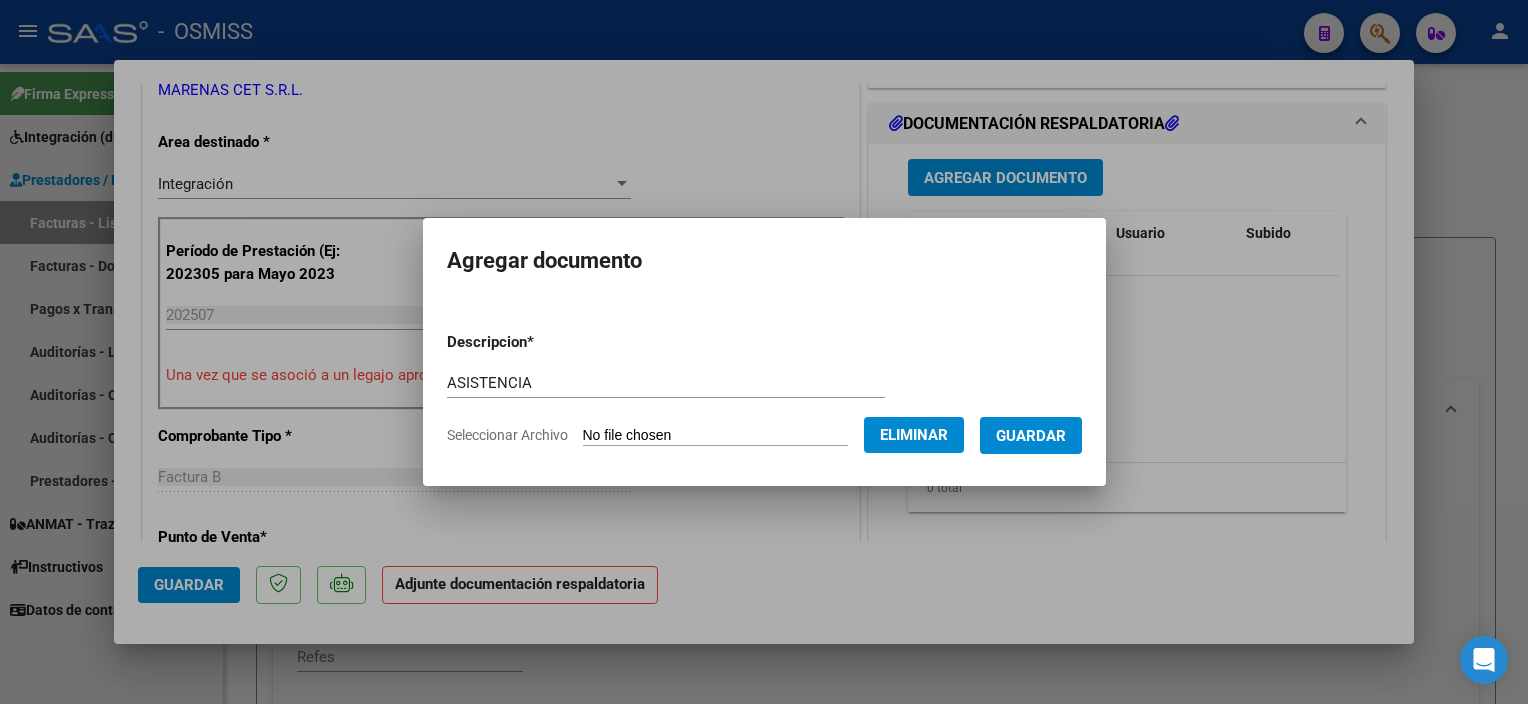 click on "Guardar" at bounding box center (1031, 436) 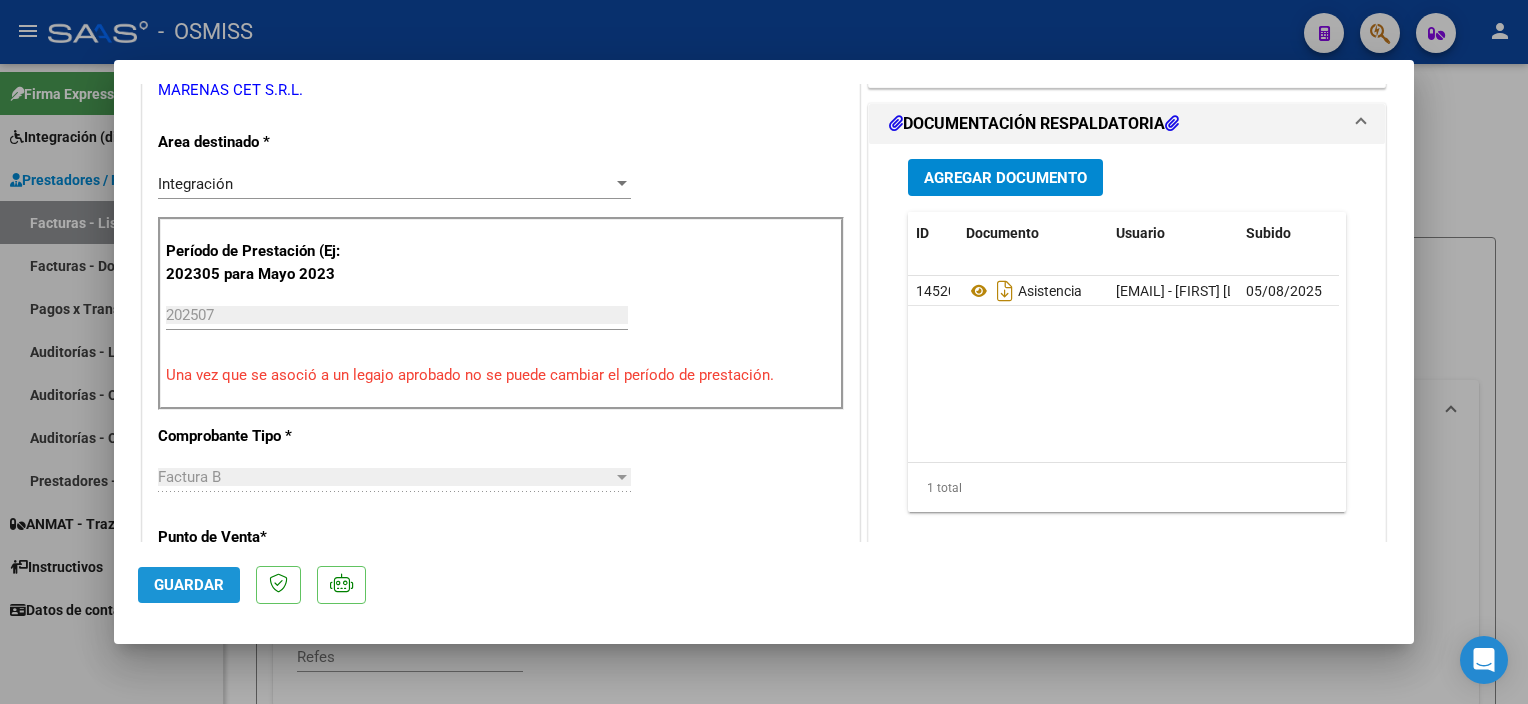 click on "Guardar" 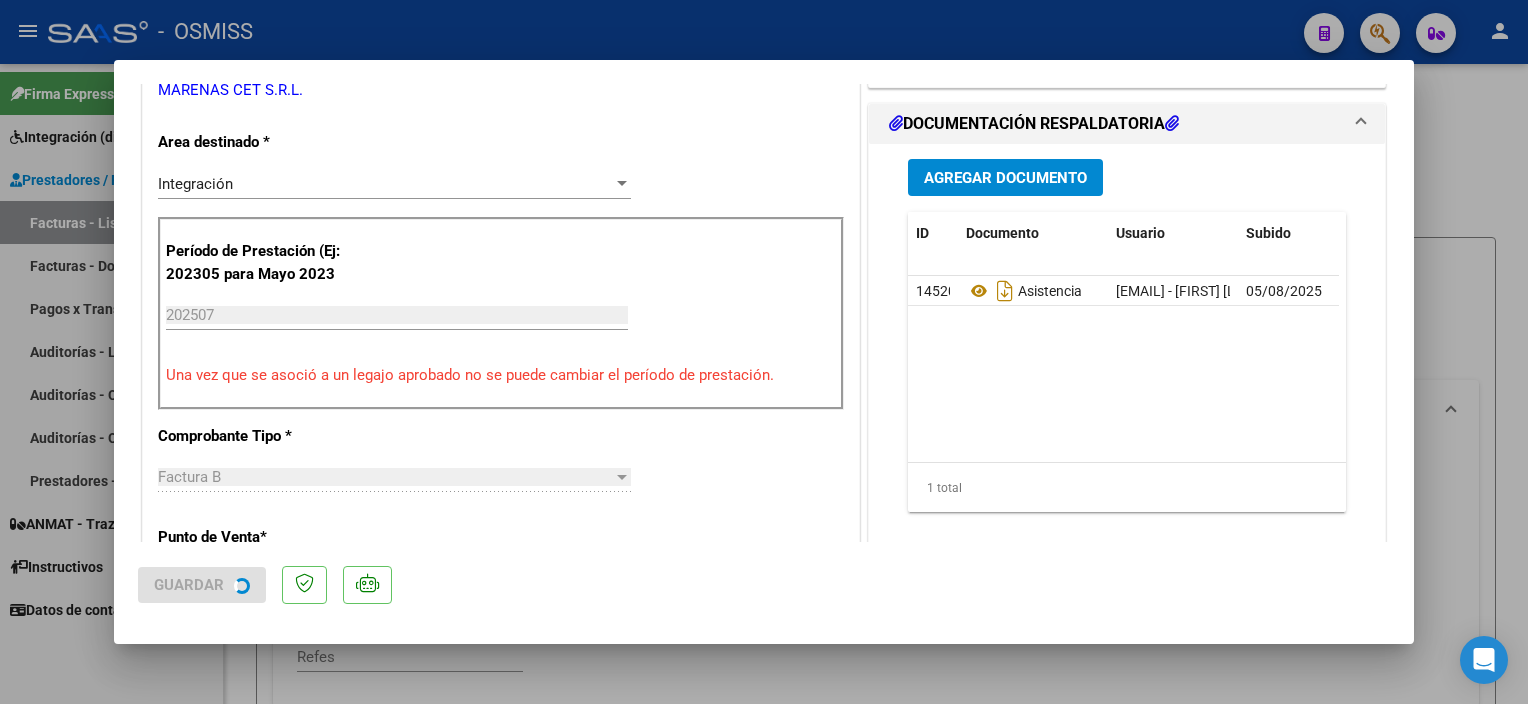 click at bounding box center [764, 352] 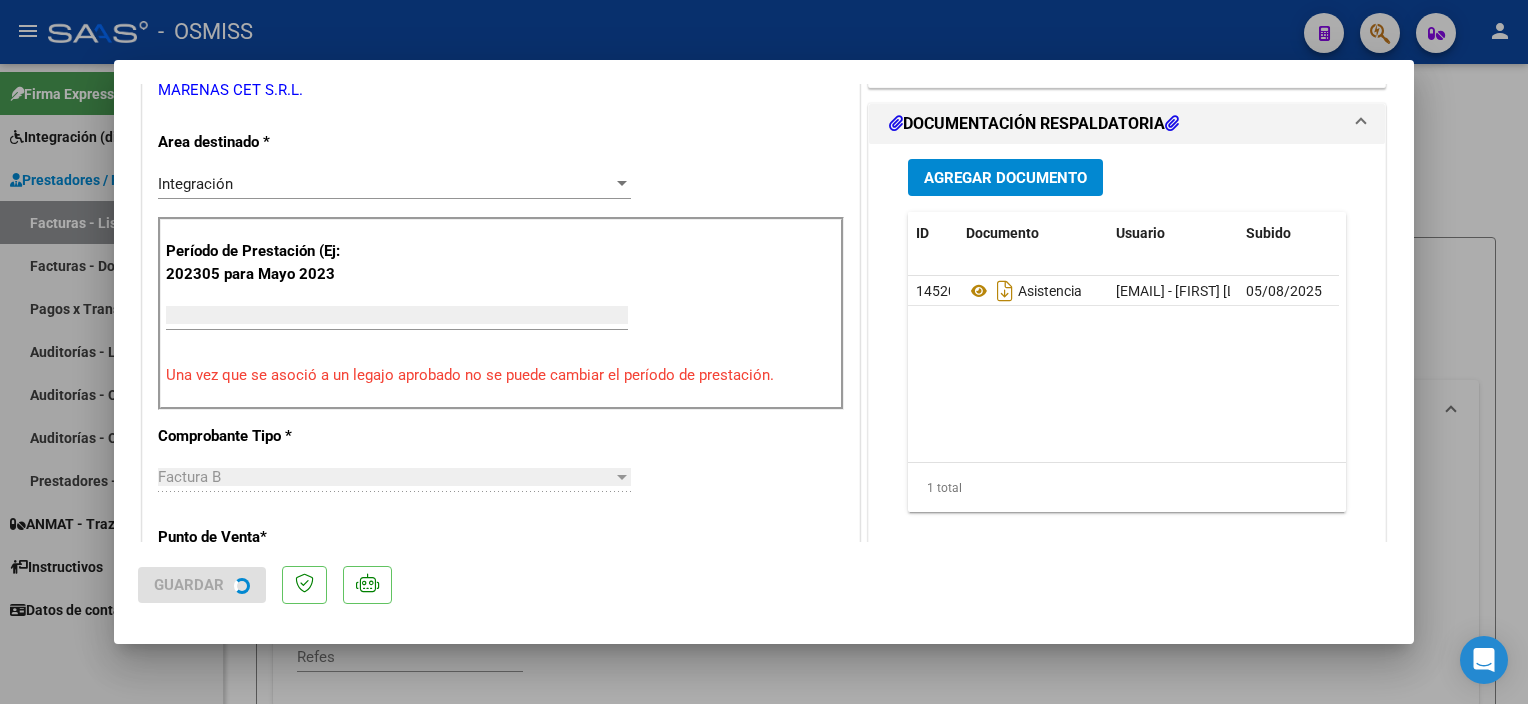 scroll, scrollTop: 0, scrollLeft: 0, axis: both 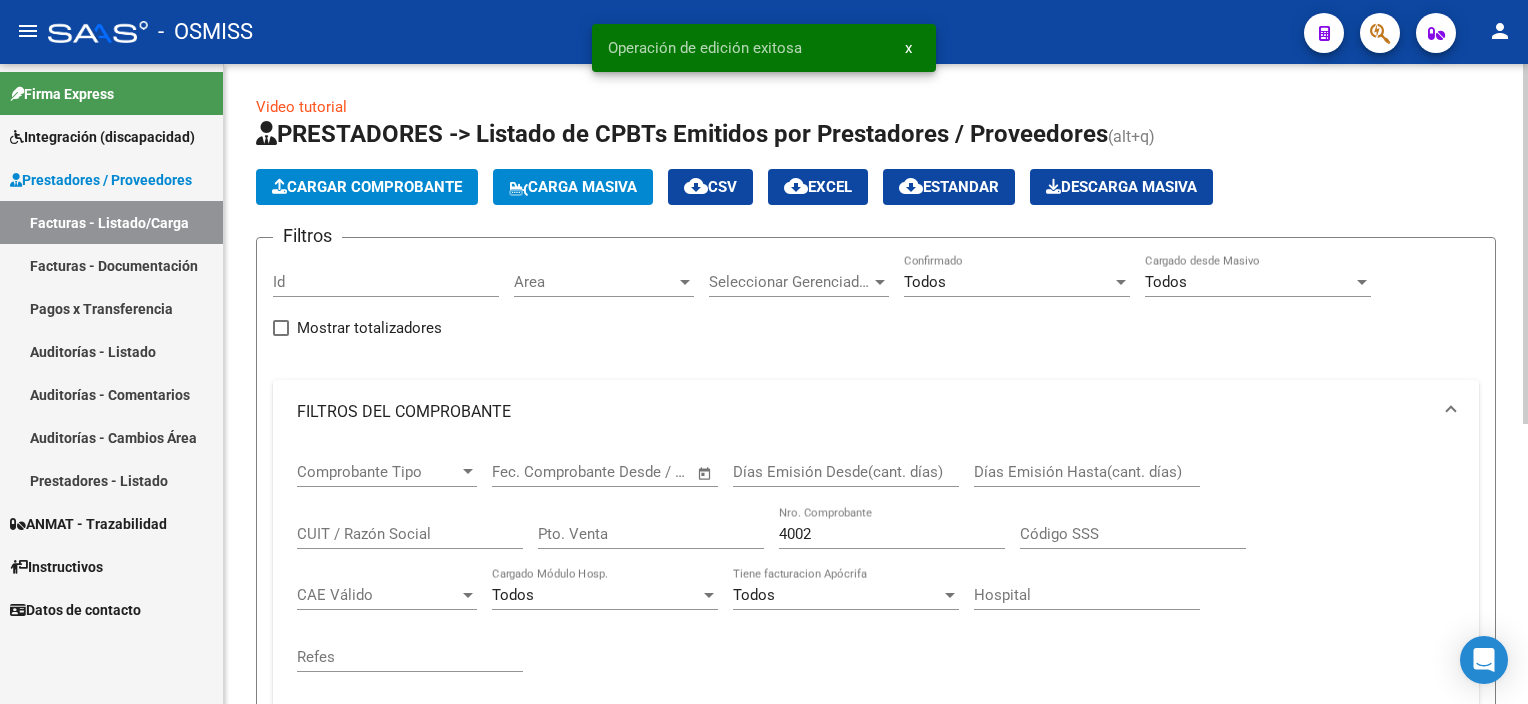 click on "Cargar Comprobante" 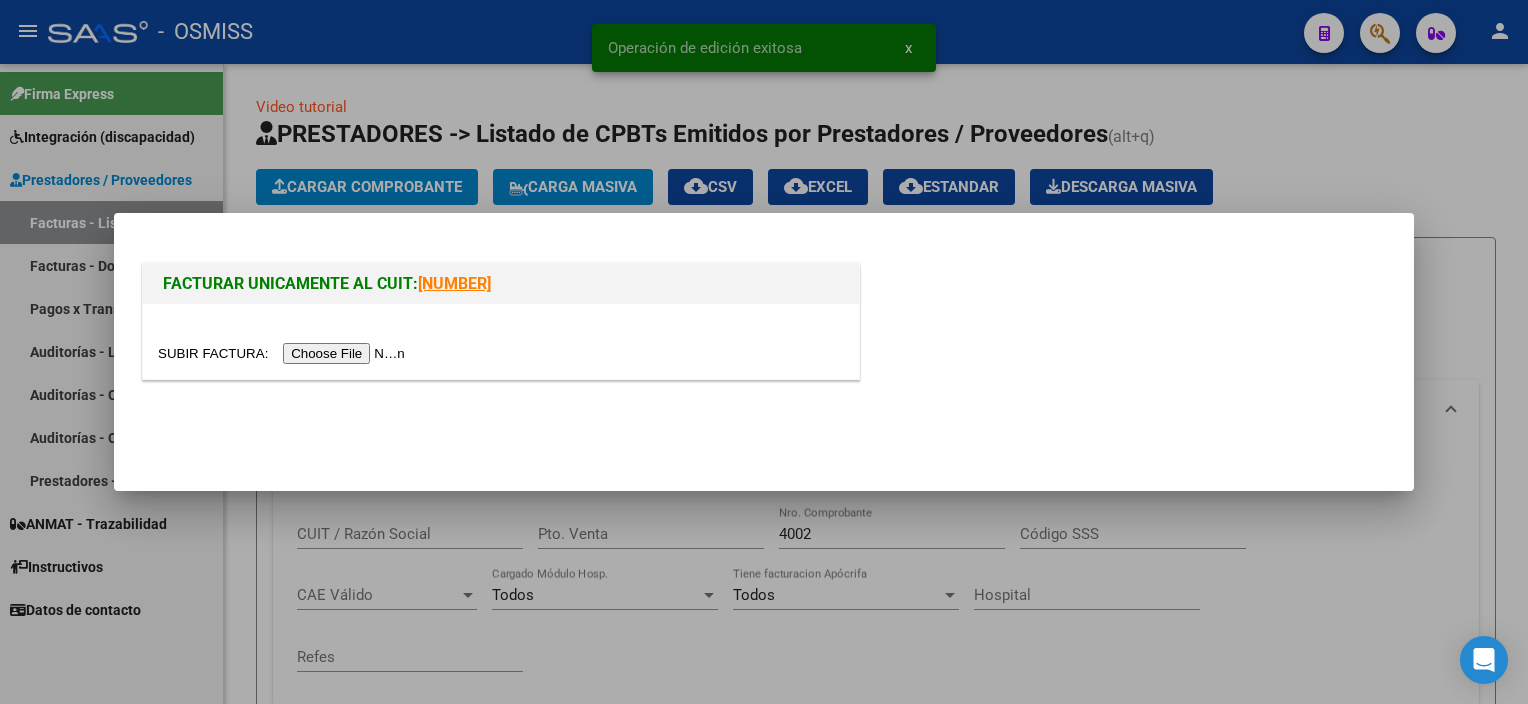 click at bounding box center [284, 353] 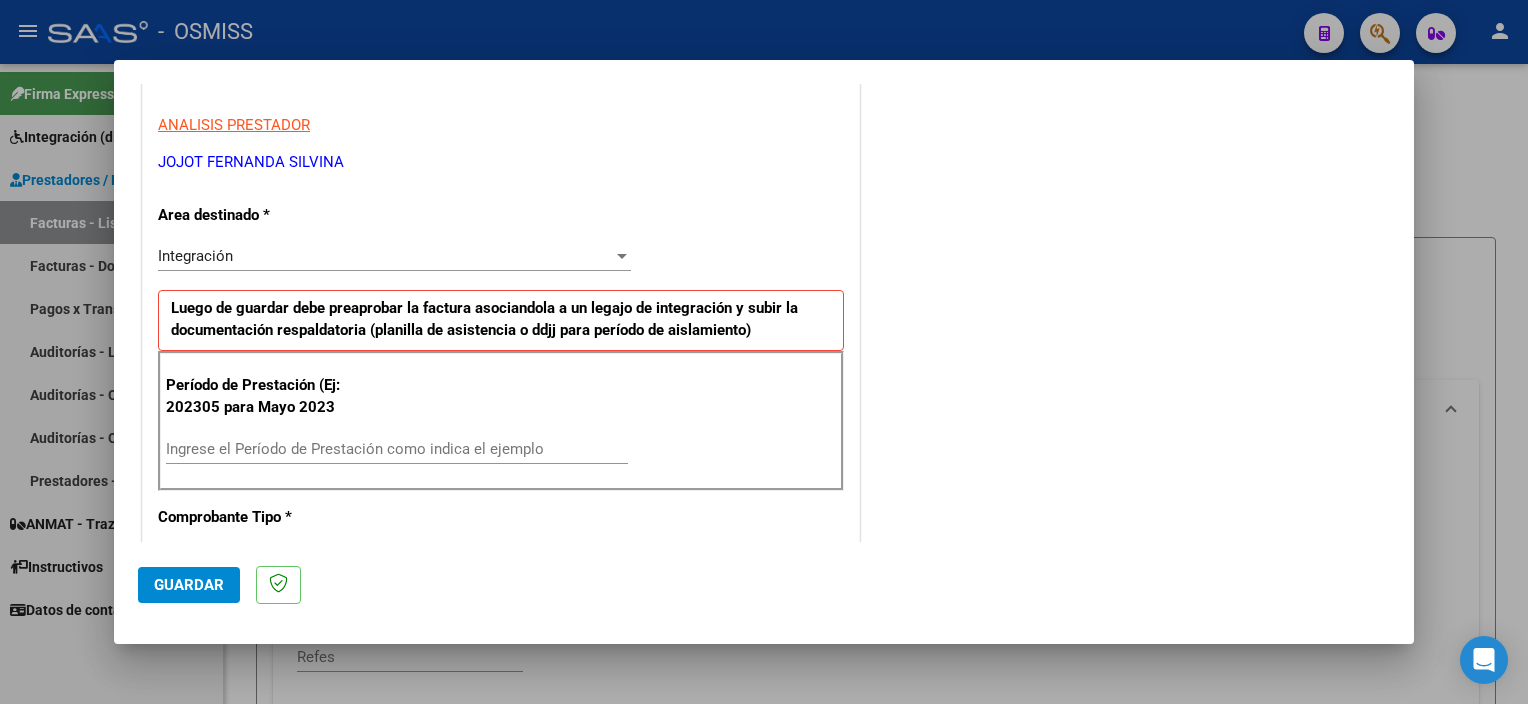 scroll, scrollTop: 353, scrollLeft: 0, axis: vertical 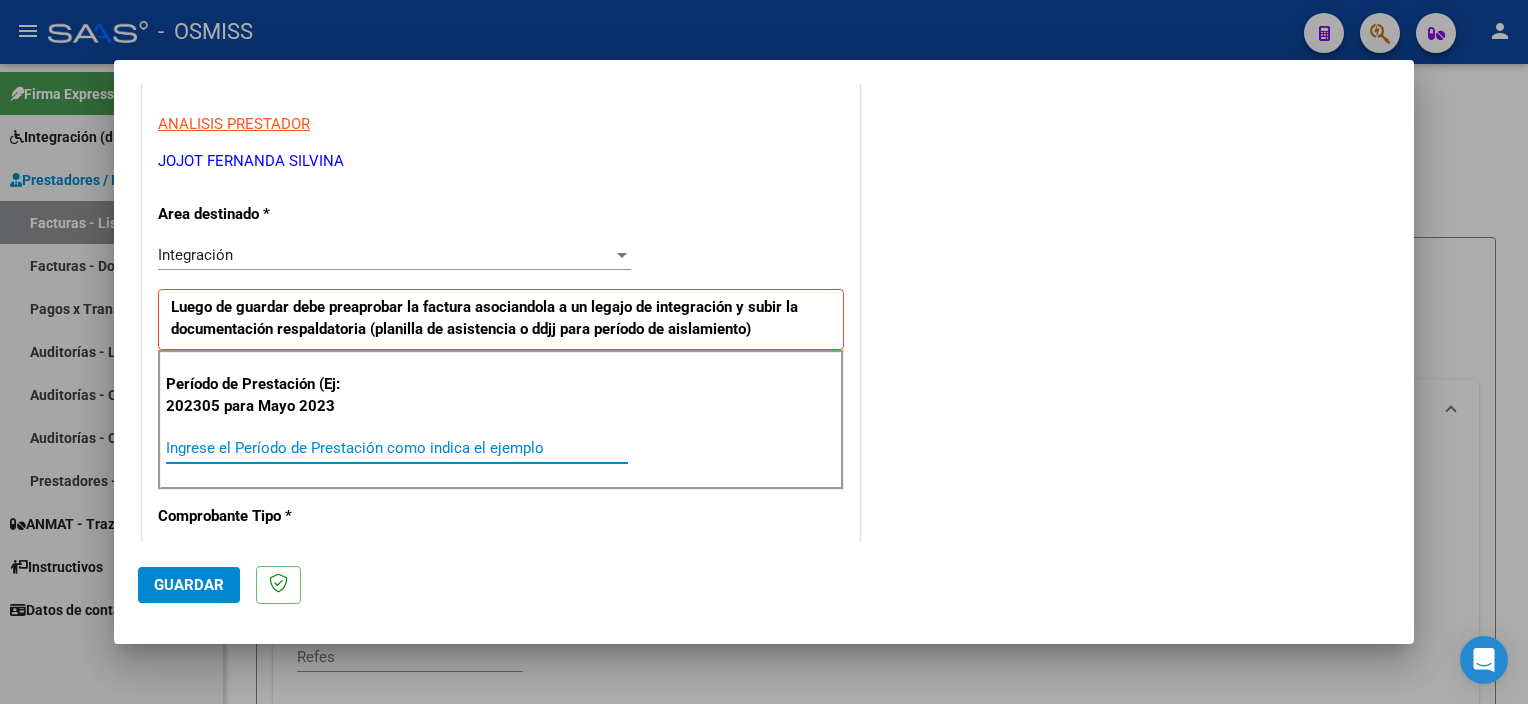 click on "Ingrese el Período de Prestación como indica el ejemplo" at bounding box center (397, 448) 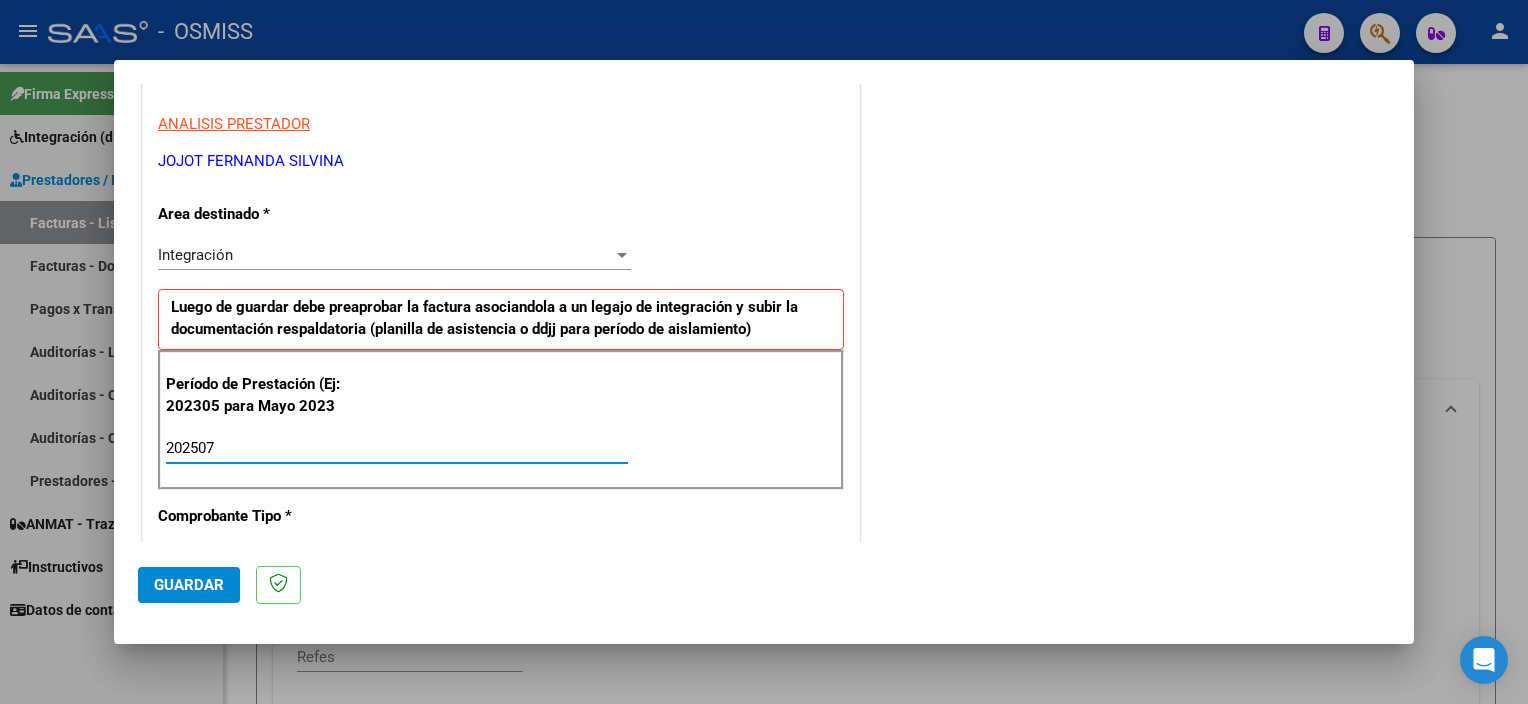 type on "202507" 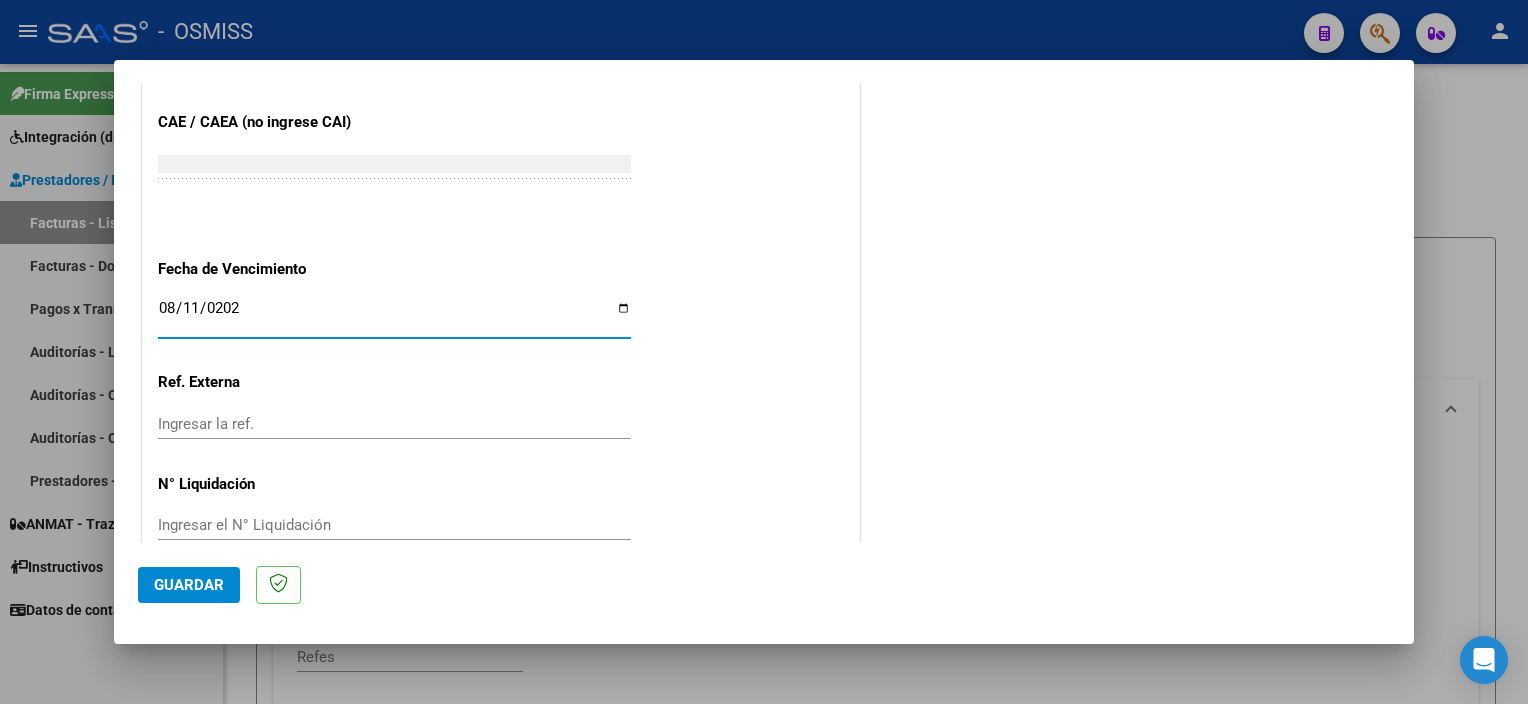 type on "2025-08-11" 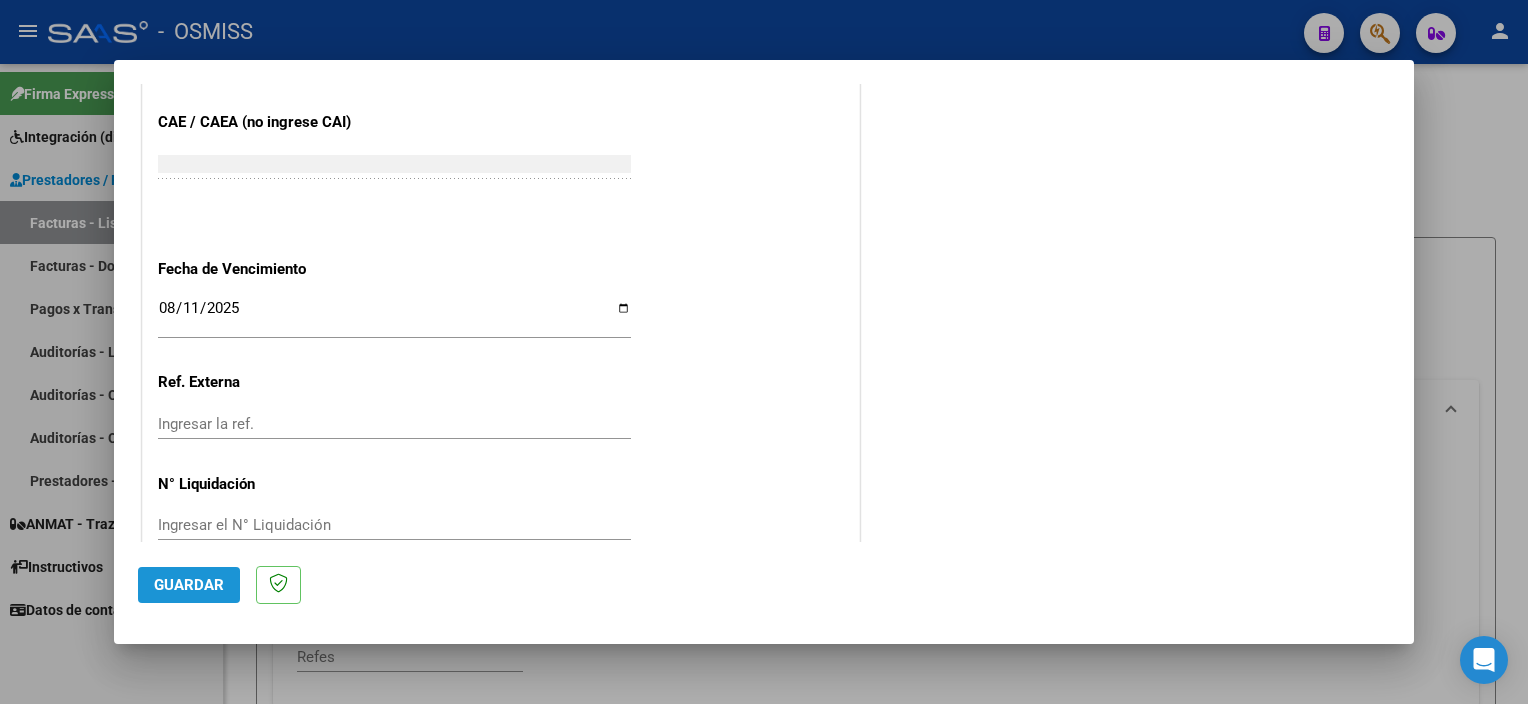 click on "Guardar" 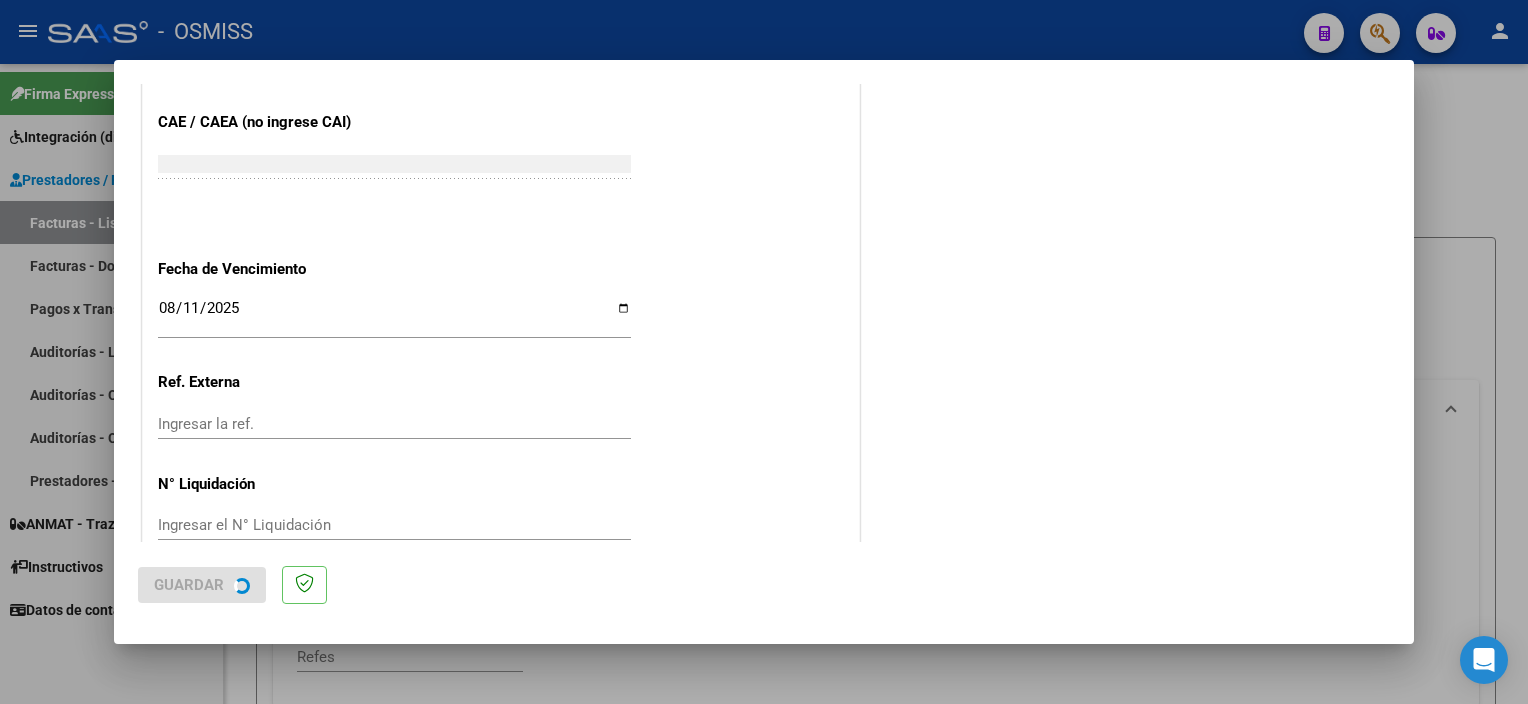 scroll, scrollTop: 0, scrollLeft: 0, axis: both 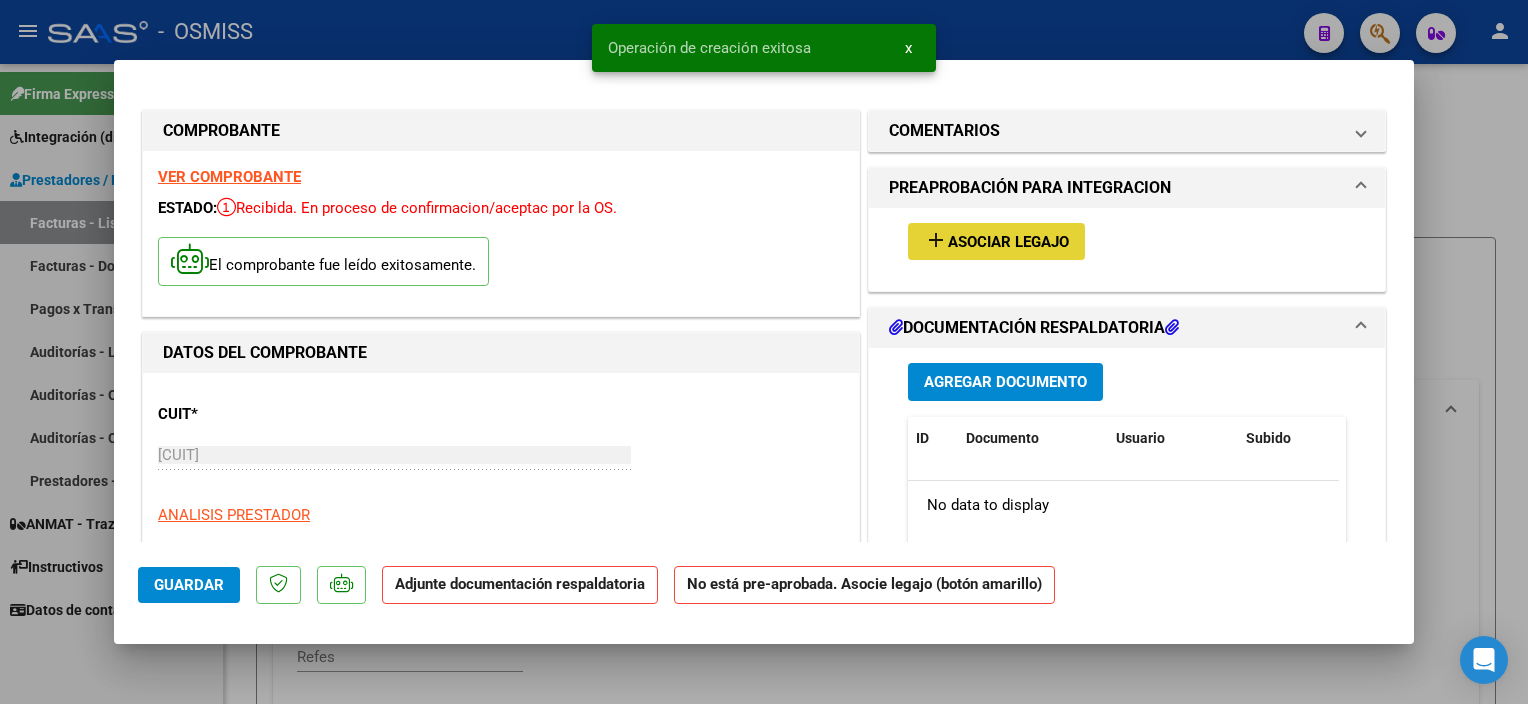 click on "add" at bounding box center (936, 240) 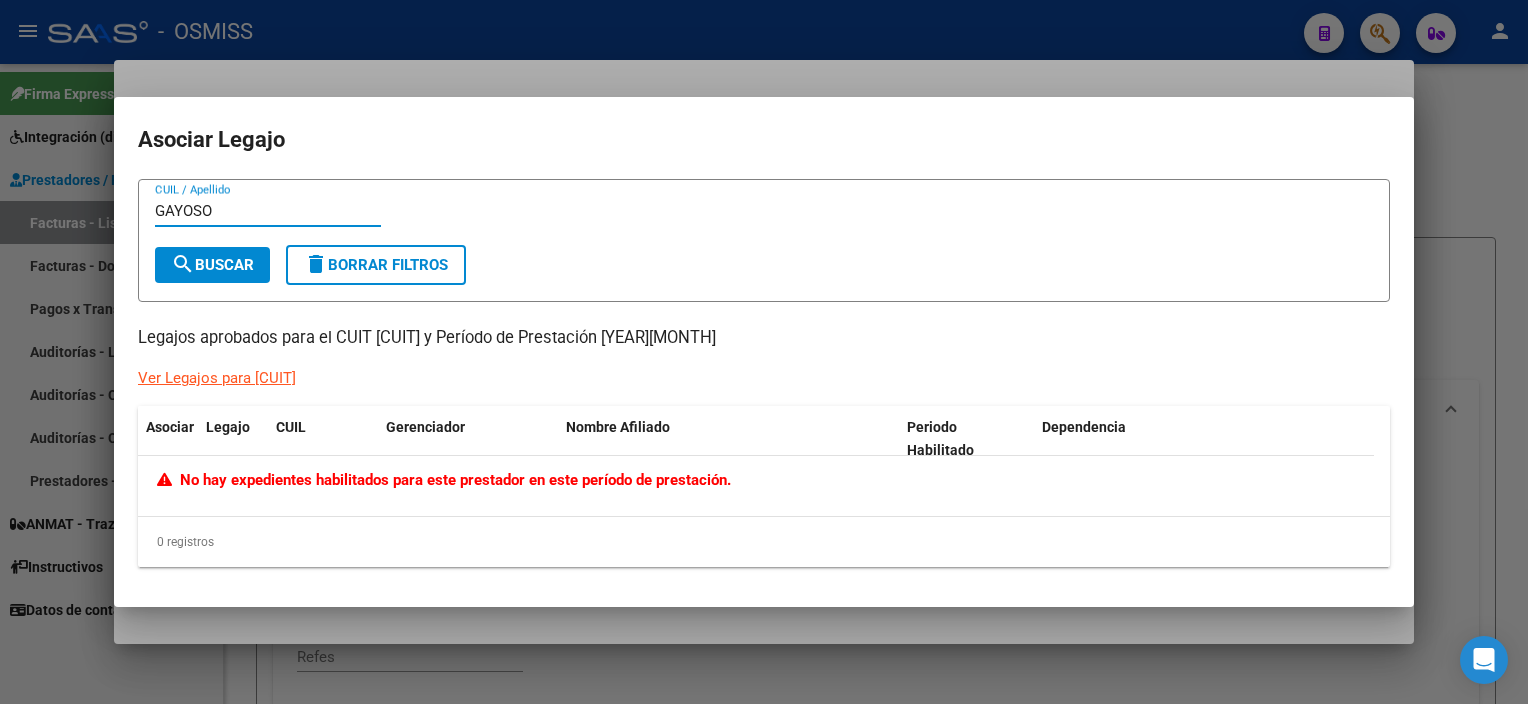 type on "GAYOSO" 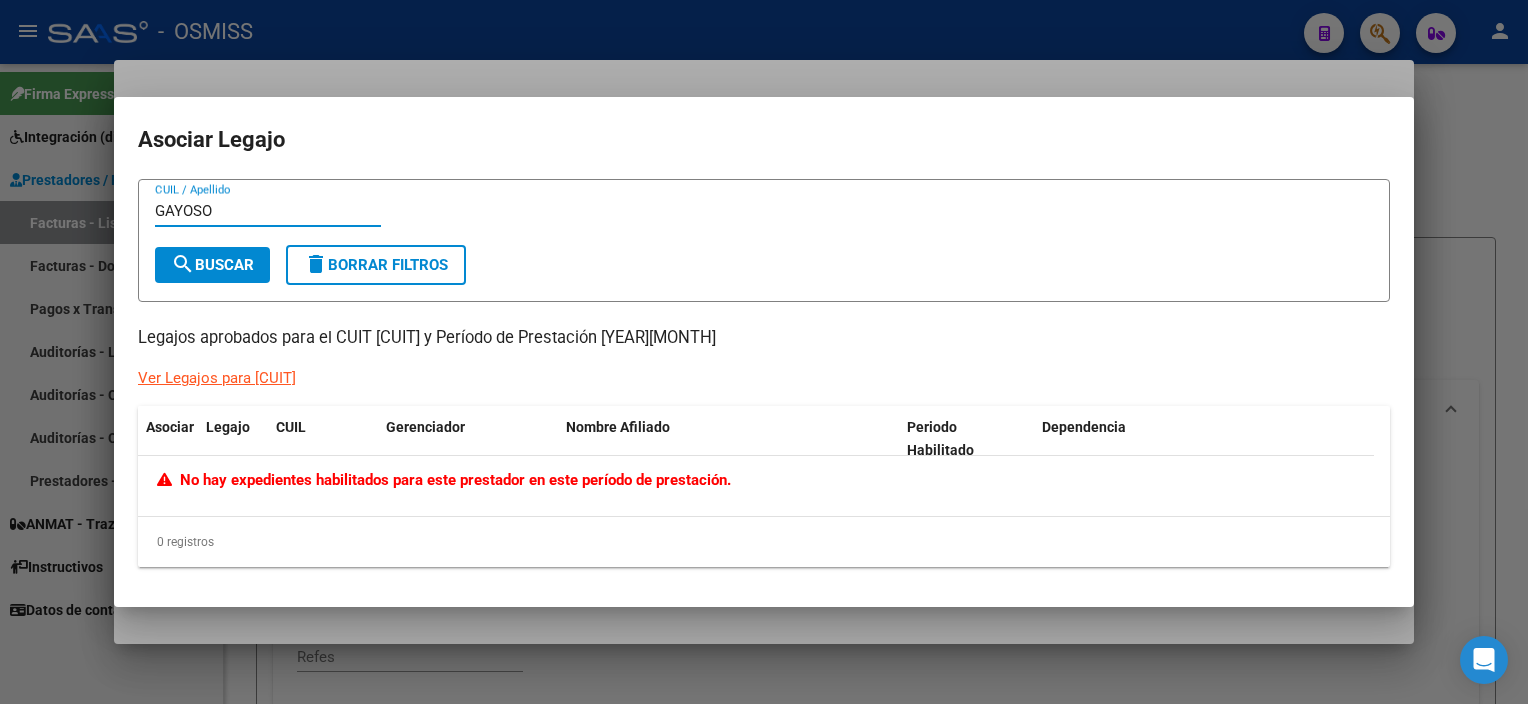 click at bounding box center (764, 352) 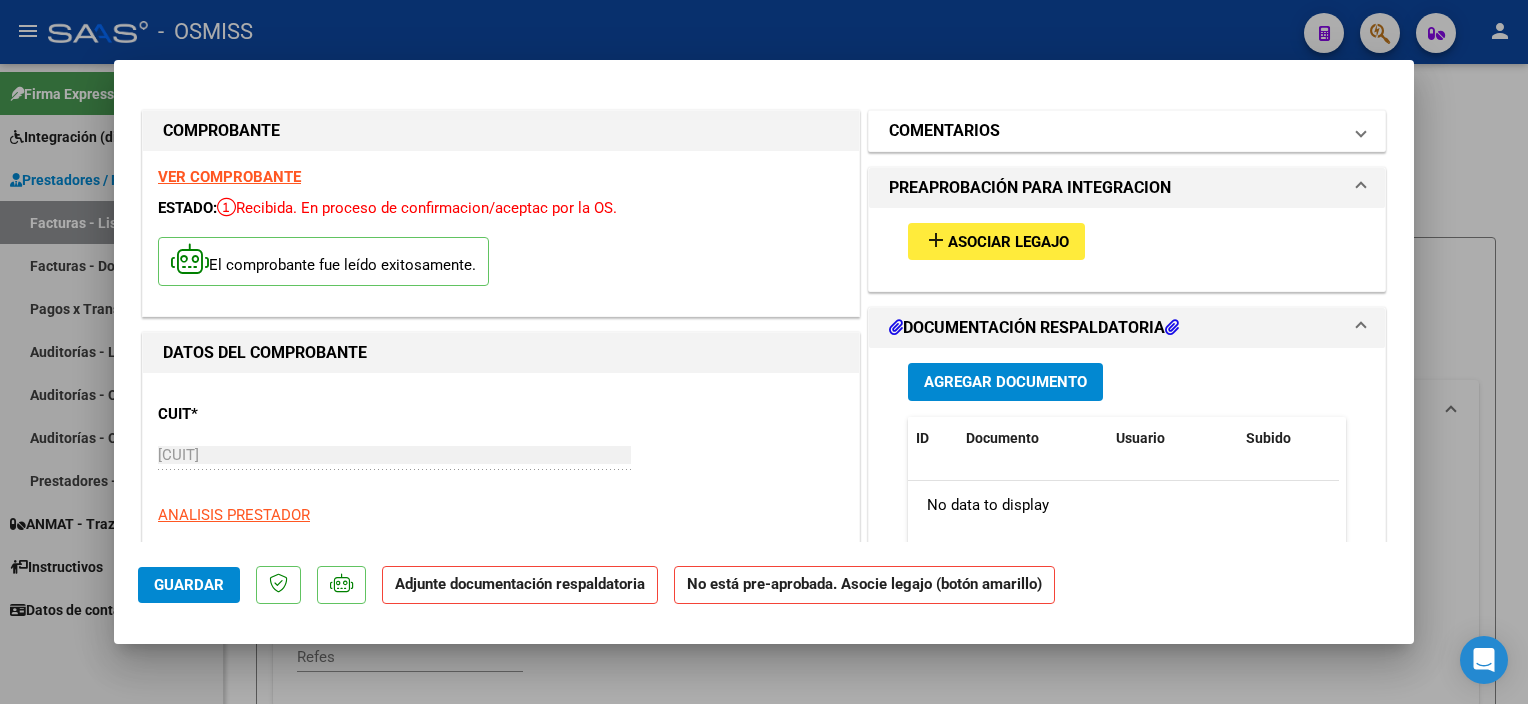 click on "COMENTARIOS" at bounding box center [1127, 131] 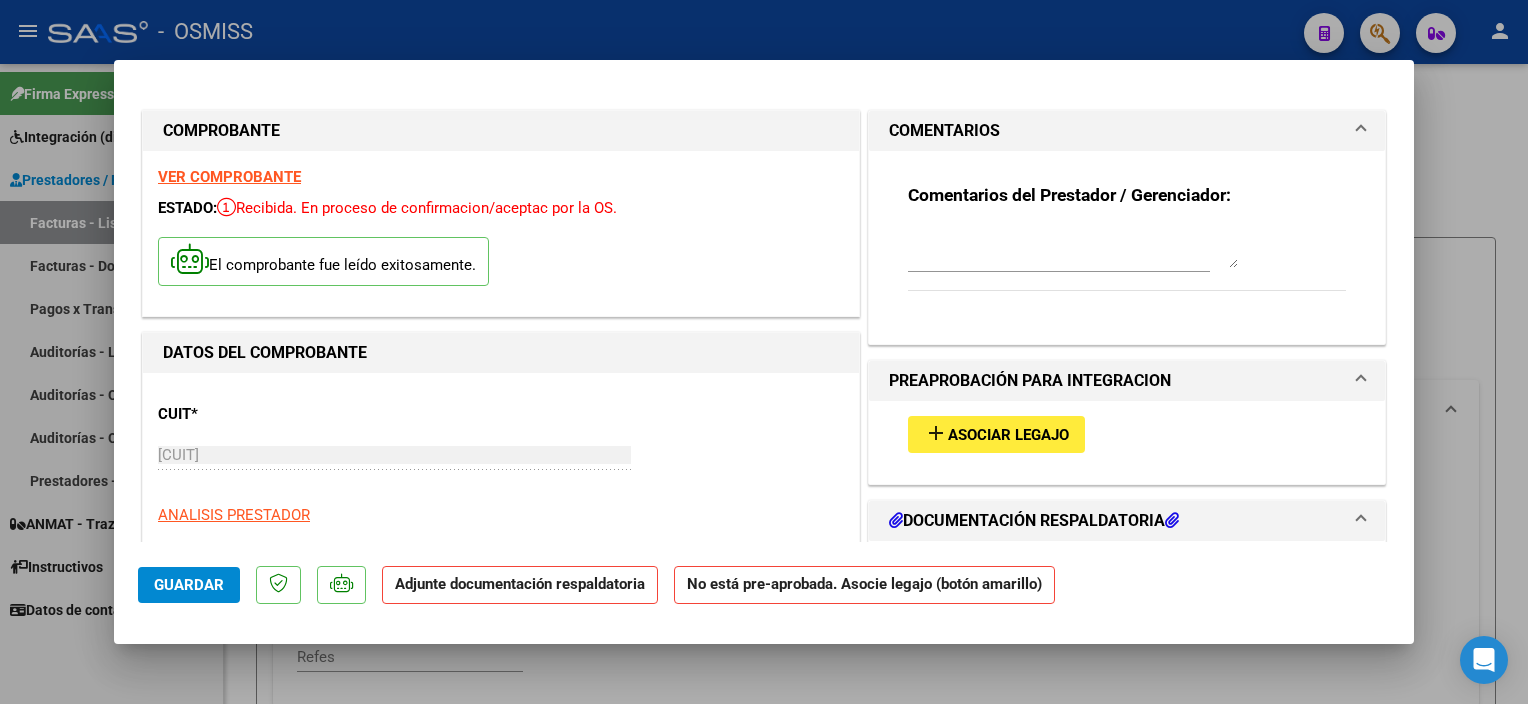 click at bounding box center [1073, 248] 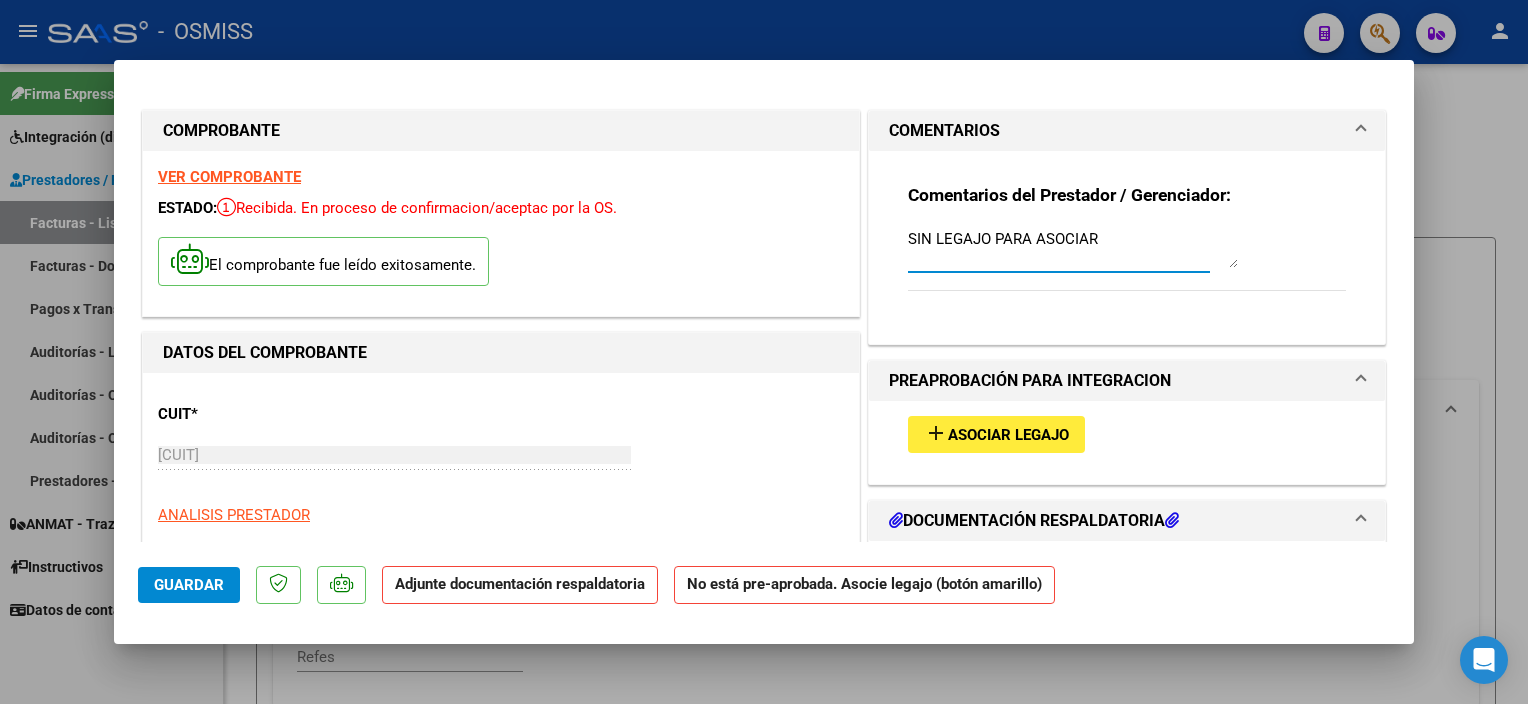 type on "SIN LEGAJO PARA ASOCIAR" 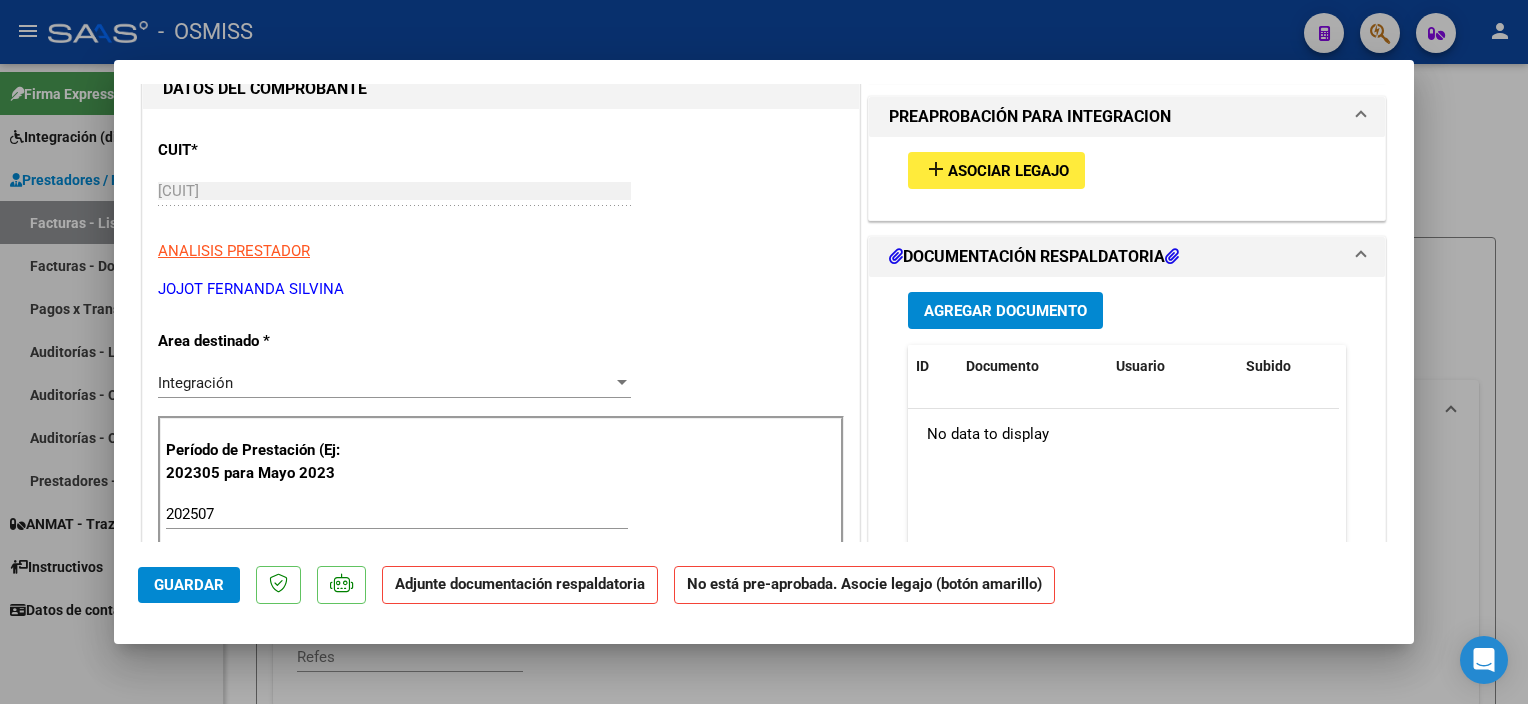 scroll, scrollTop: 304, scrollLeft: 0, axis: vertical 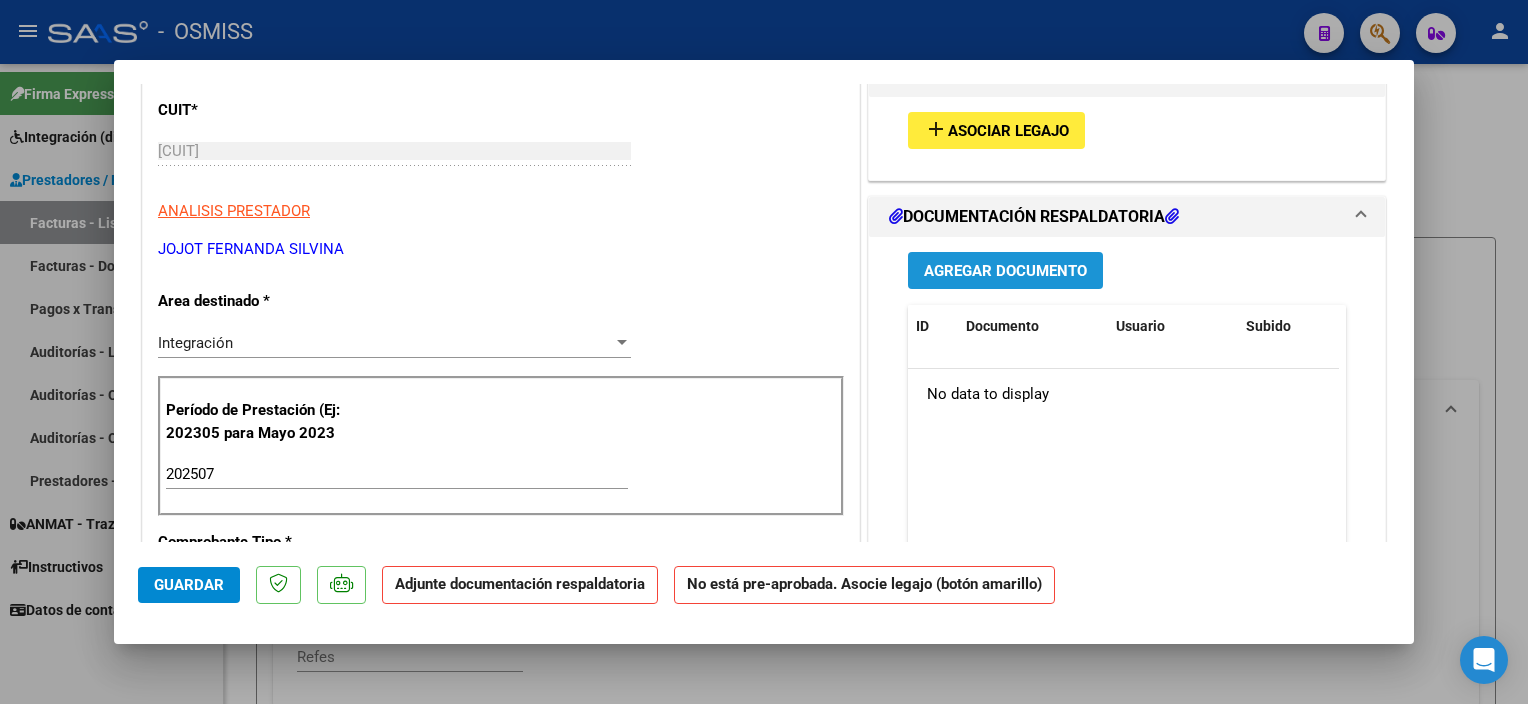 click on "Agregar Documento" at bounding box center [1005, 271] 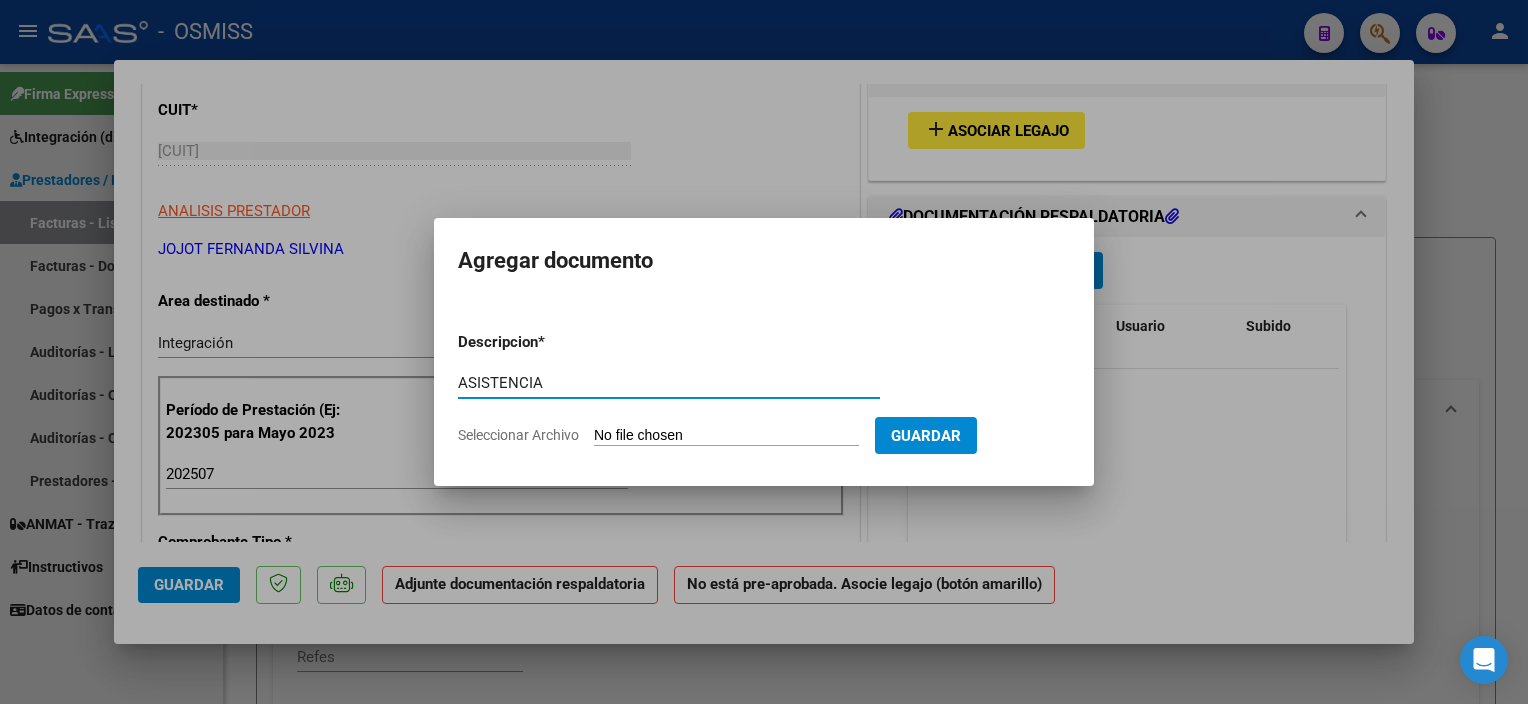 type on "ASISTENCIA" 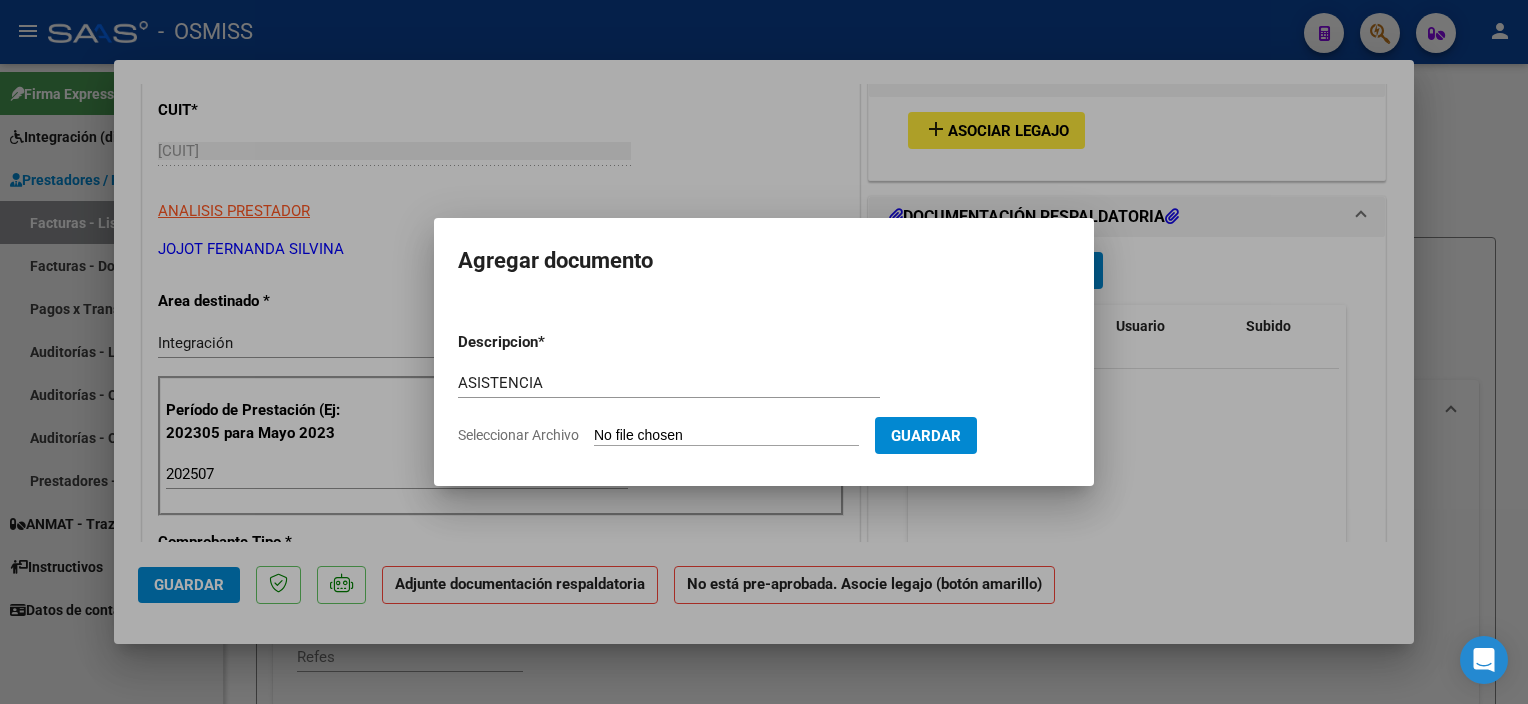type on "C:\fakepath\ASIST.[LAST] - [FIRST] [LAST].pdf" 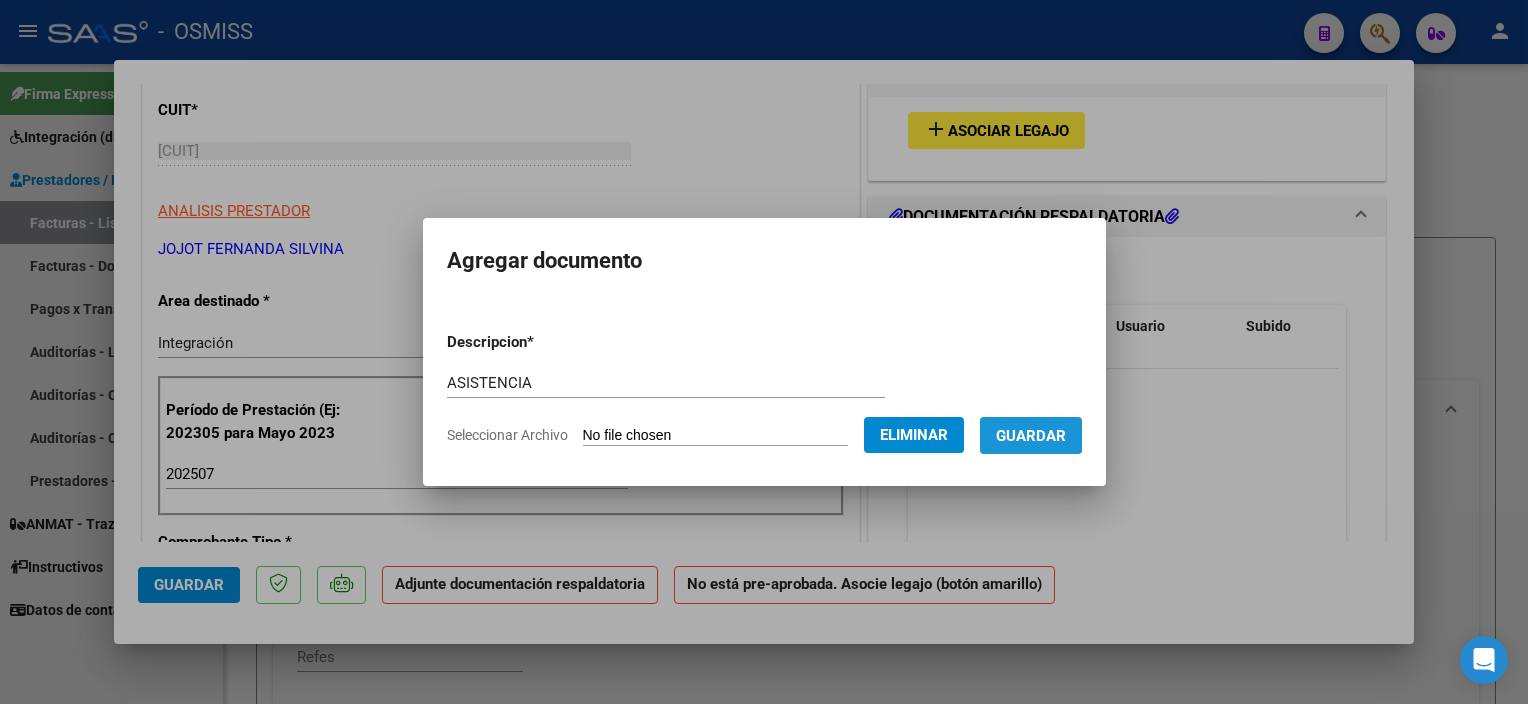 click on "Guardar" at bounding box center [1031, 436] 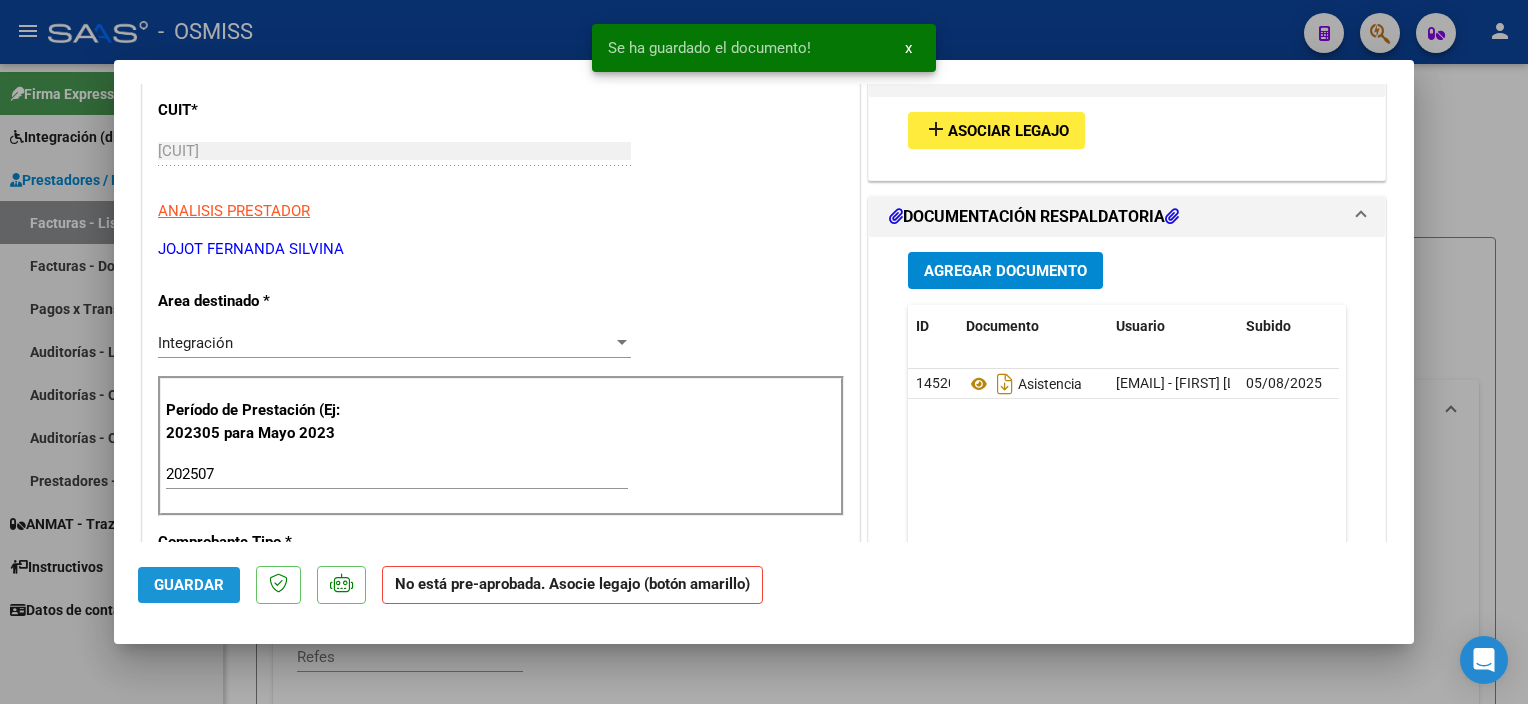 click on "Guardar" 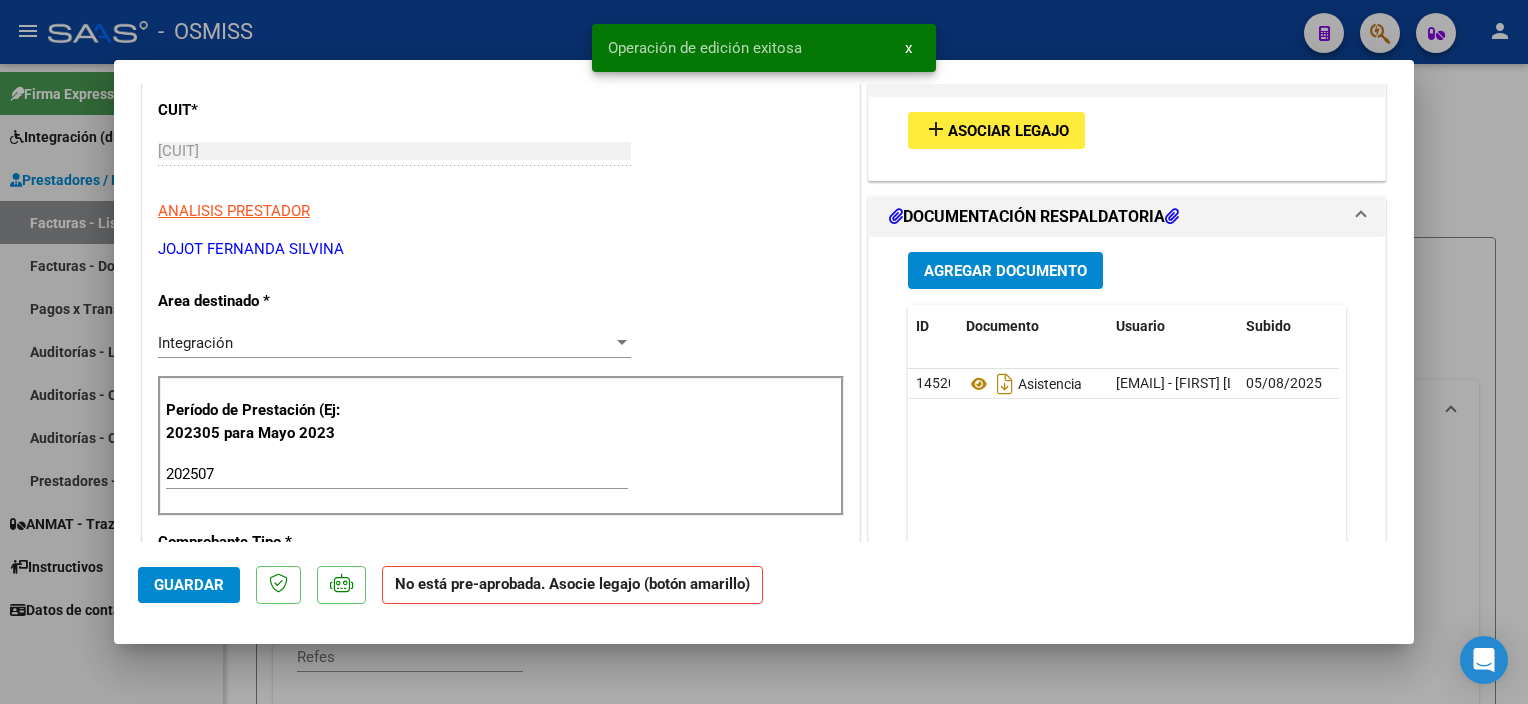 click at bounding box center (764, 352) 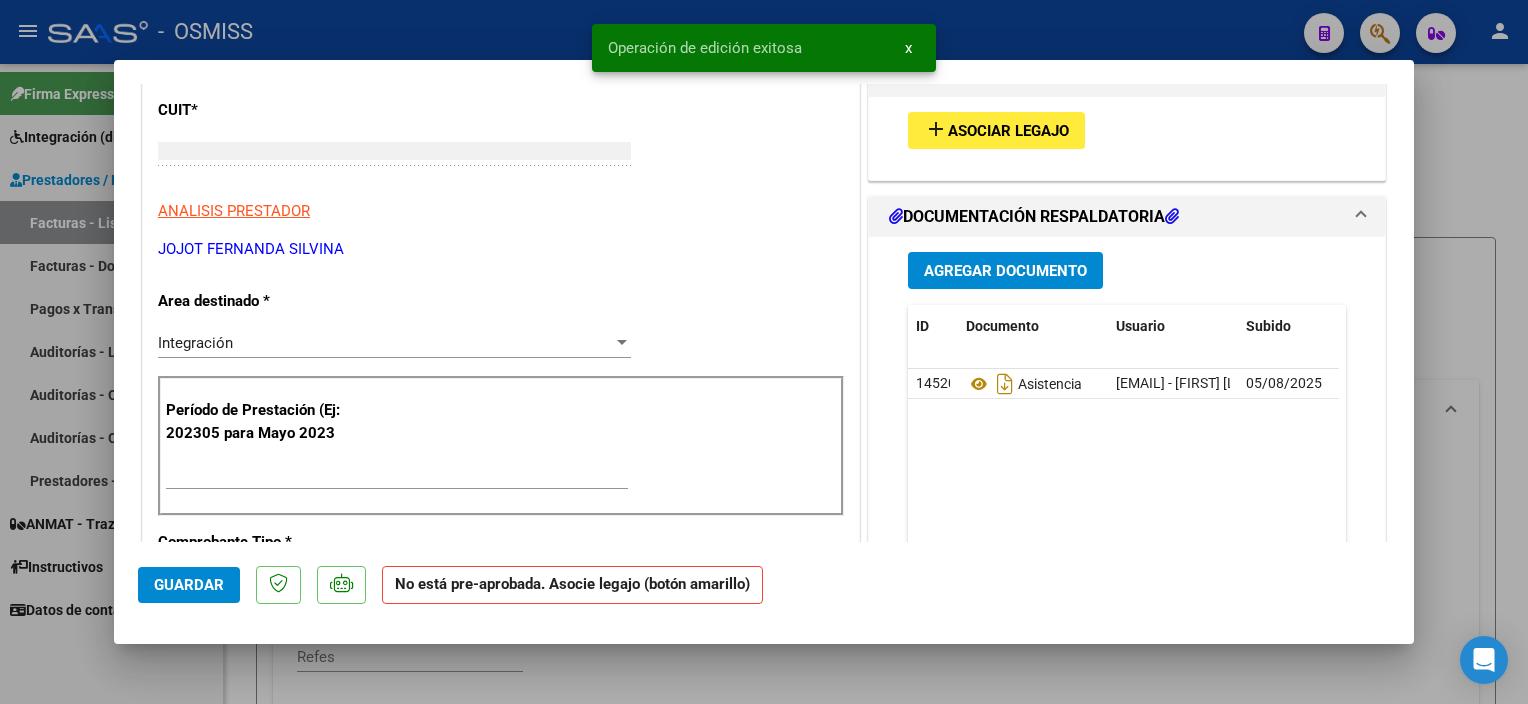 scroll, scrollTop: 0, scrollLeft: 0, axis: both 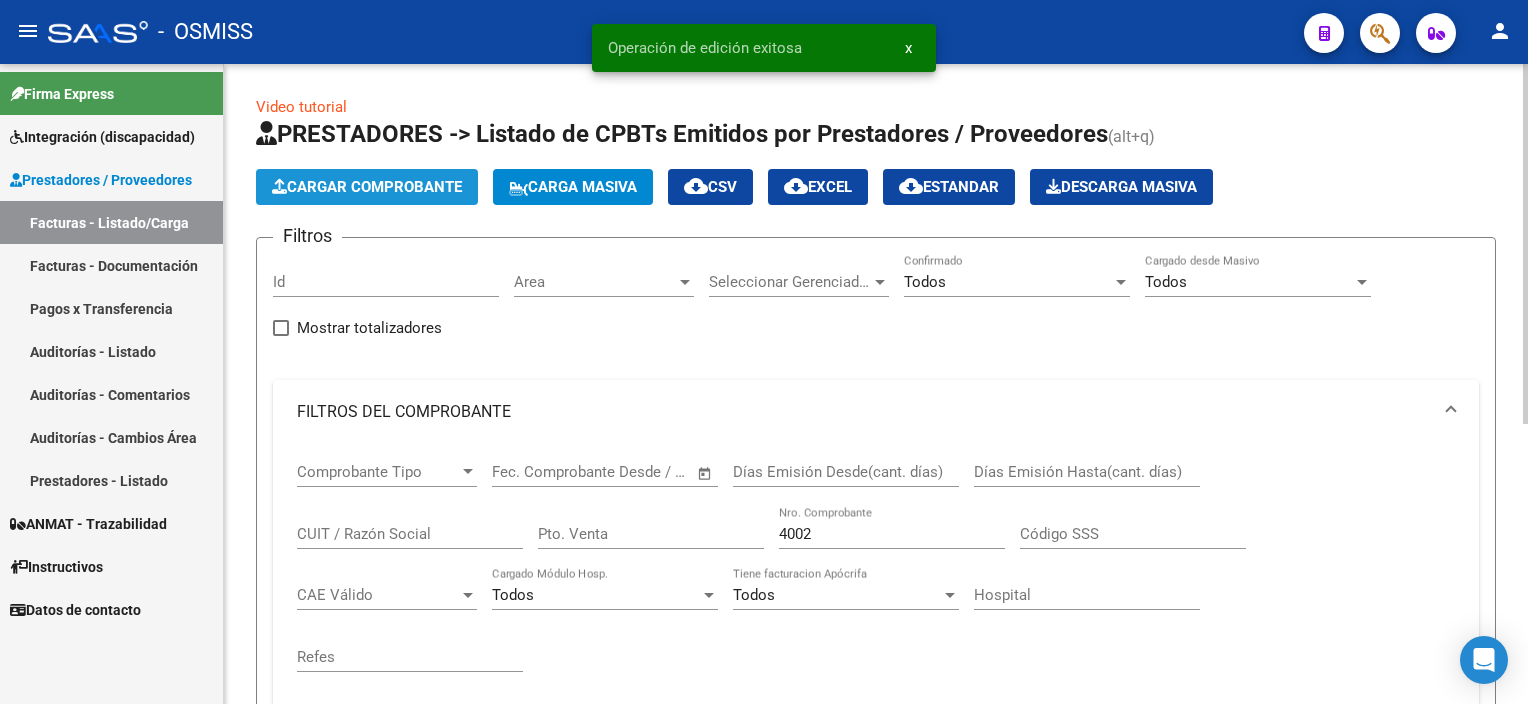 click on "Cargar Comprobante" 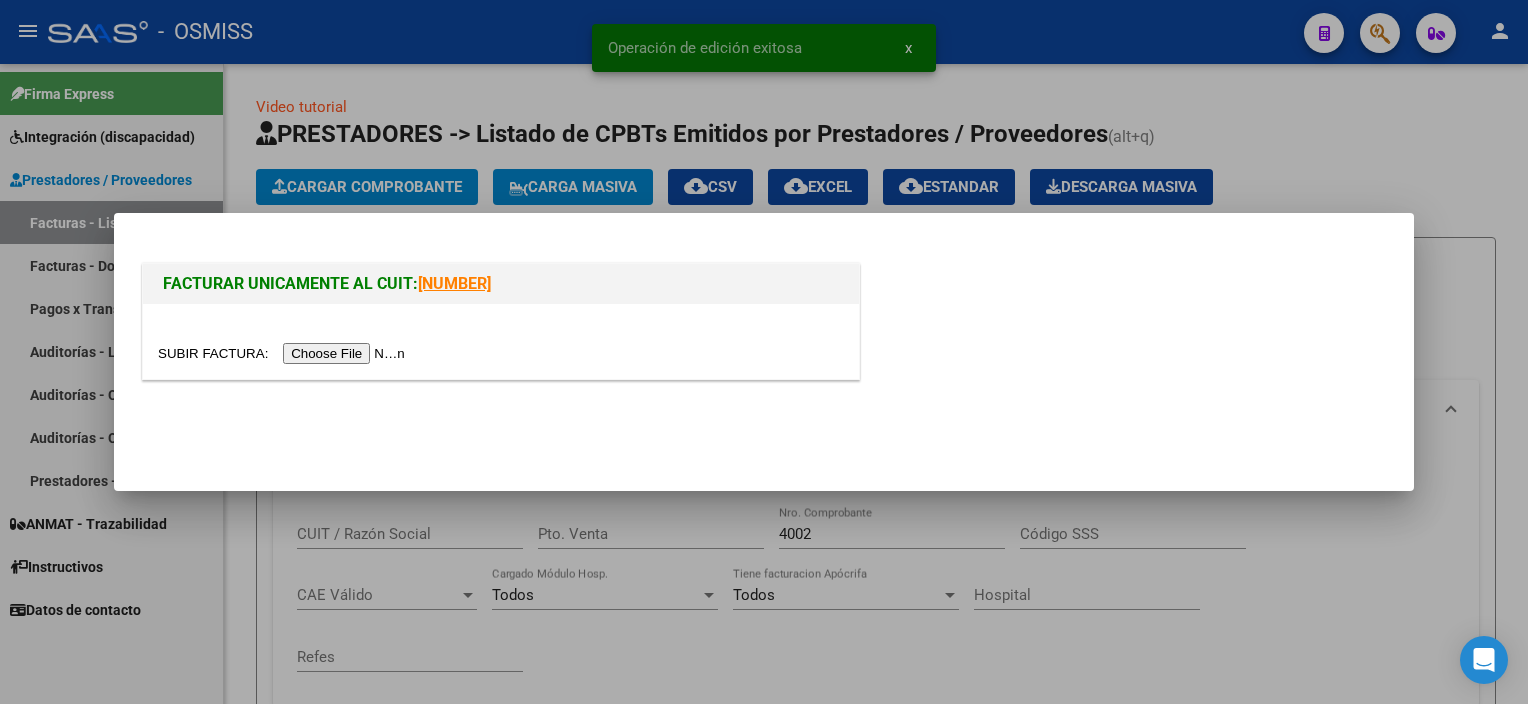 click at bounding box center [284, 353] 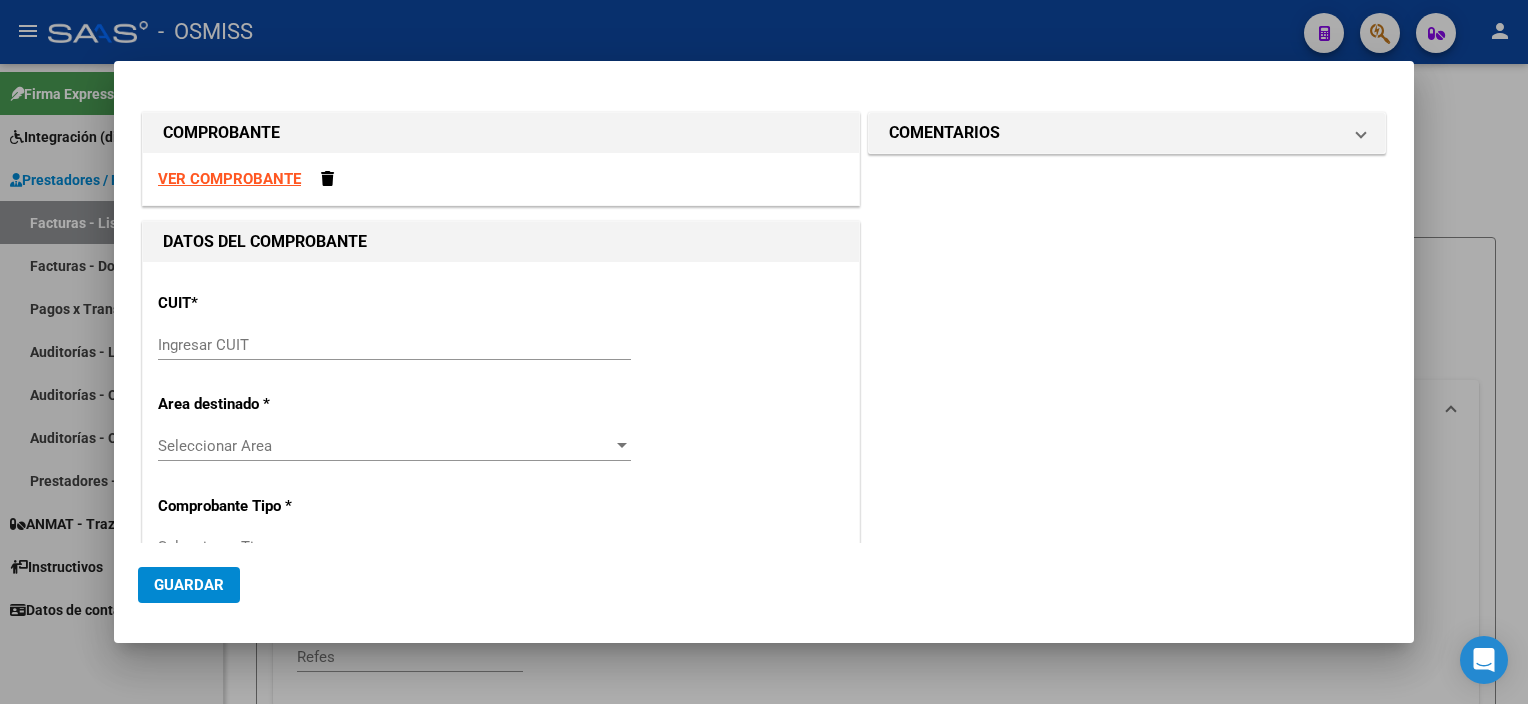 click on "VER COMPROBANTE" at bounding box center [229, 179] 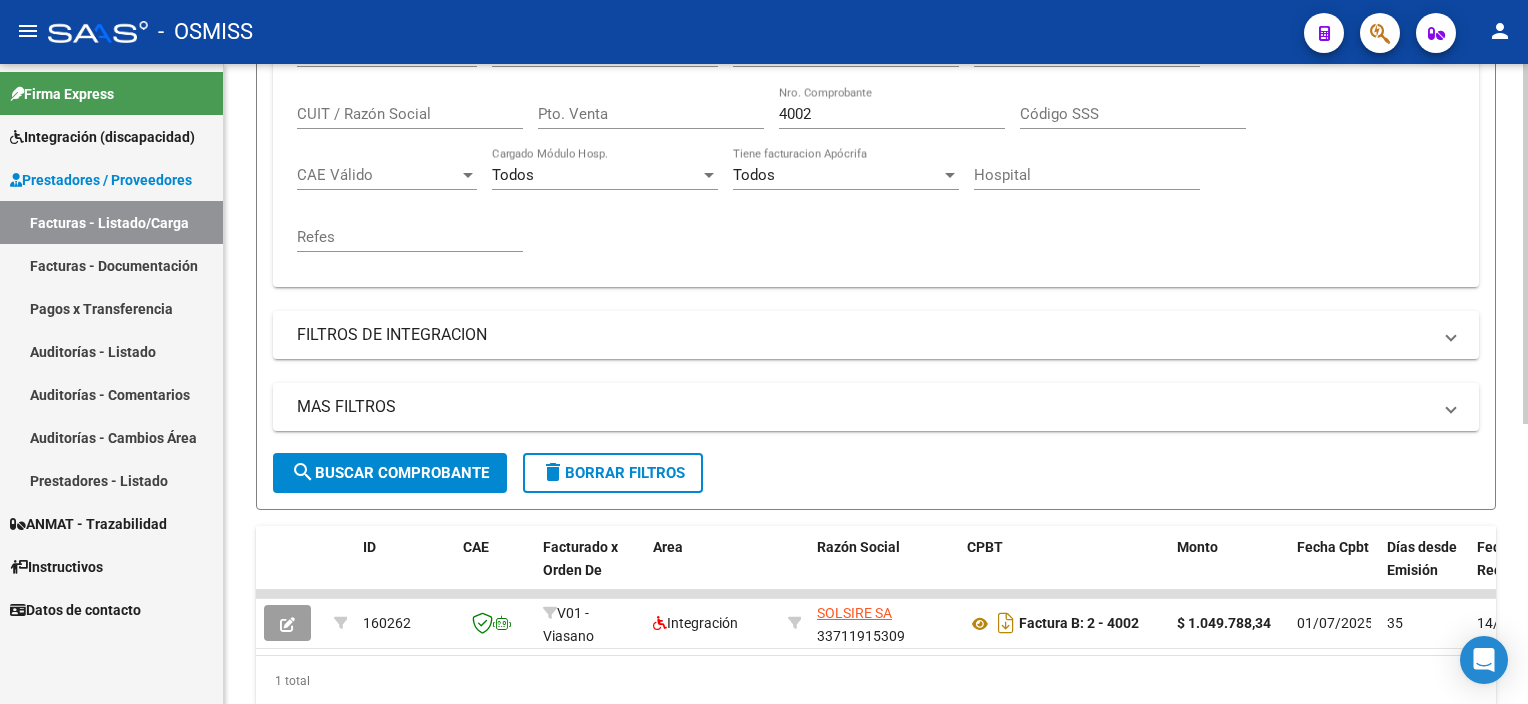 scroll, scrollTop: 497, scrollLeft: 0, axis: vertical 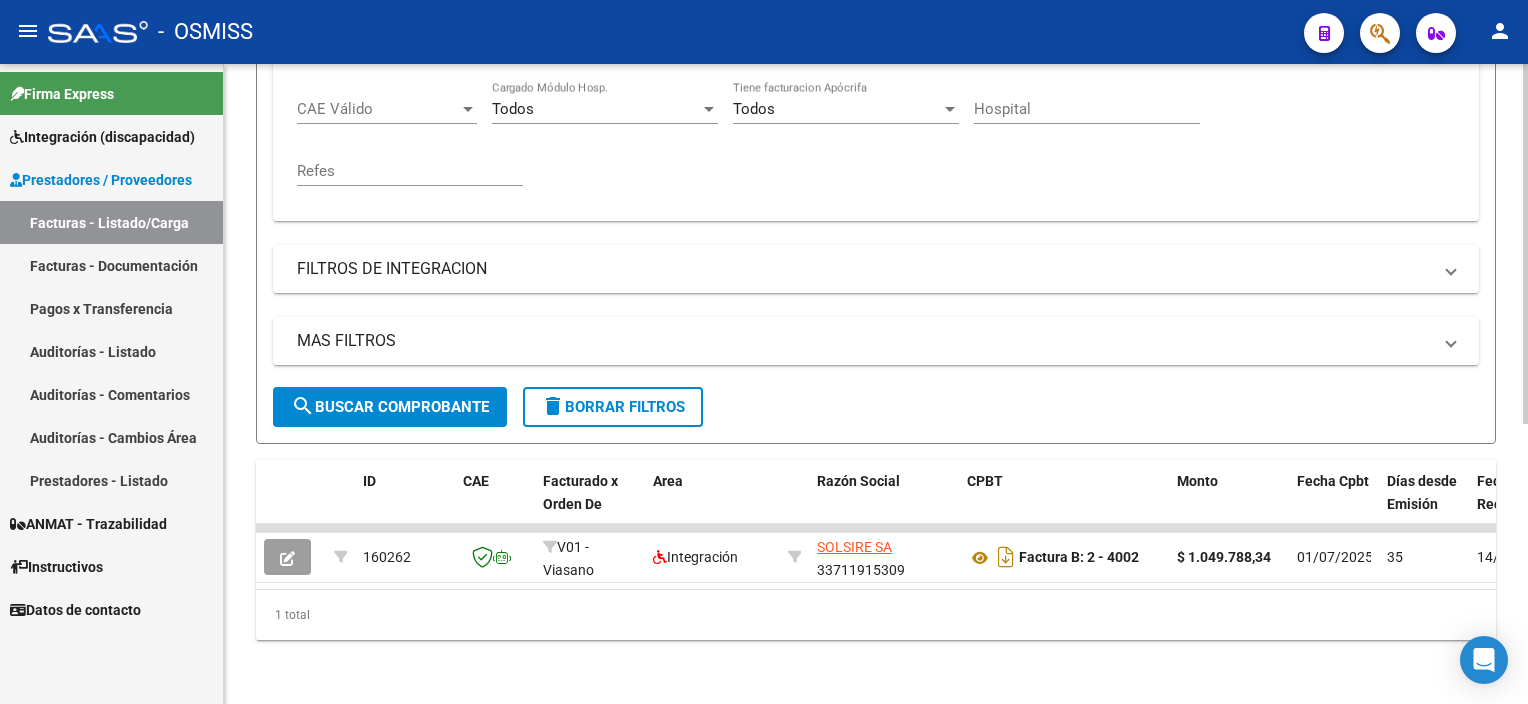 click on "menu -   OSMISS  person    Firma Express     Integración (discapacidad) Legajos    Prestadores / Proveedores Facturas - Listado/Carga Facturas - Documentación Pagos x Transferencia Auditorías - Listado Auditorías - Comentarios Auditorías - Cambios Área Prestadores - Listado    ANMAT - Trazabilidad    Instructivos    Datos de contacto  Video tutorial   PRESTADORES -> Listado de CPBTs Emitidos por Prestadores / Proveedores (alt+q)   Cargar Comprobante
Carga Masiva  cloud_download  CSV  cloud_download  EXCEL  cloud_download  Estandar   Descarga Masiva
Filtros Id Area Area Seleccionar Gerenciador Seleccionar Gerenciador Todos Confirmado Todos Cargado desde Masivo   Mostrar totalizadores   FILTROS DEL COMPROBANTE  Comprobante Tipo Comprobante Tipo Start date – End date Fec. Comprobante Desde / Hasta Días Emisión Desde(cant. días) Días Emisión Hasta(cant. días) CUIT / Razón Social Pto. Venta [NUMBER] Nro. Comprobante Código SSS CAE Válido CAE Válido Todos Cargado Módulo Hosp. –" at bounding box center (764, 352) 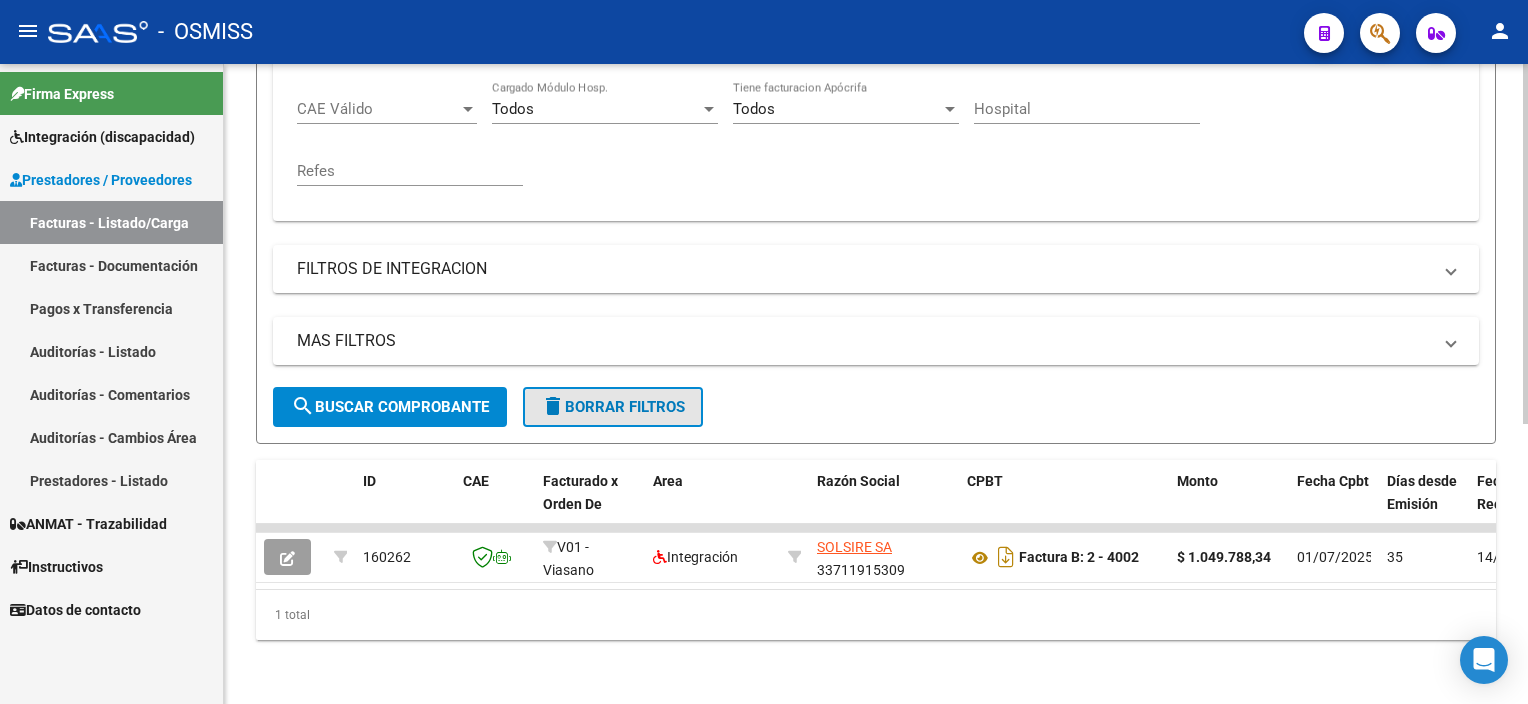 click on "delete  Borrar Filtros" 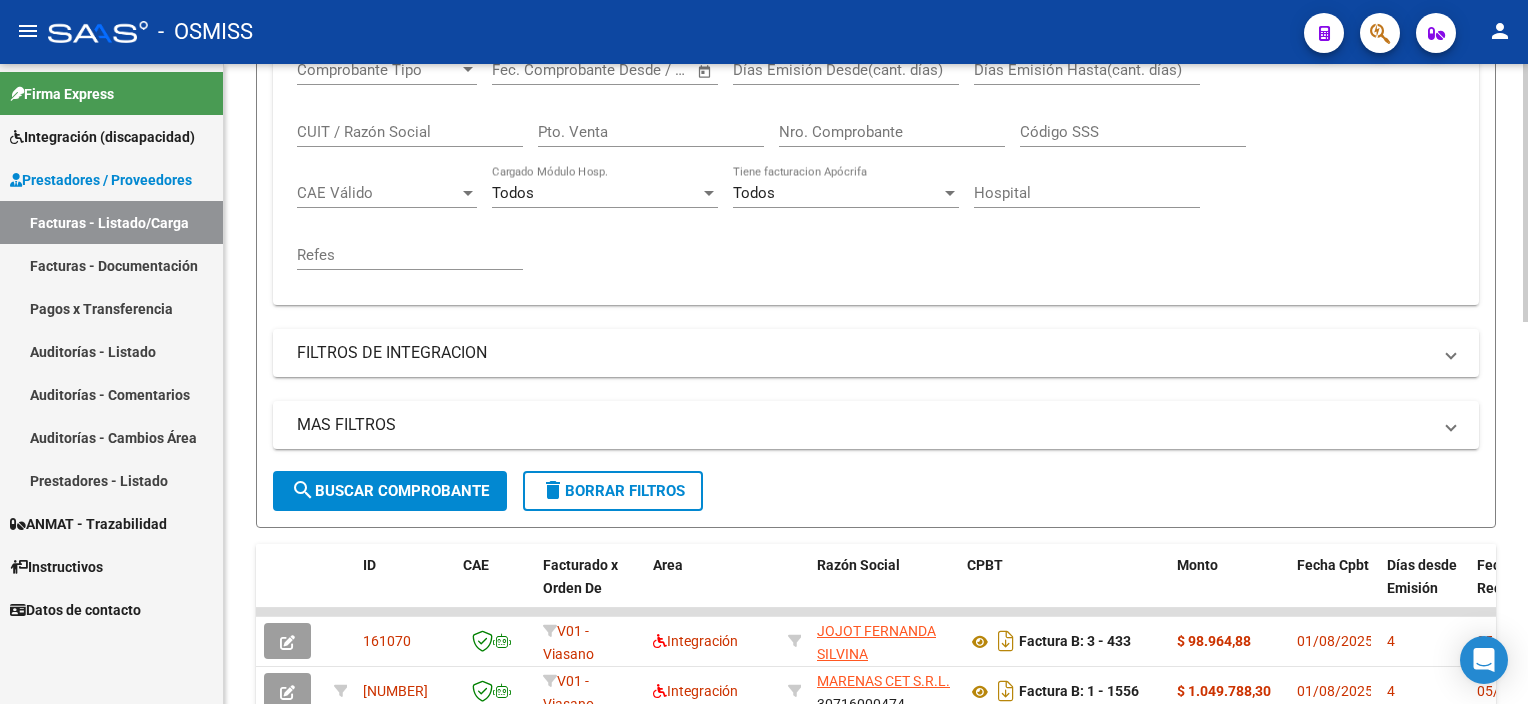 scroll, scrollTop: 316, scrollLeft: 0, axis: vertical 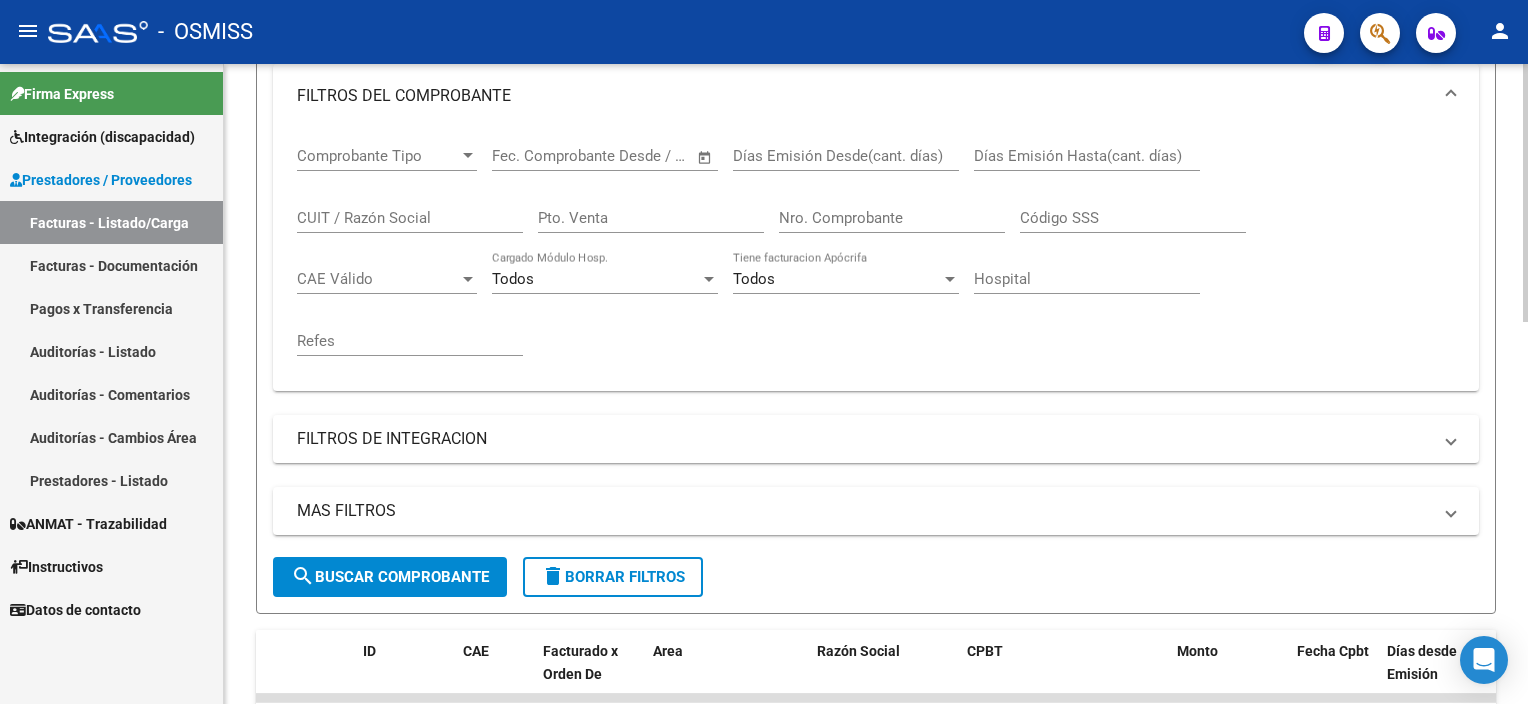 click on "menu -   OSMISS  person    Firma Express     Integración (discapacidad) Legajos    Prestadores / Proveedores Facturas - Listado/Carga Facturas - Documentación Pagos x Transferencia Auditorías - Listado Auditorías - Comentarios Auditorías - Cambios Área Prestadores - Listado    ANMAT - Trazabilidad    Instructivos    Datos de contacto  Video tutorial   PRESTADORES -> Listado de CPBTs Emitidos por Prestadores / Proveedores (alt+q)   Cargar Comprobante
Carga Masiva  cloud_download  CSV  cloud_download  EXCEL  cloud_download  Estandar   Descarga Masiva
Filtros Id Area Area Seleccionar Gerenciador Seleccionar Gerenciador No Confirmado Todos Cargado desde Masivo   Mostrar totalizadores   FILTROS DEL COMPROBANTE  Comprobante Tipo Comprobante Tipo Start date – End date Fec. Comprobante Desde / Hasta Días Emisión Desde(cant. días) Días Emisión Hasta(cant. días) CUIT / Razón Social Pto. Venta Nro. Comprobante Código SSS CAE Válido CAE Válido Todos Cargado Módulo Hosp. Todos Refes" at bounding box center (764, 352) 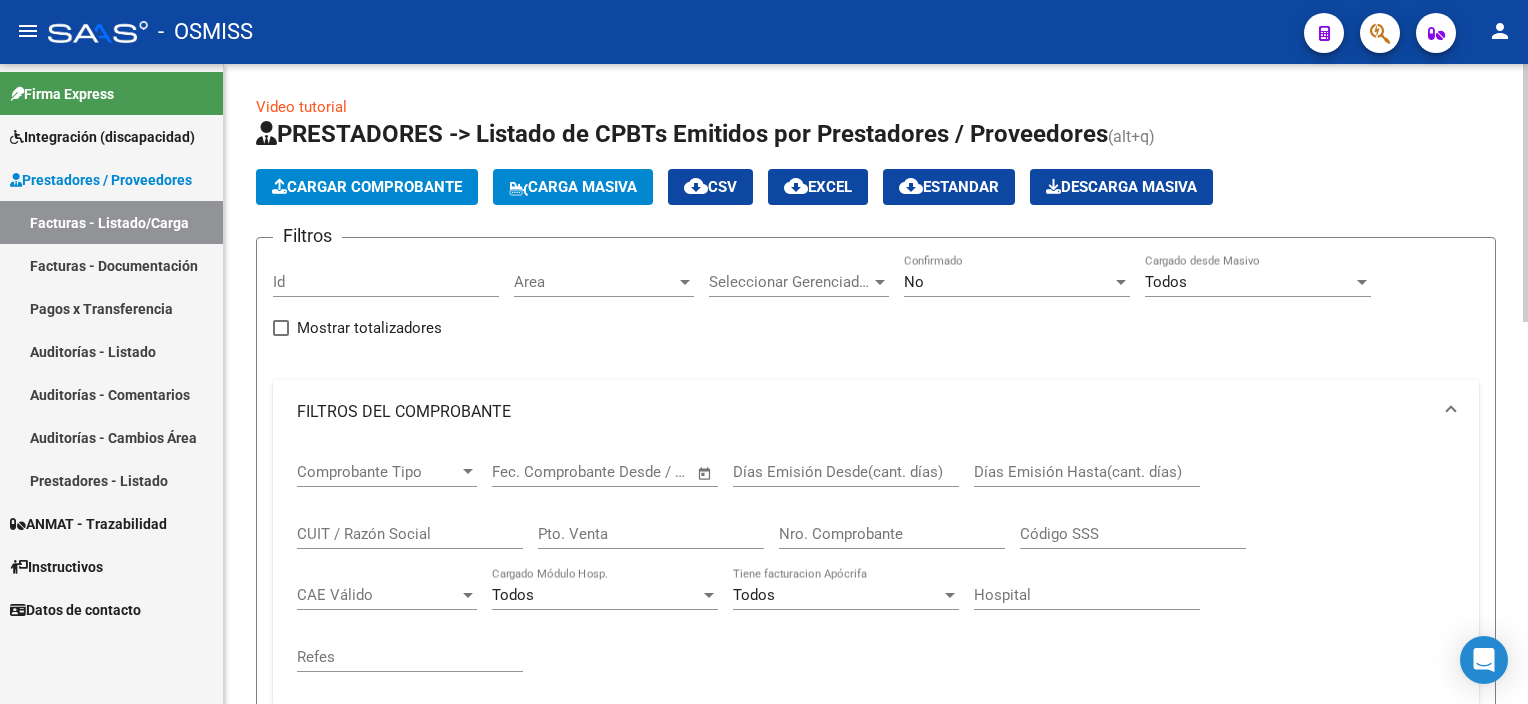 click on "Video tutorial   PRESTADORES -> Listado de CPBTs Emitidos por Prestadores / Proveedores (alt+q)   Cargar Comprobante
Carga Masiva  cloud_download  CSV  cloud_download  EXCEL  cloud_download  Estandar   Descarga Masiva
Filtros Id Area Area Seleccionar Gerenciador Seleccionar Gerenciador No Confirmado Todos Cargado desde Masivo   Mostrar totalizadores   FILTROS DEL COMPROBANTE  Comprobante Tipo Comprobante Tipo Start date – End date Fec. Comprobante Desde / Hasta Días Emisión Desde(cant. días) Días Emisión Hasta(cant. días) CUIT / Razón Social Pto. Venta Nro. Comprobante Código SSS CAE Válido CAE Válido Todos Cargado Módulo Hosp. Todos Tiene facturacion Apócrifa Hospital Refes  FILTROS DE INTEGRACION  Período De Prestación Campos del Archivo de Rendición Devuelto x SSS (dr_envio) Todos Rendido x SSS (dr_envio) Tipo de Registro Tipo de Registro Período Presentación Período Presentación Campos del Legajo Asociado (preaprobación) Afiliado Legajo (cuil/nombre) Todos  MAS FILTROS  Todos" 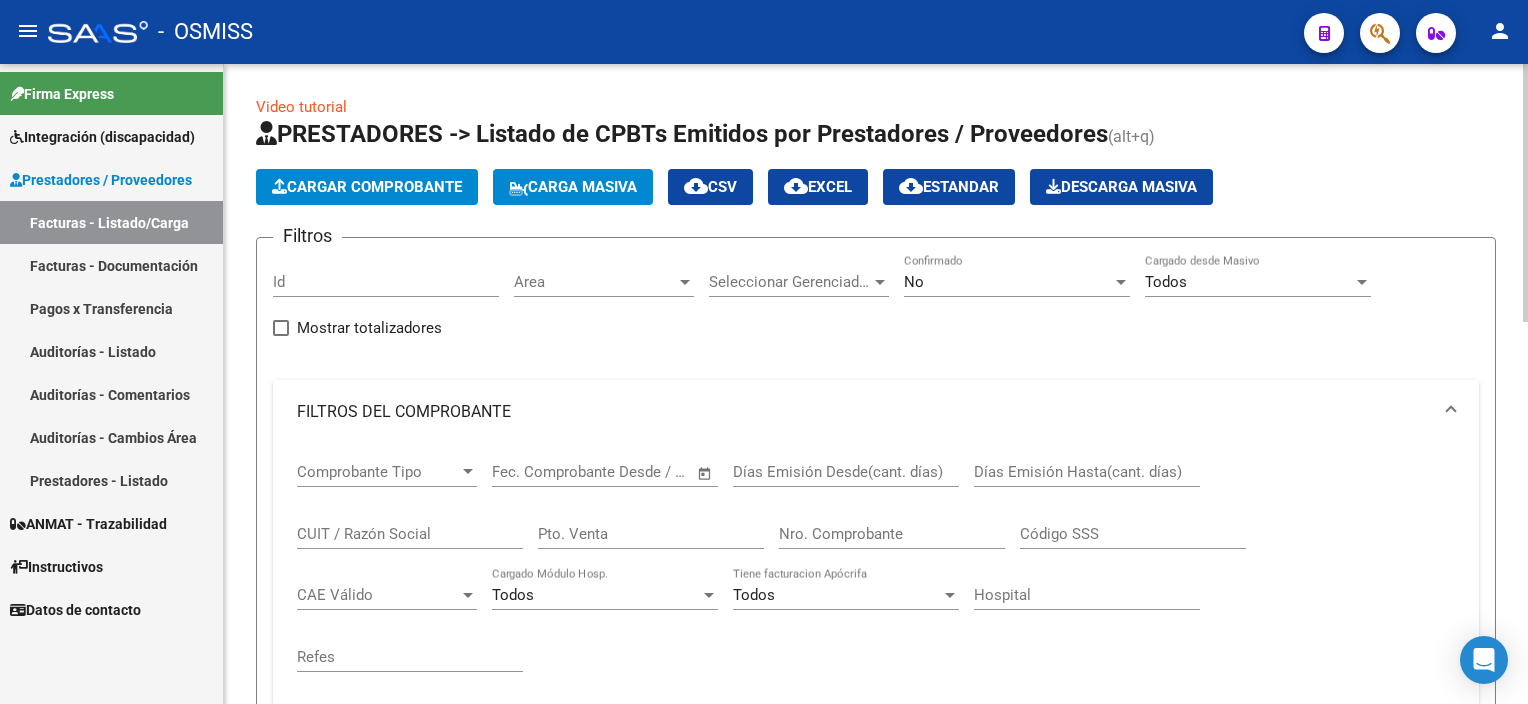 click on "Cargar Comprobante" 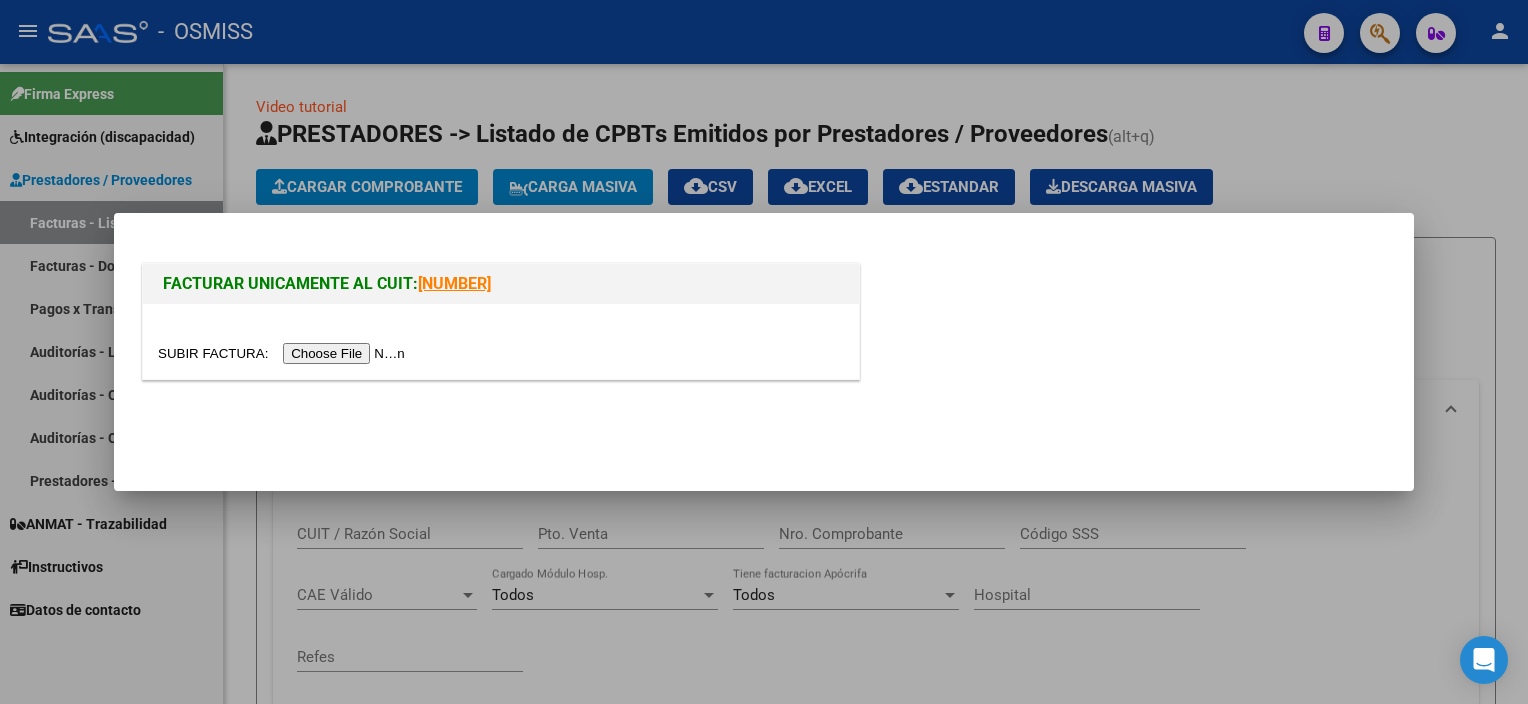click at bounding box center [284, 353] 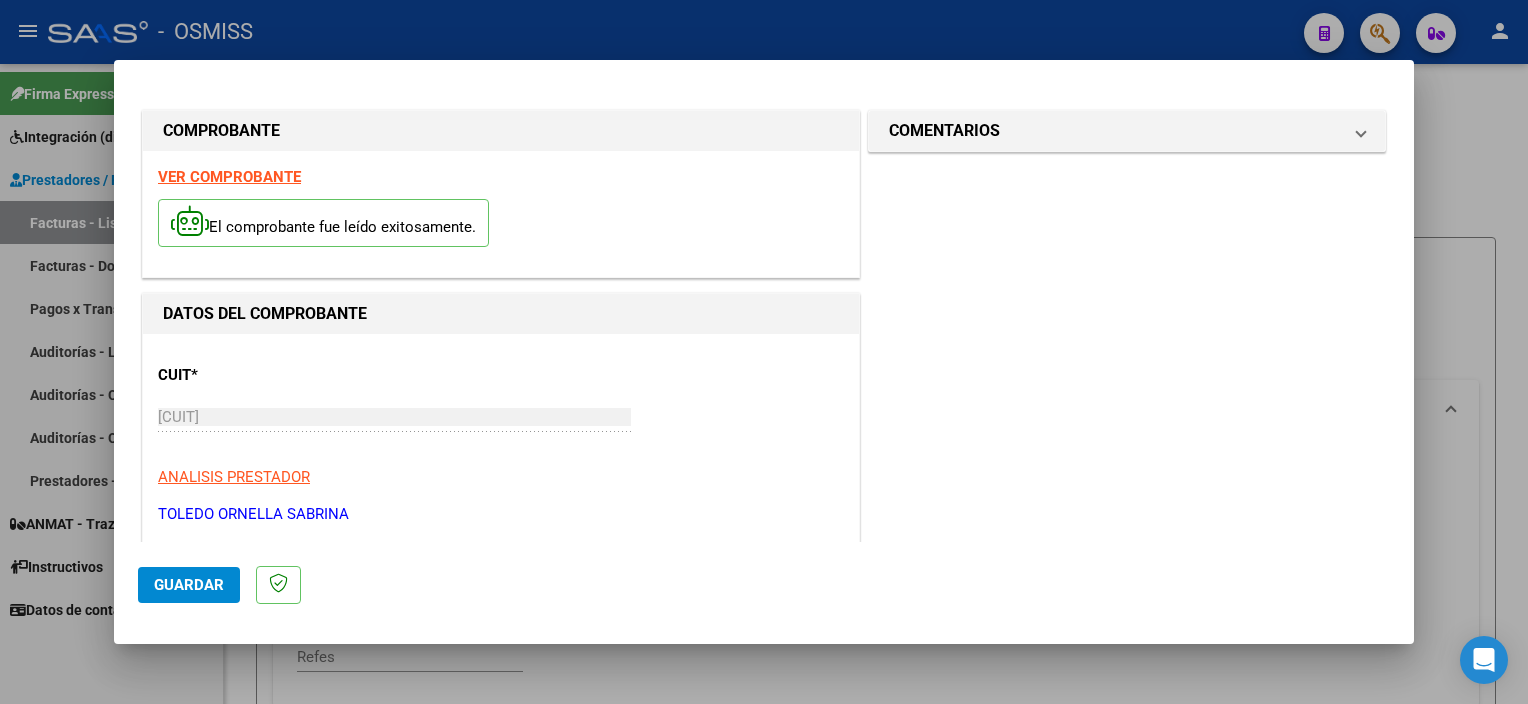 scroll, scrollTop: 295, scrollLeft: 0, axis: vertical 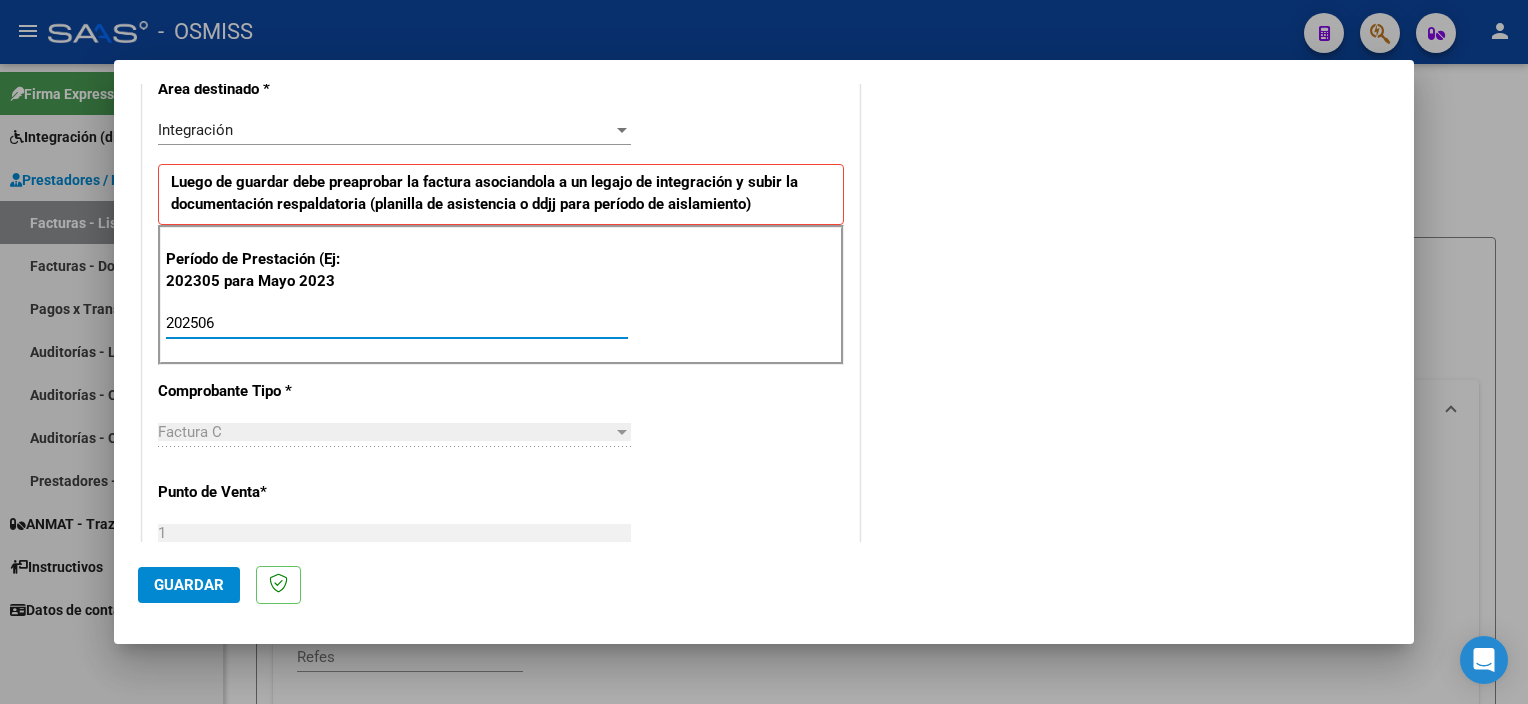 click on "202506" at bounding box center [397, 323] 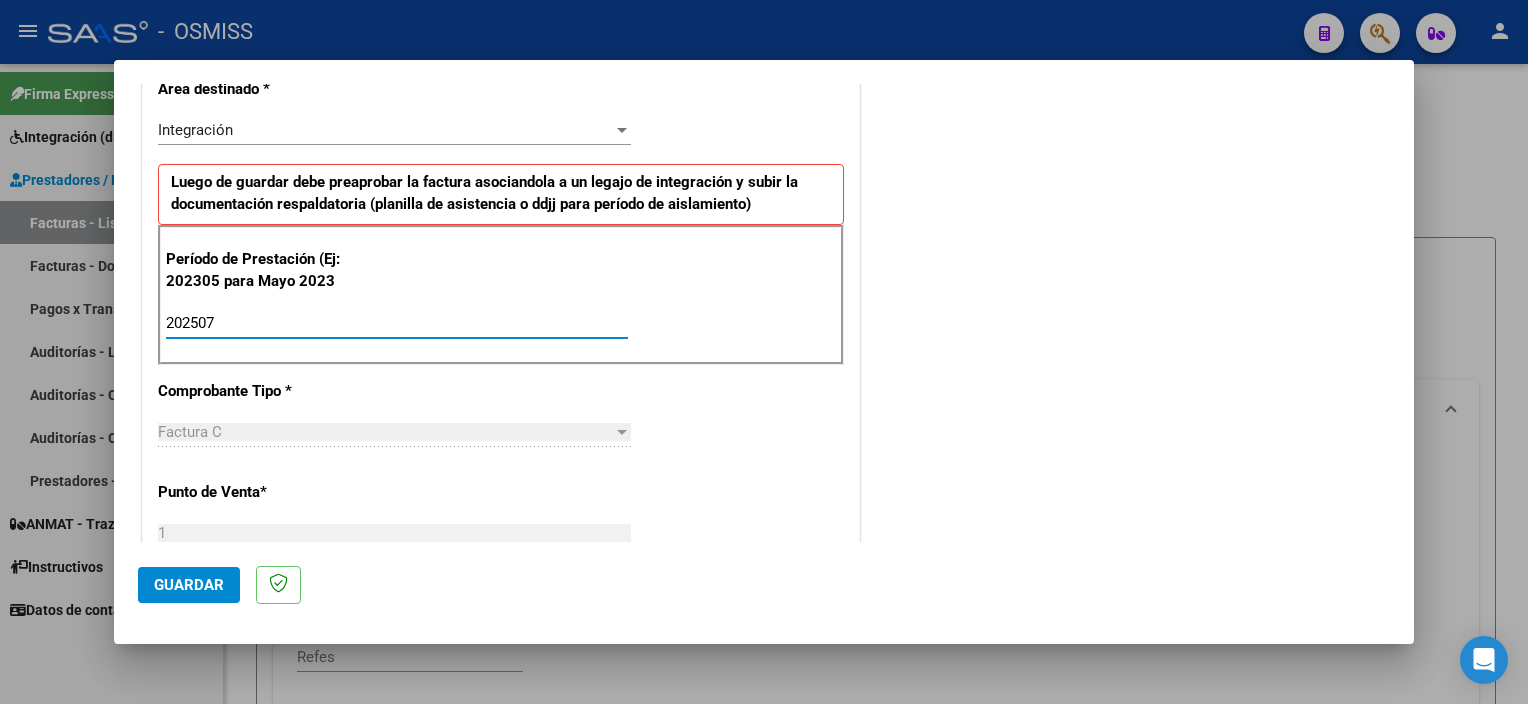 type on "202507" 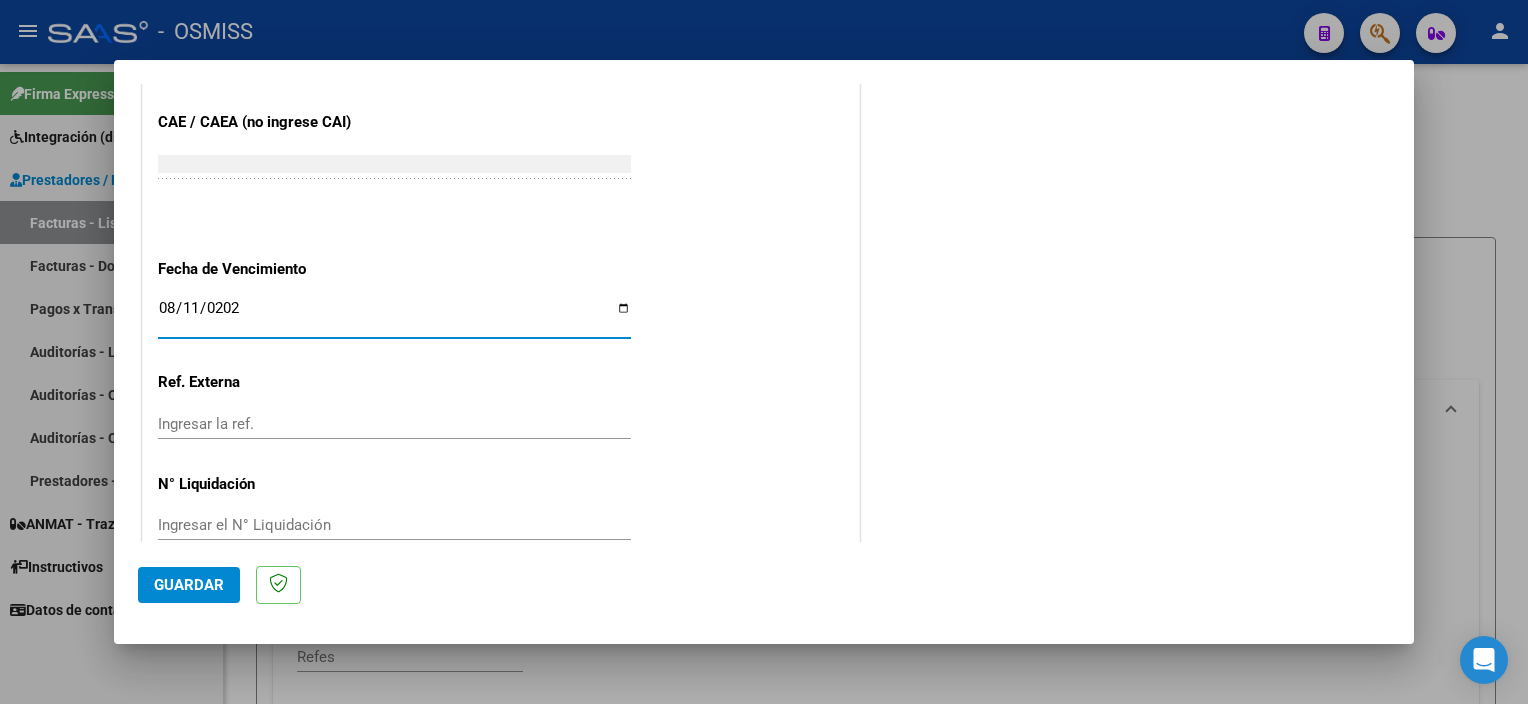 type on "2025-08-11" 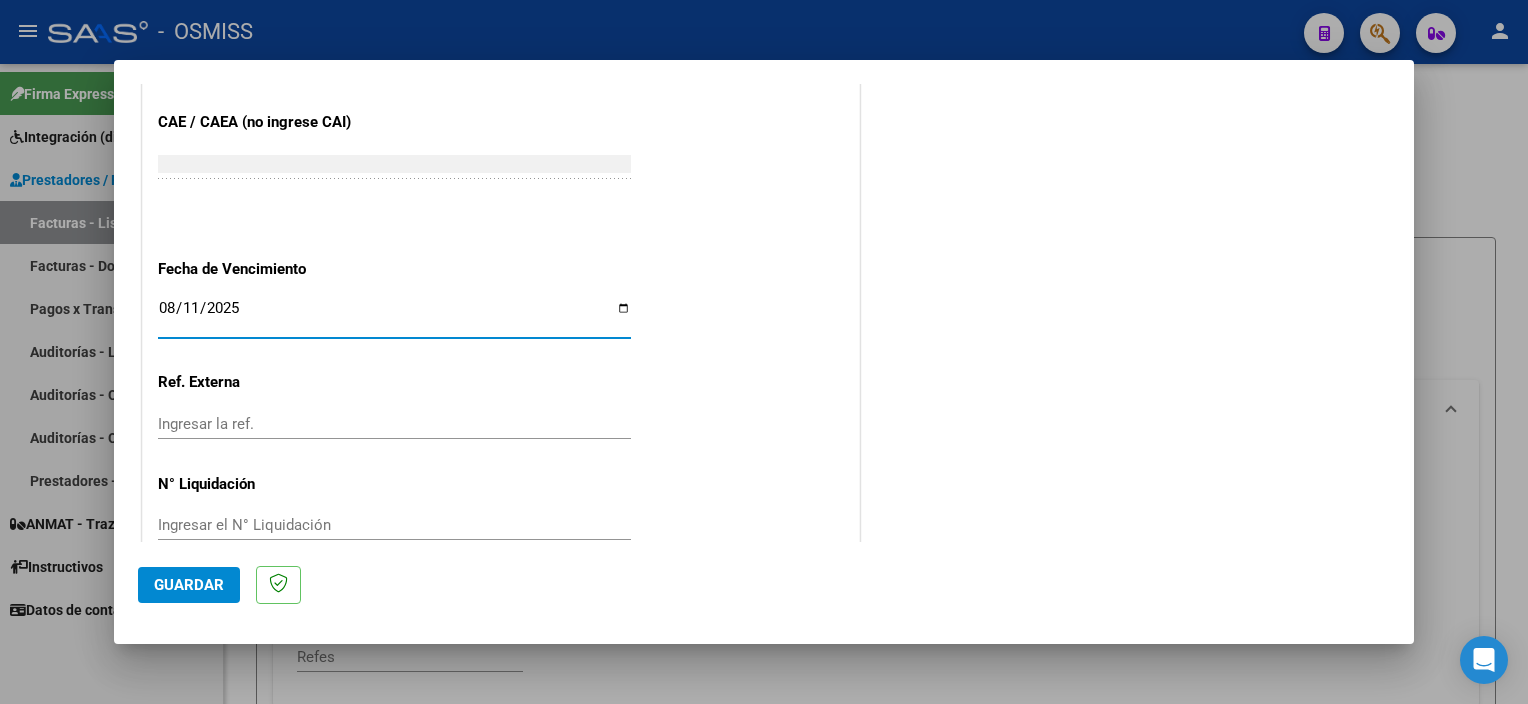 click on "Guardar" 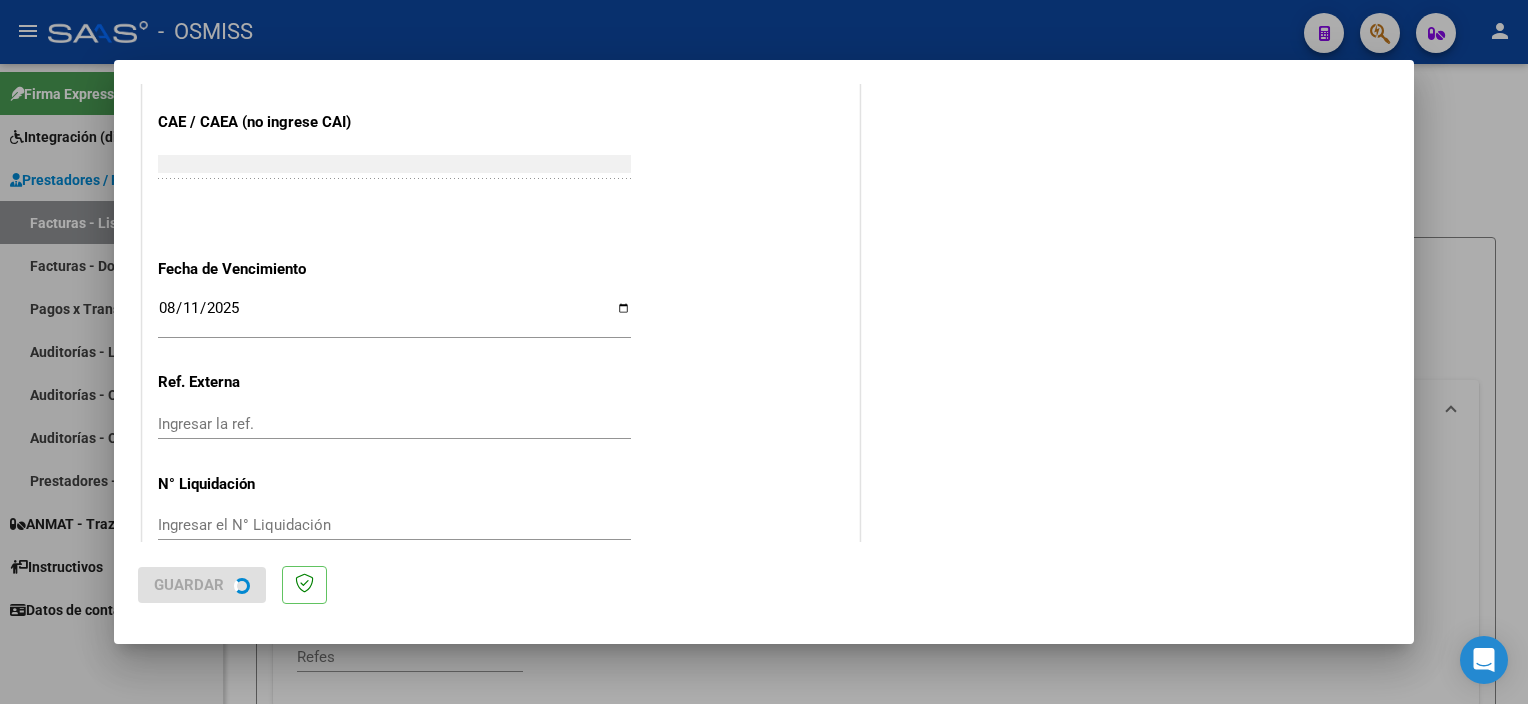scroll, scrollTop: 0, scrollLeft: 0, axis: both 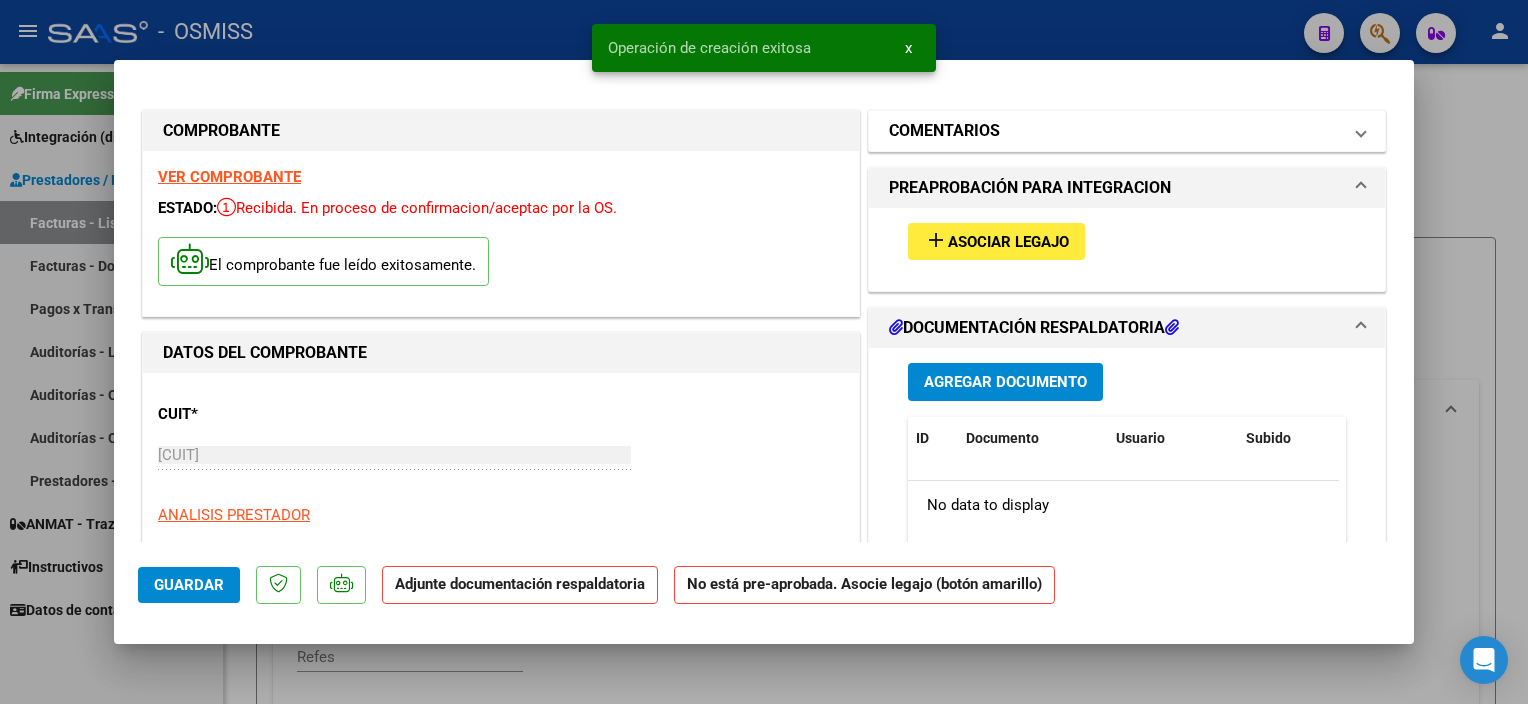 click on "COMENTARIOS" at bounding box center [1115, 131] 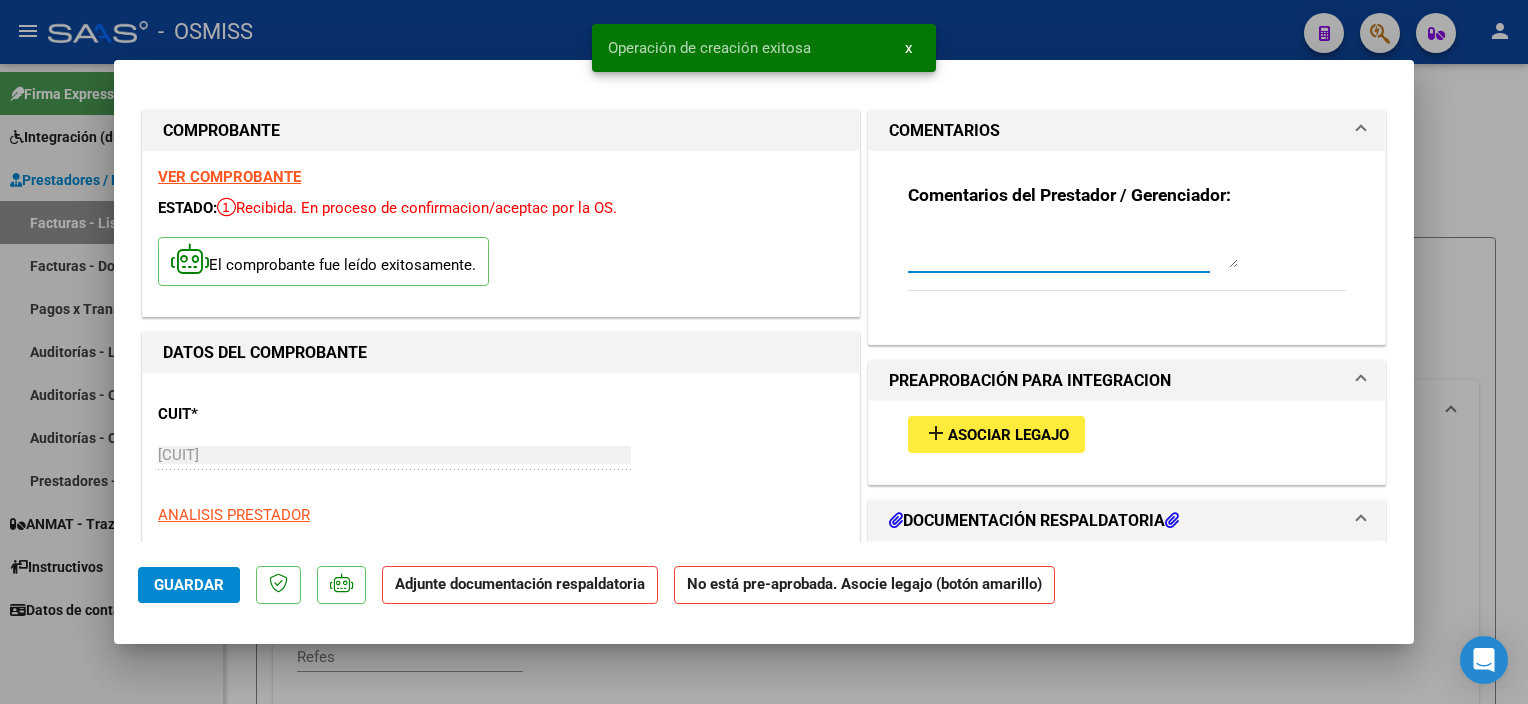 click at bounding box center [1073, 248] 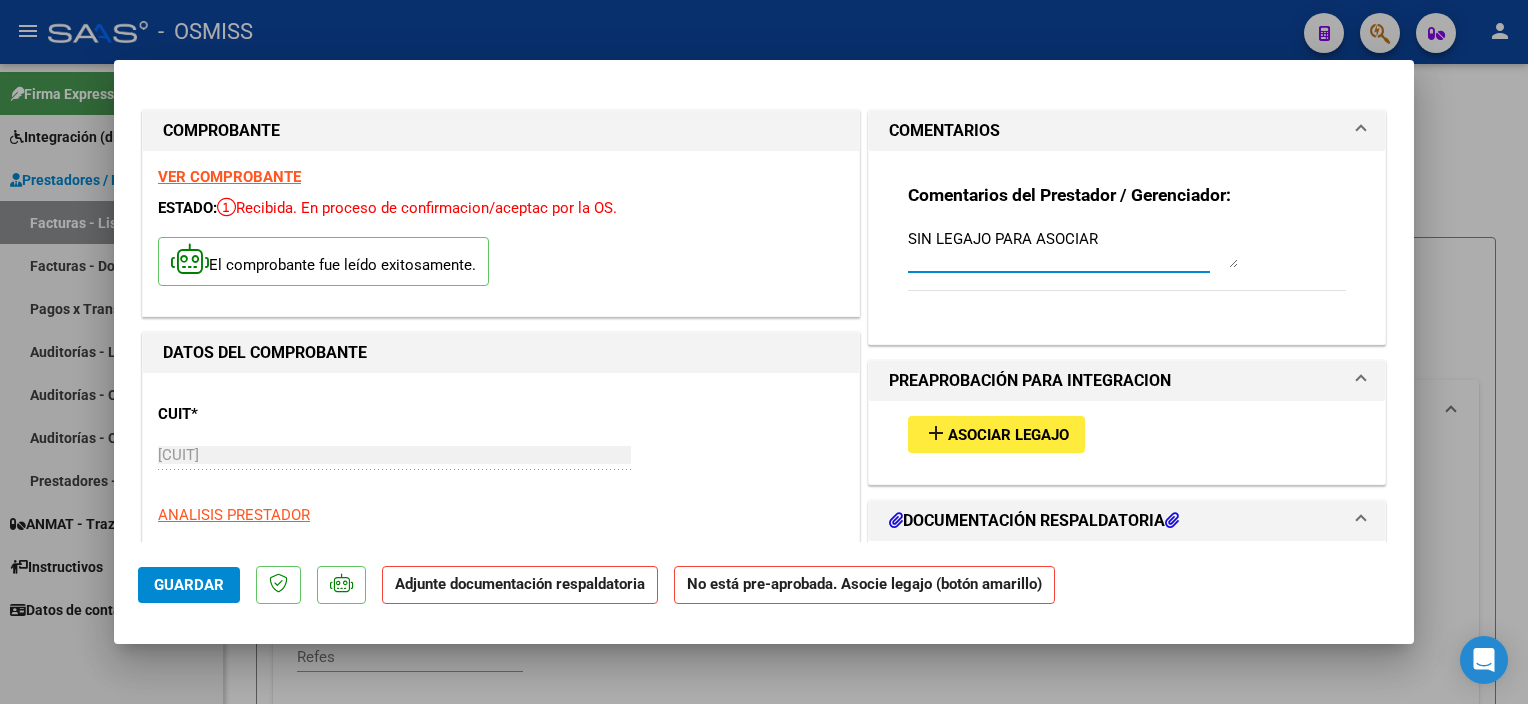 type on "SIN LEGAJO PARA ASOCIAR" 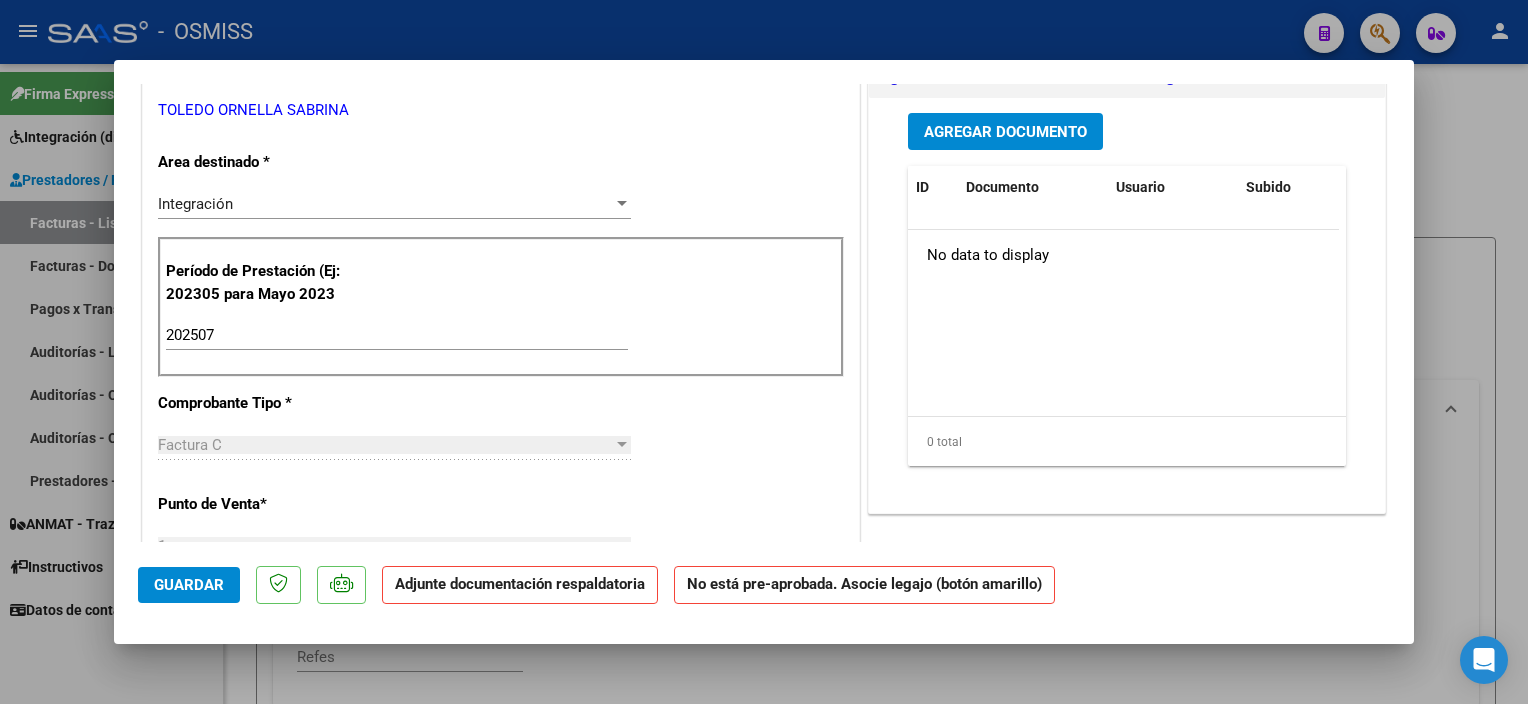 drag, startPoint x: 1413, startPoint y: 175, endPoint x: 1411, endPoint y: 280, distance: 105.01904 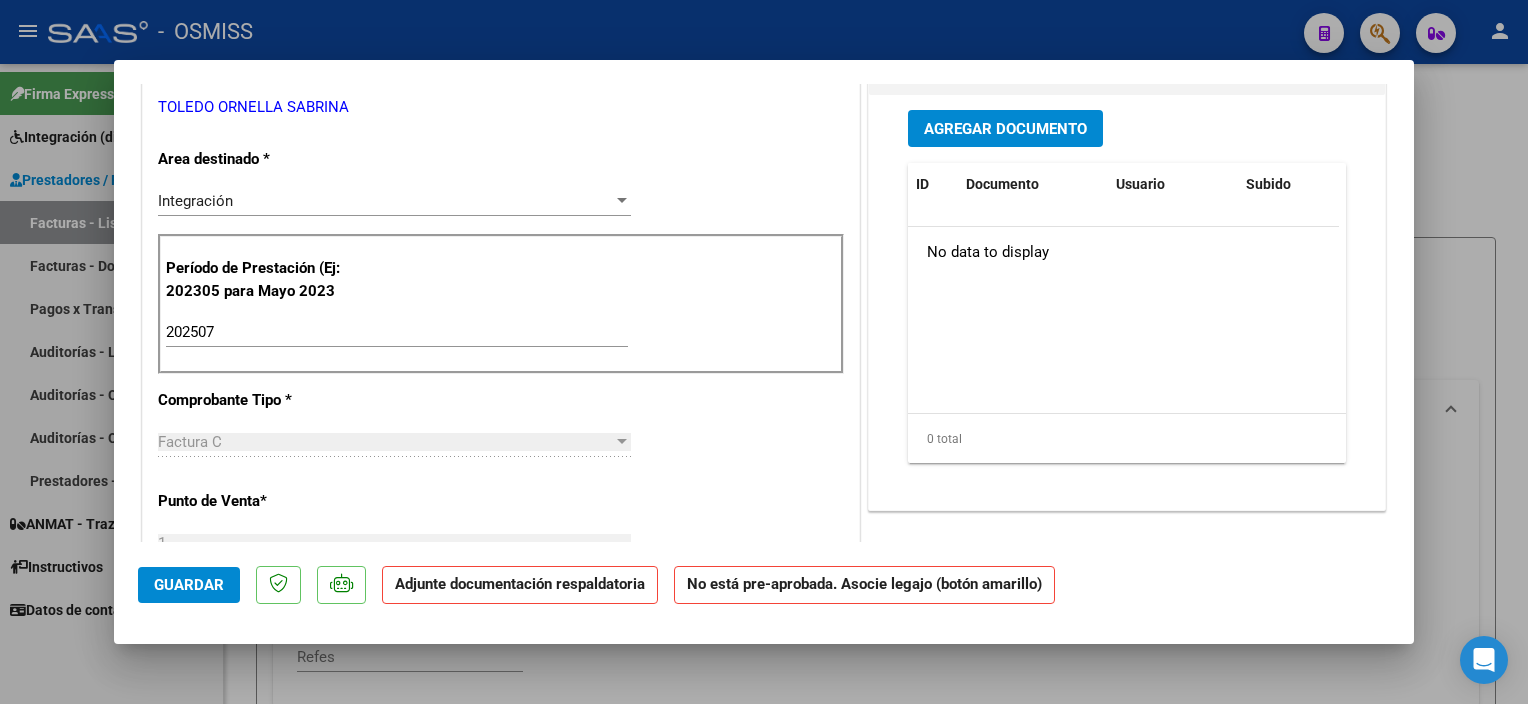 click on "0 total" 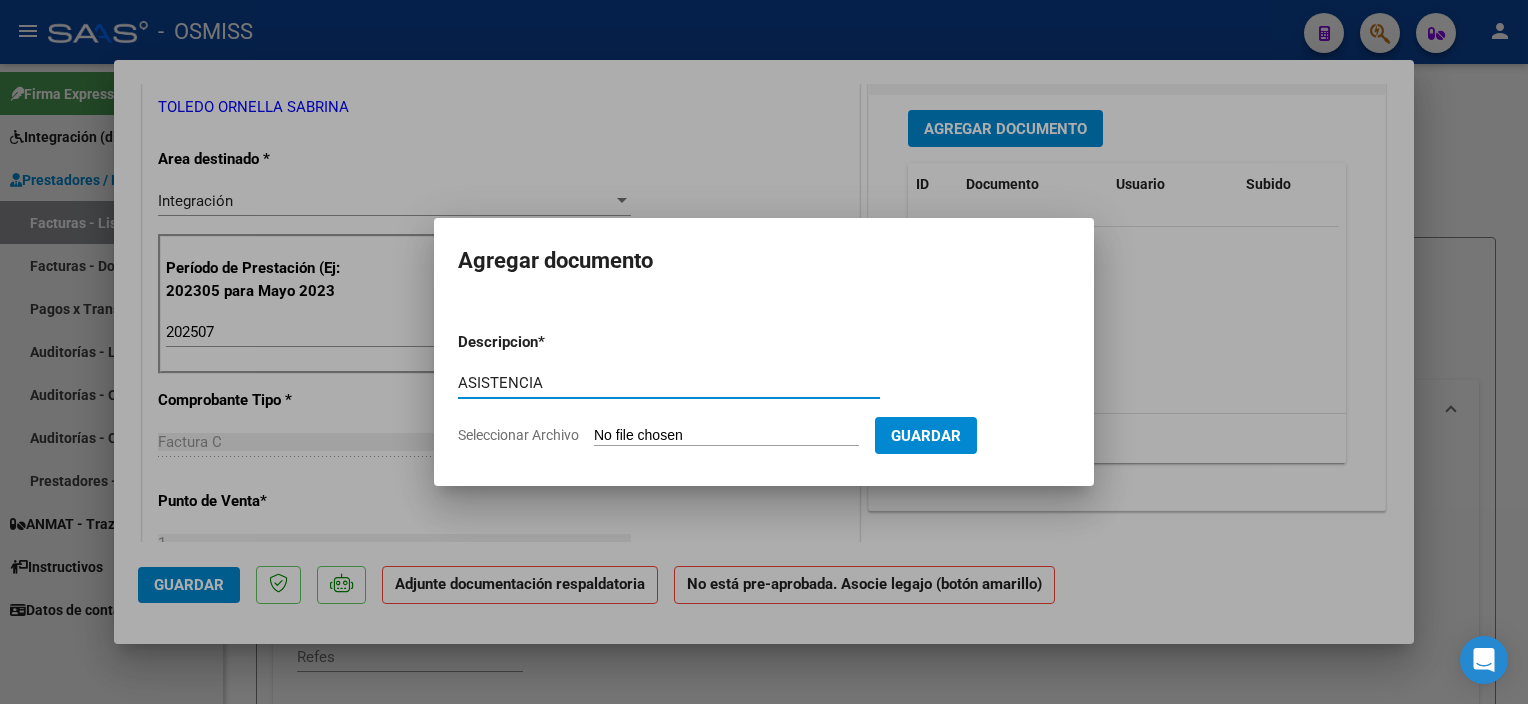 type on "ASISTENCIA" 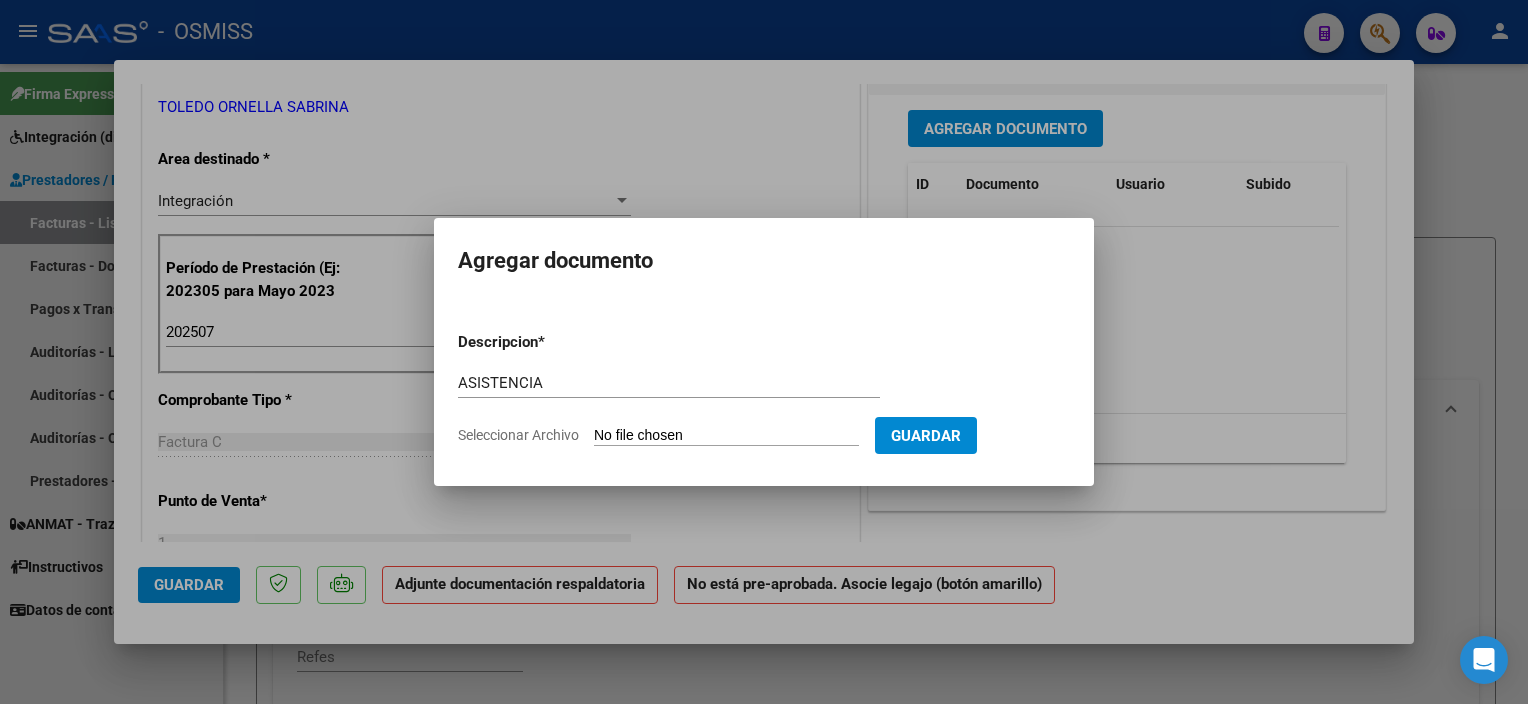 type on "C:\fakepath\Planilla Gayoso (2) - [NAME] (1).pdf" 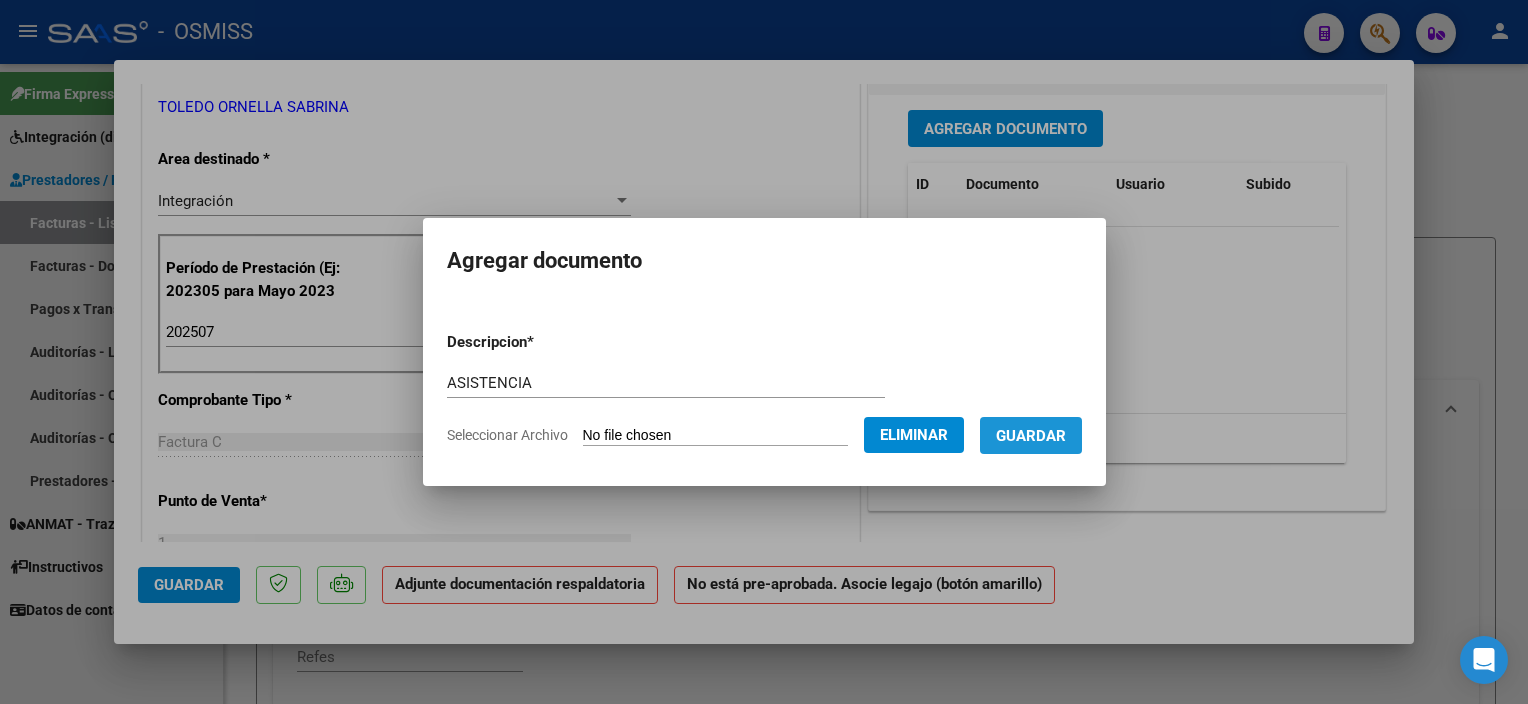click on "Guardar" at bounding box center [1031, 436] 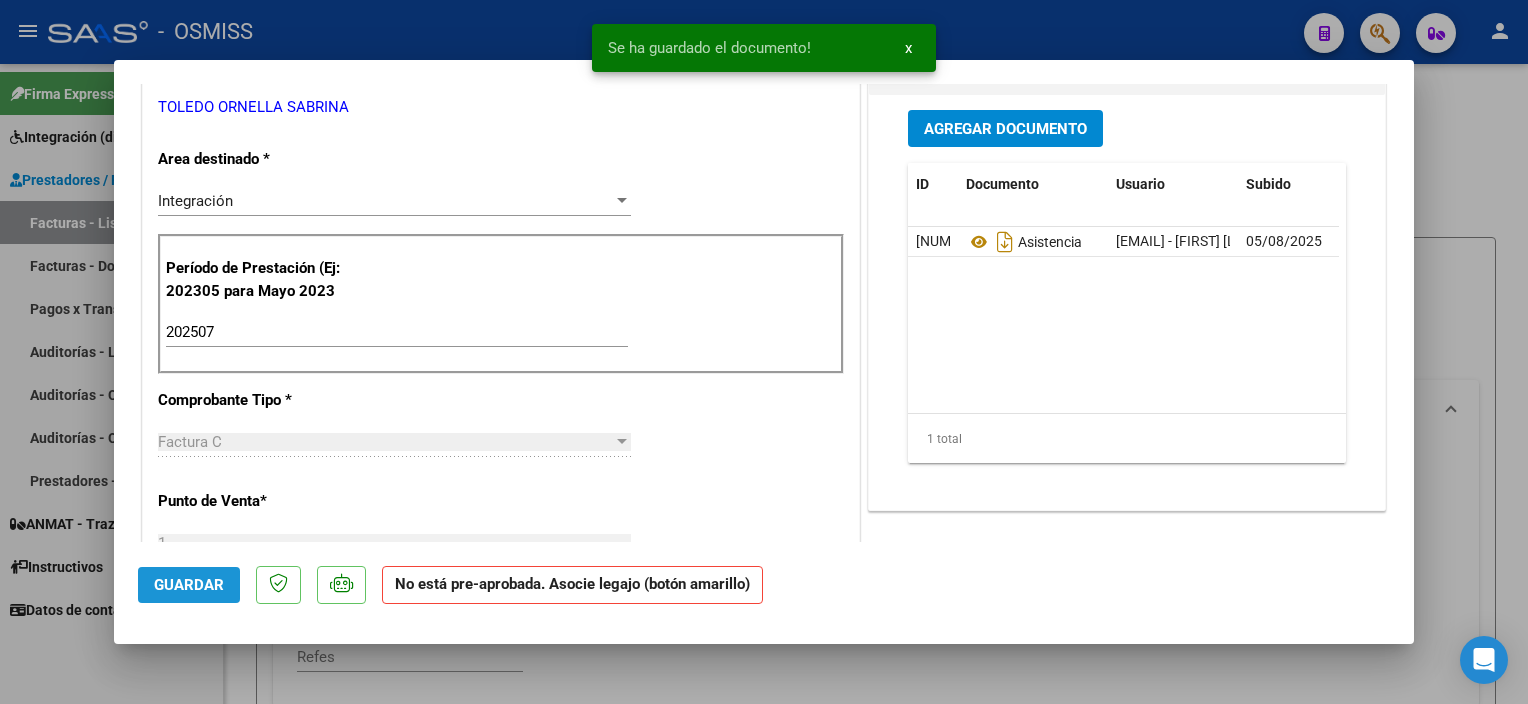 click on "Guardar" 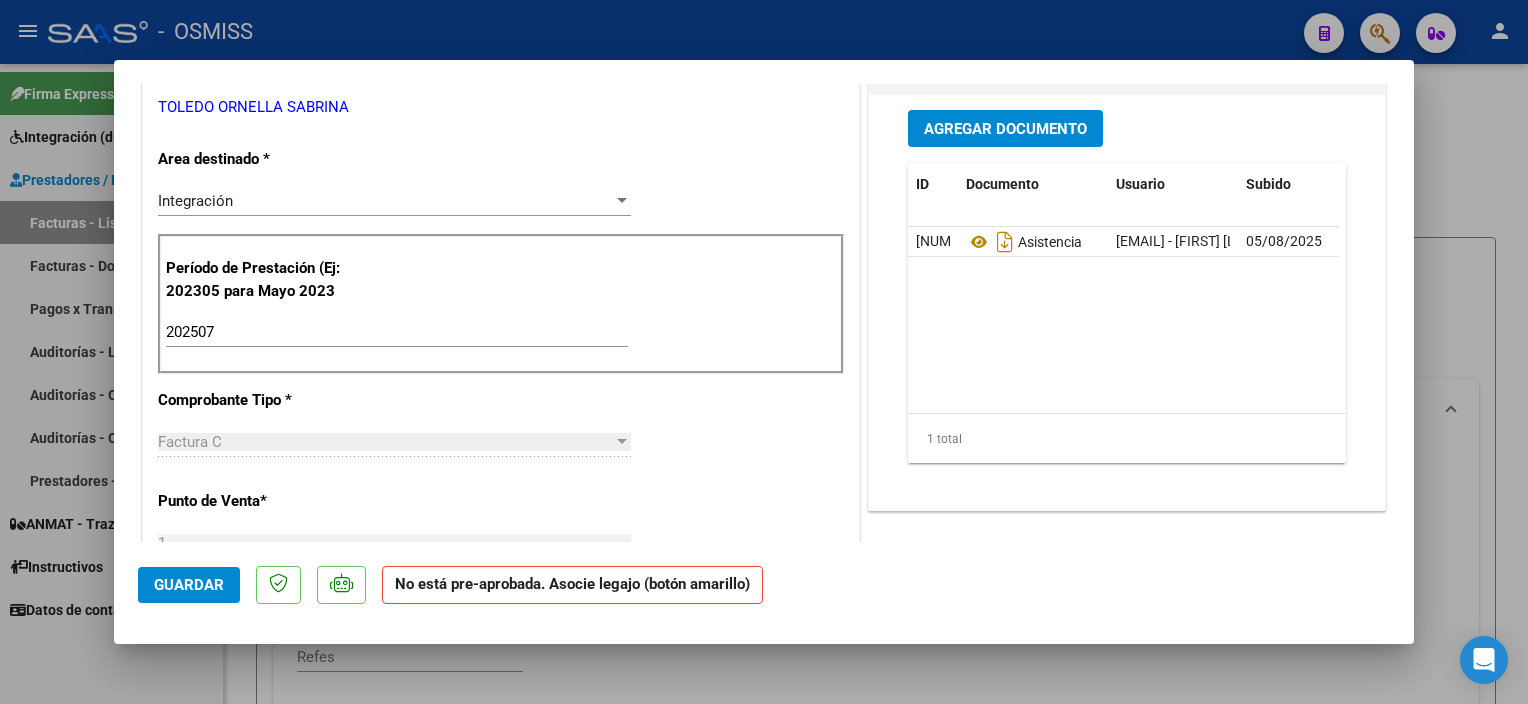 click on "Guardar" 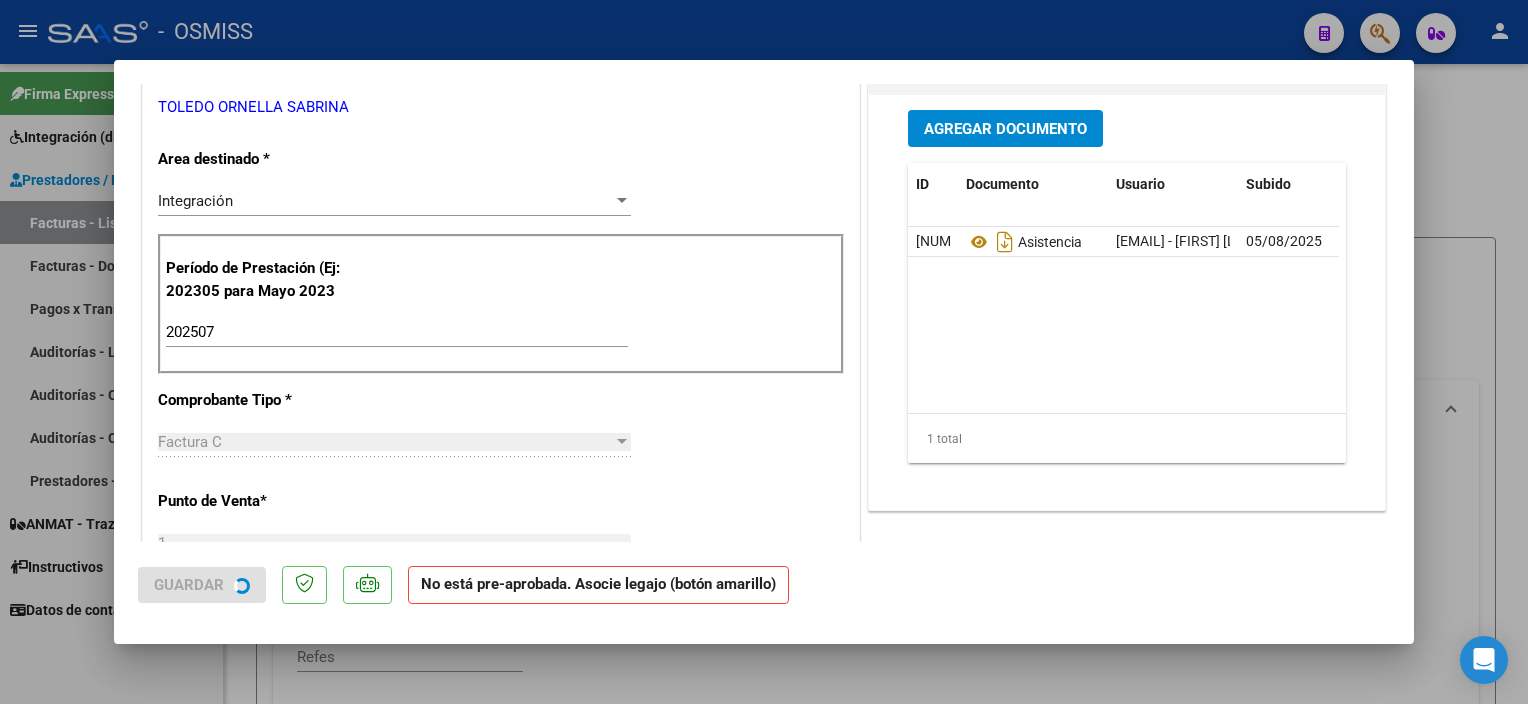 click at bounding box center [764, 352] 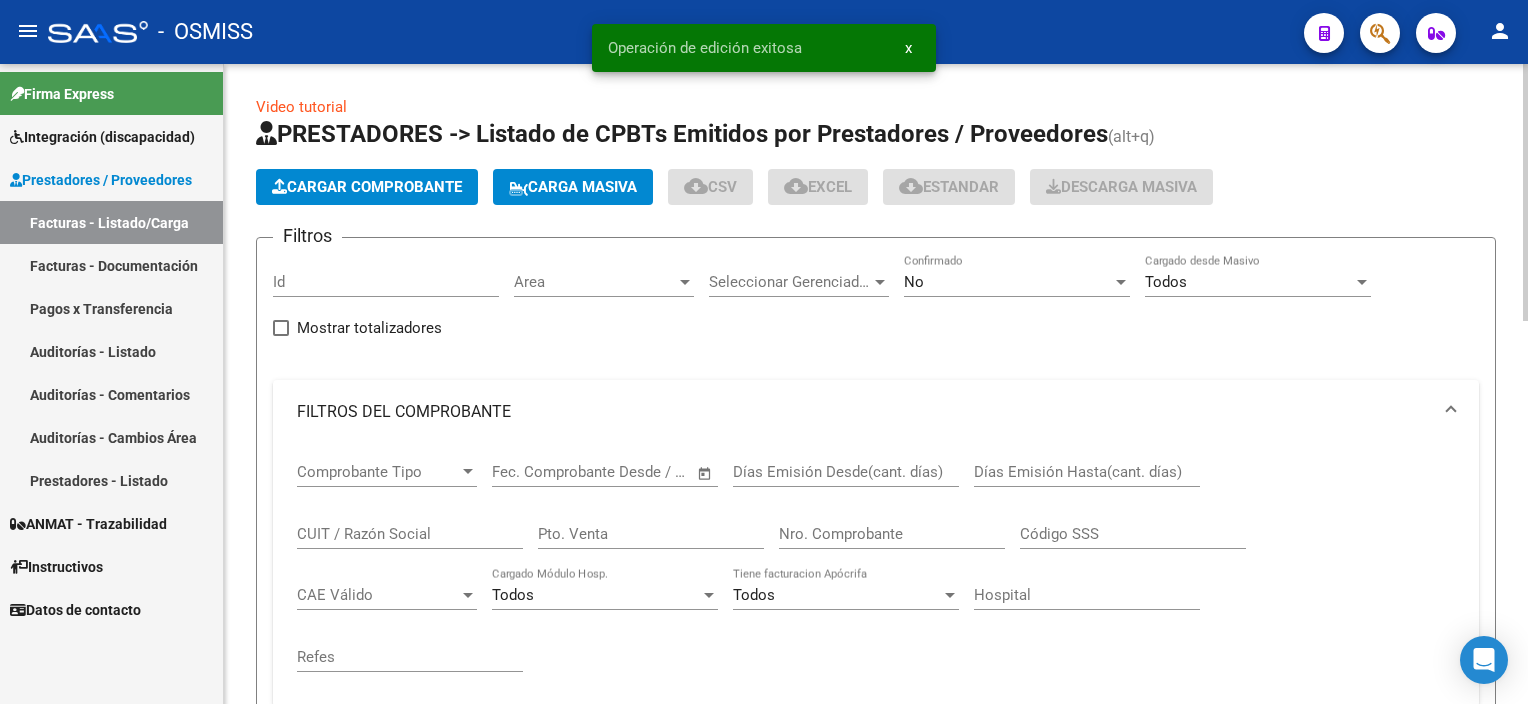 click on "Cargar Comprobante" 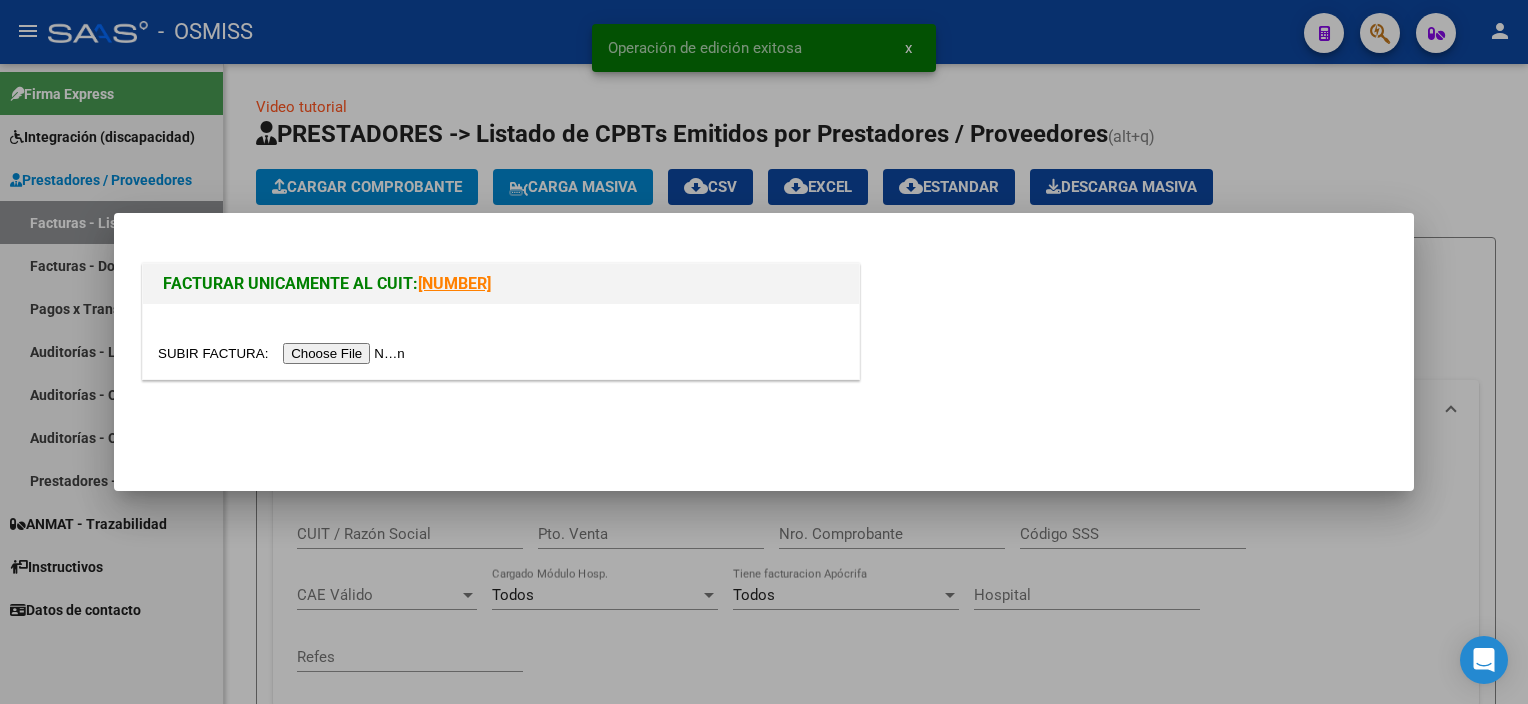 click at bounding box center (284, 353) 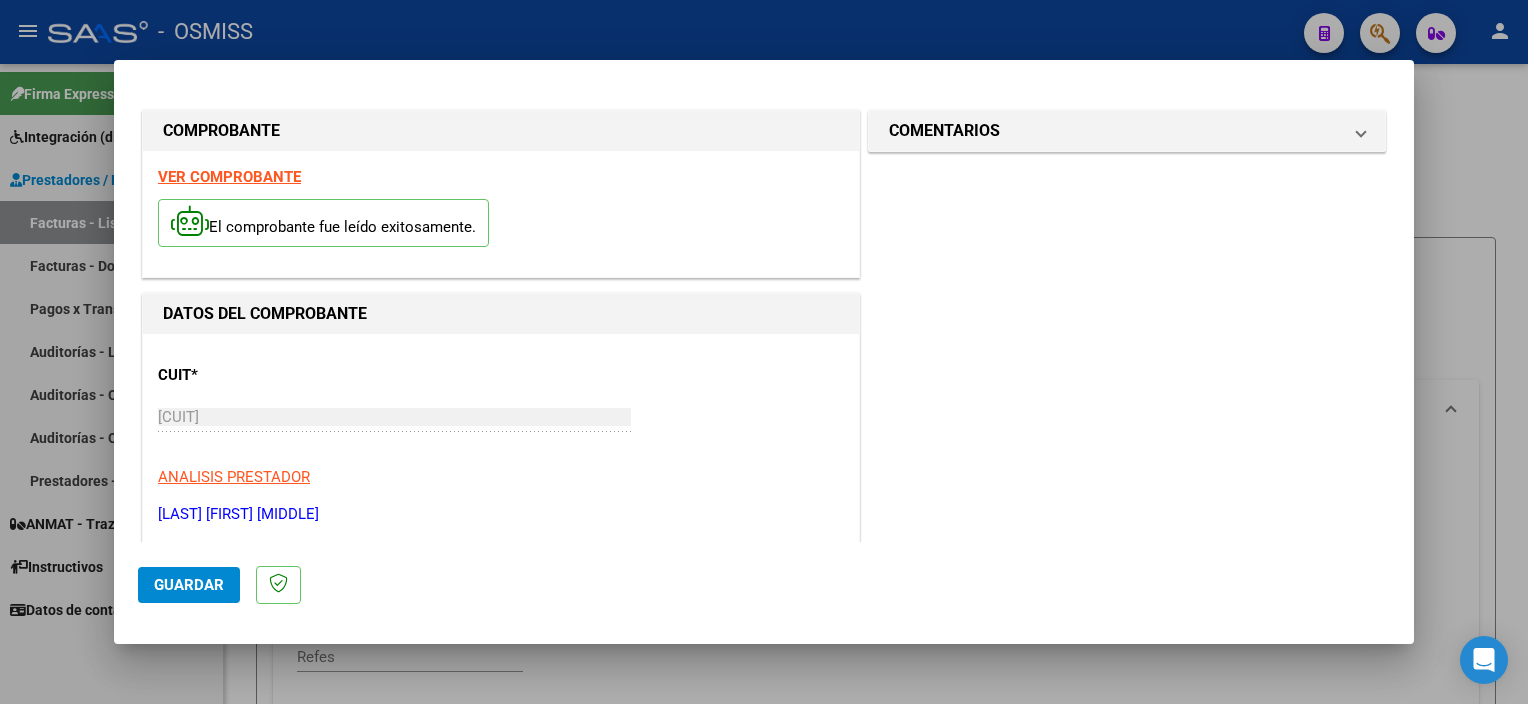 scroll, scrollTop: 295, scrollLeft: 0, axis: vertical 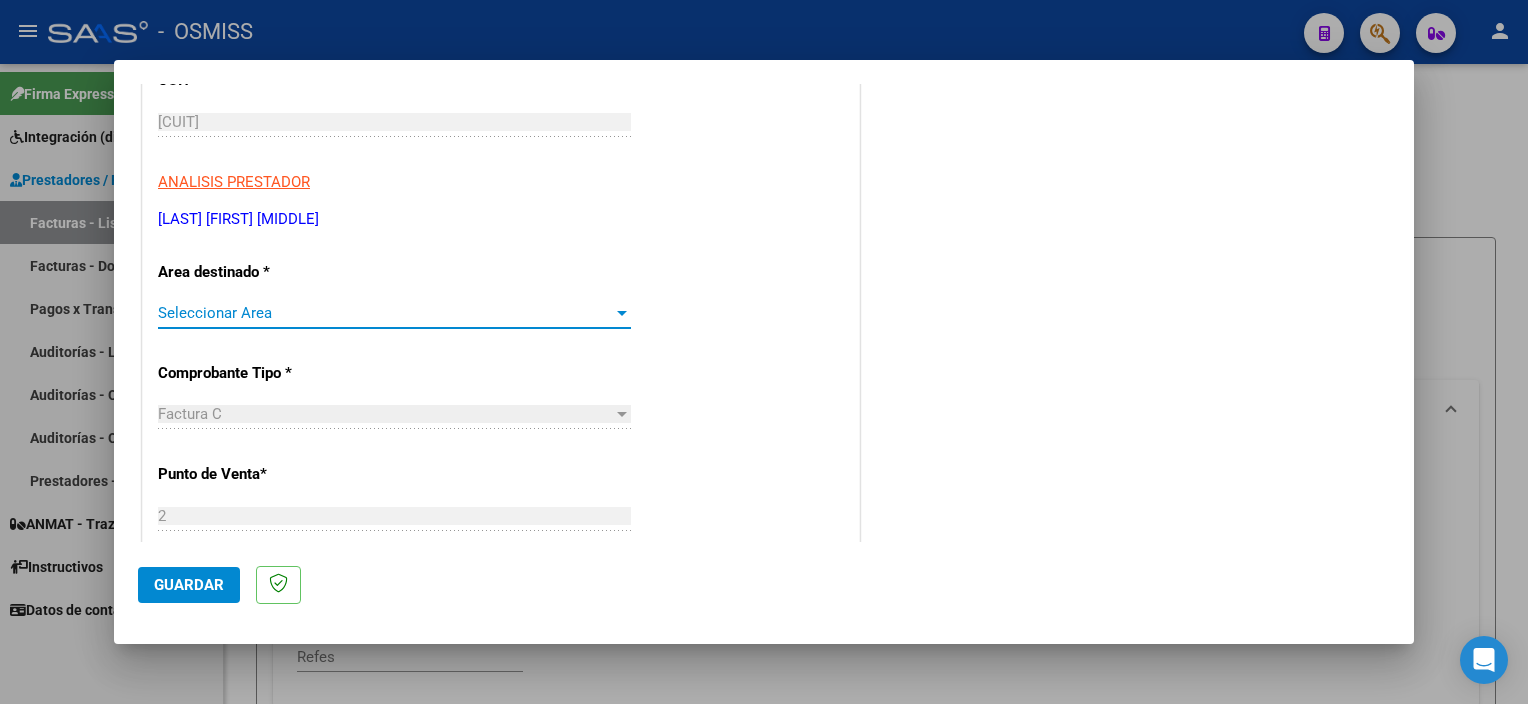 click on "Seleccionar Area" at bounding box center (385, 313) 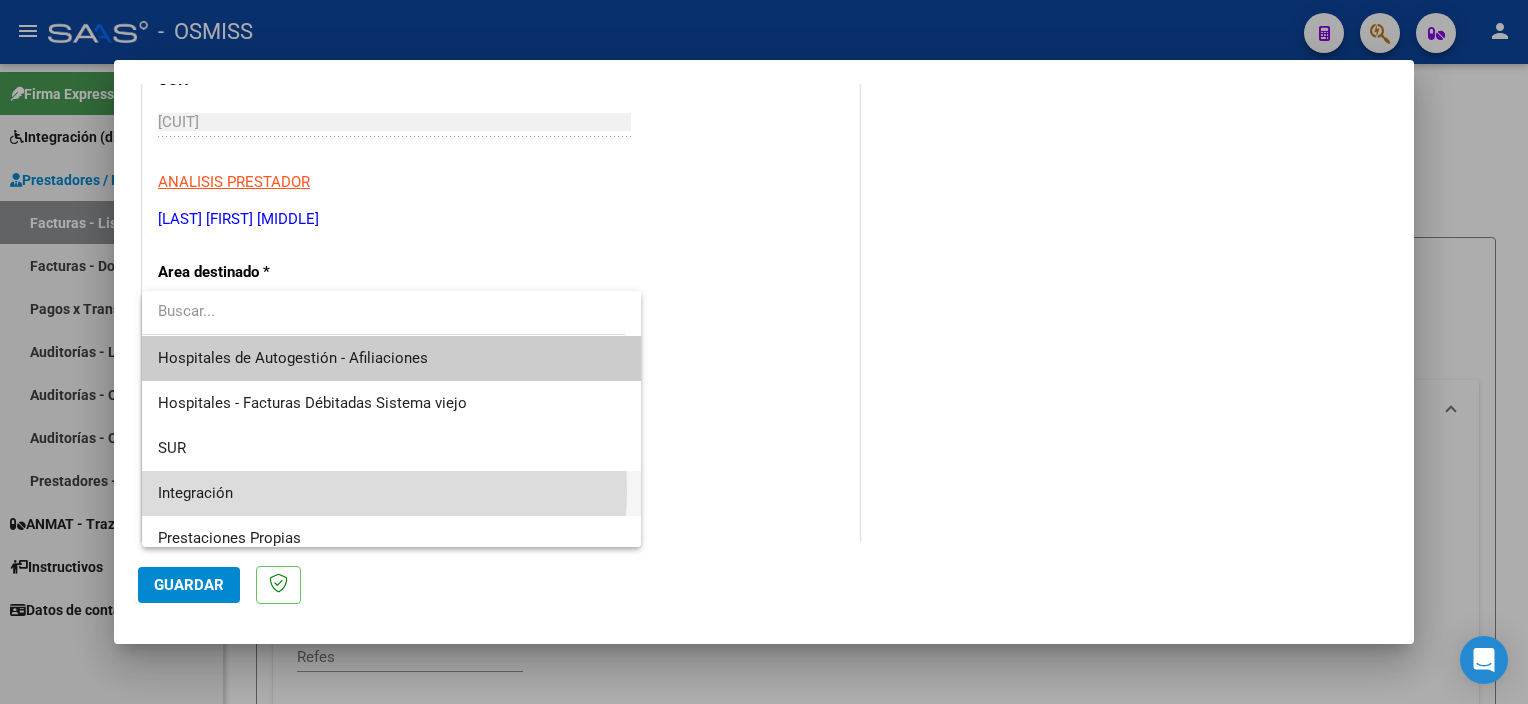 click on "Integración" at bounding box center [392, 493] 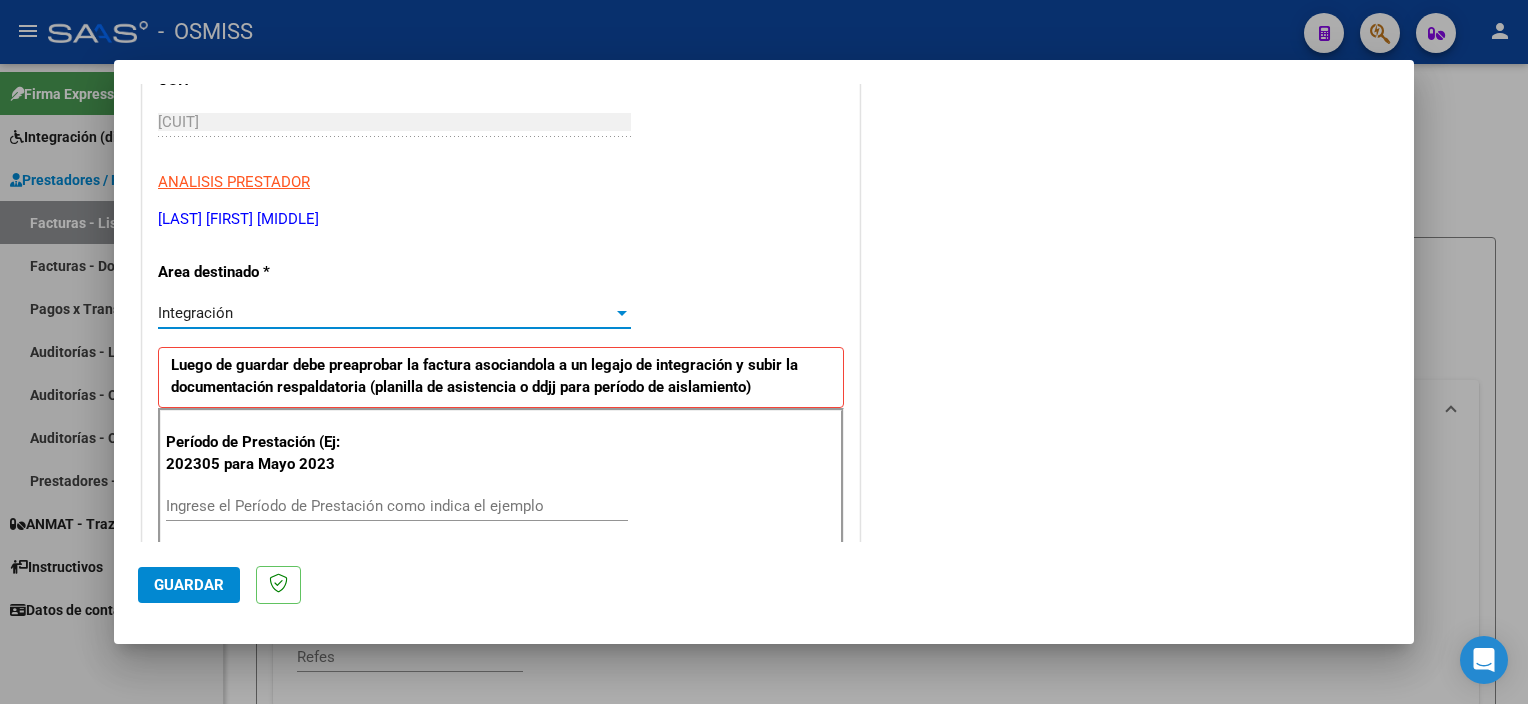 click on "Ingrese el Período de Prestación como indica el ejemplo" at bounding box center [397, 506] 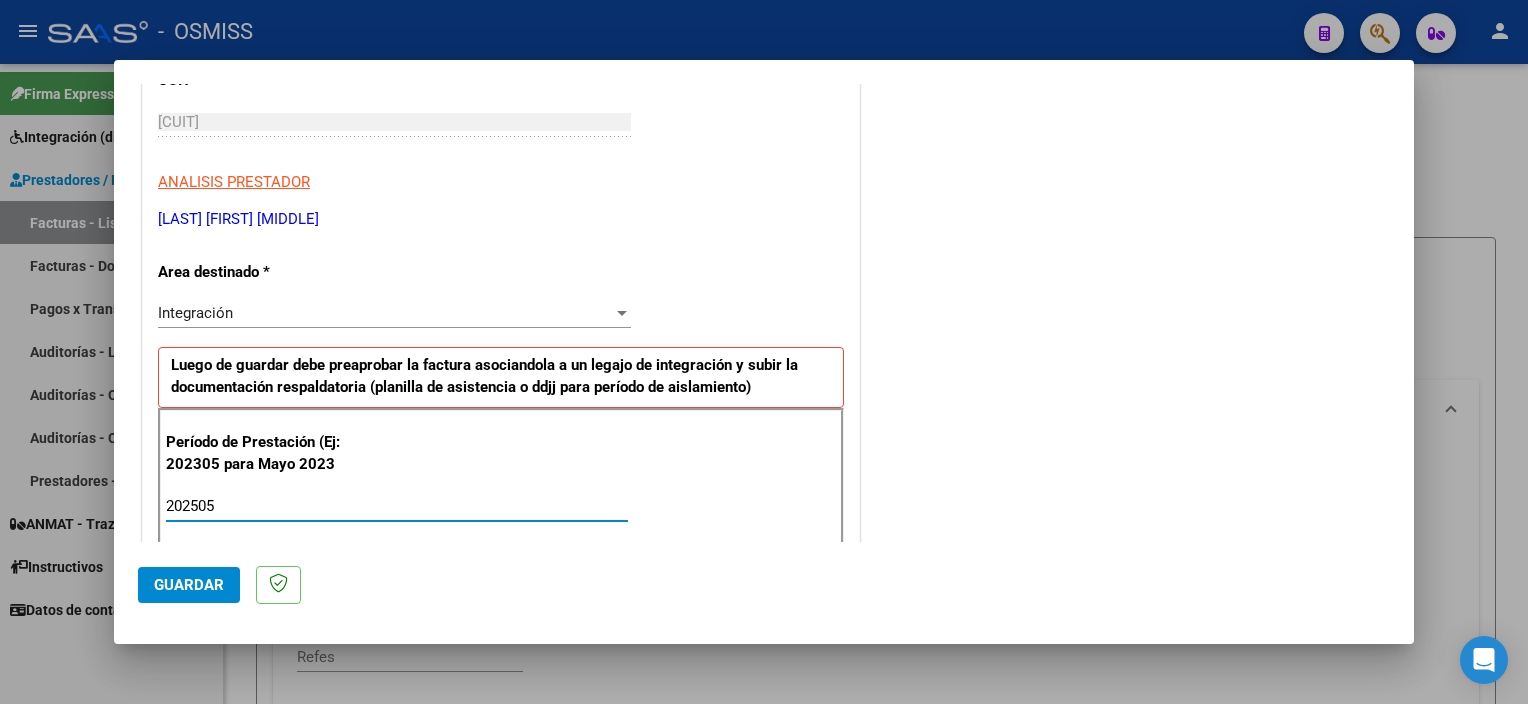 type on "202505" 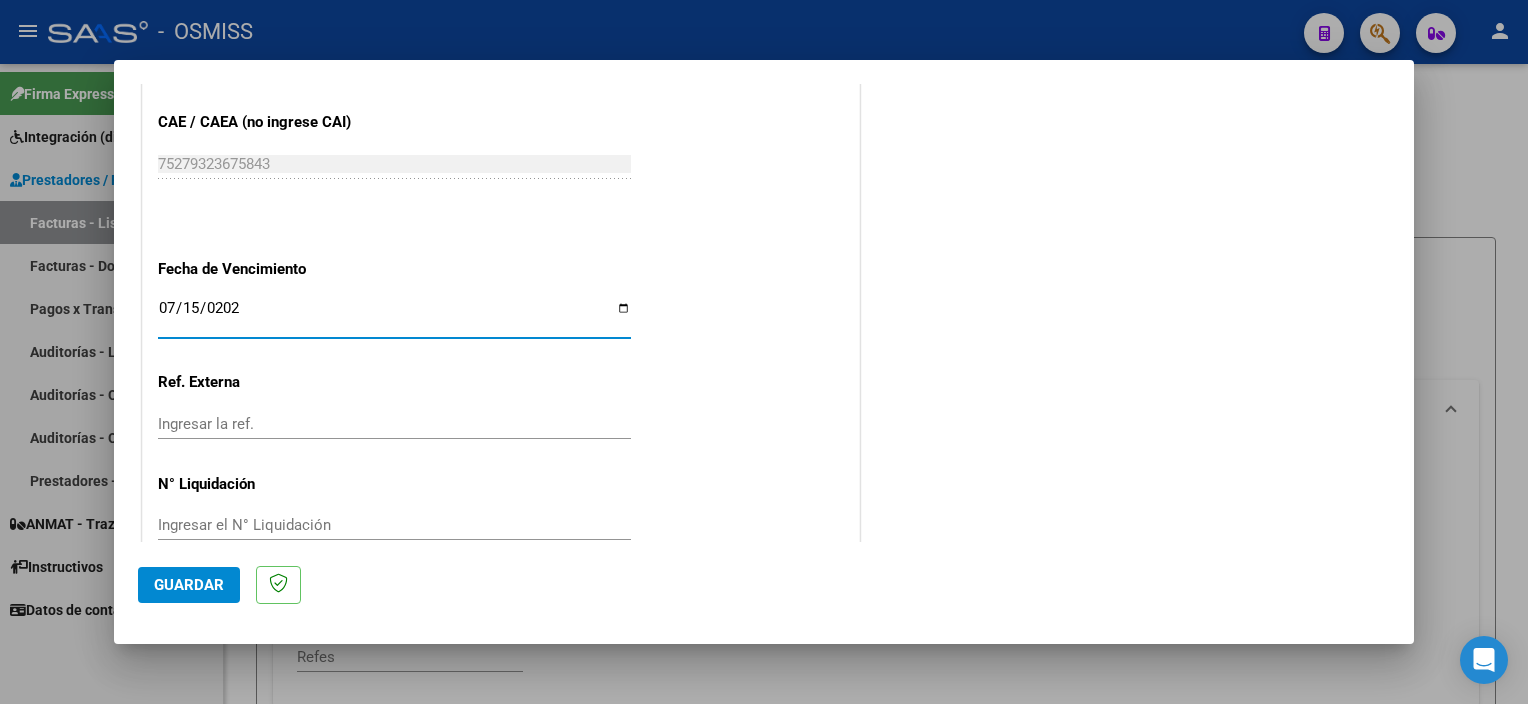 type on "2025-07-15" 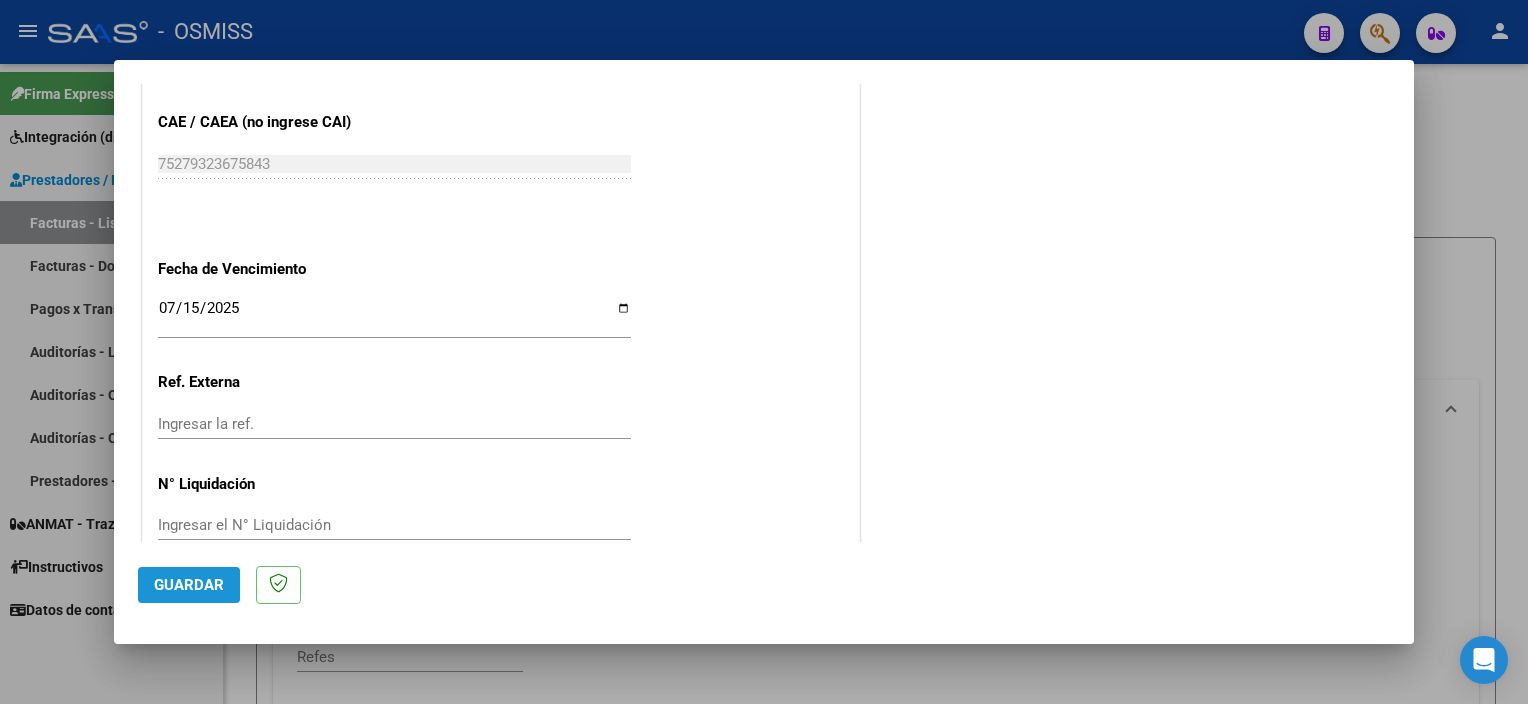 click on "Guardar" 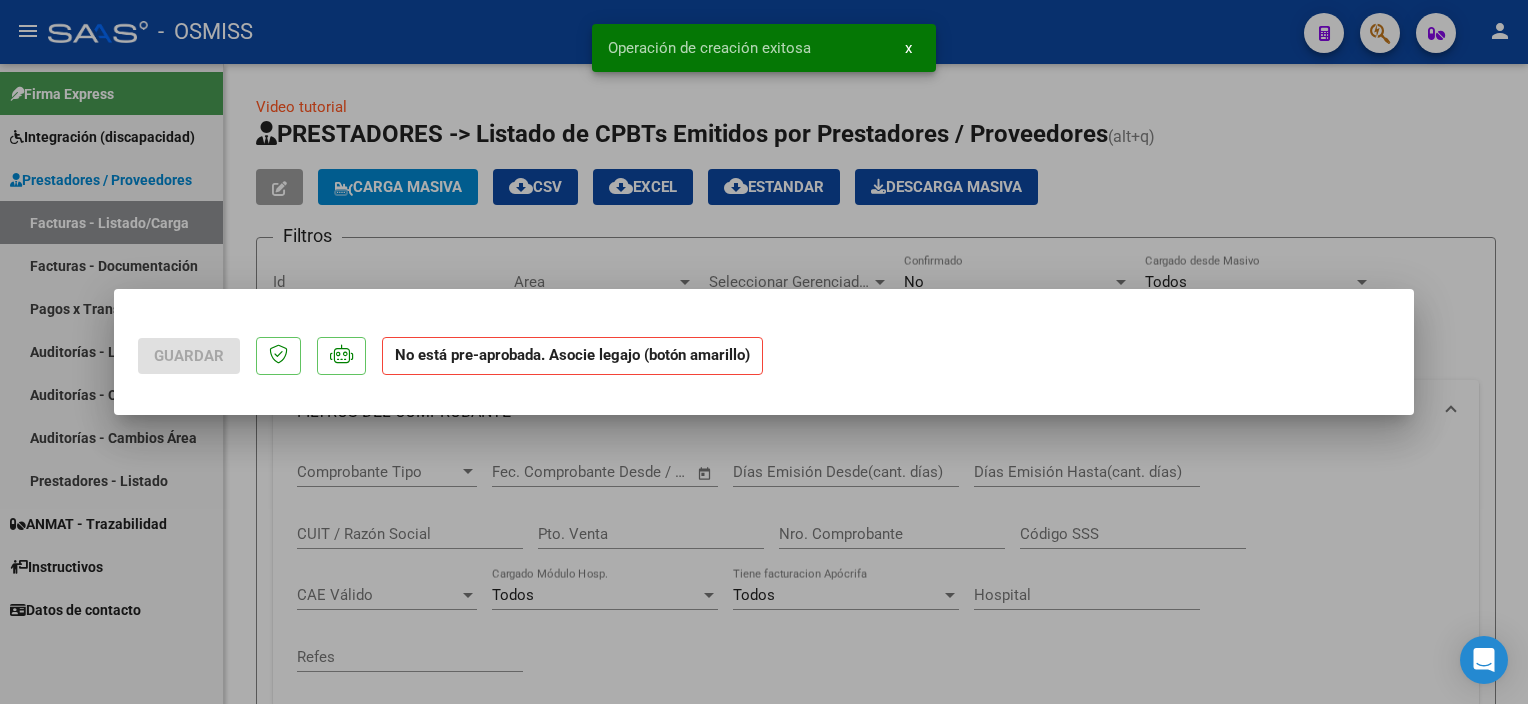 scroll, scrollTop: 0, scrollLeft: 0, axis: both 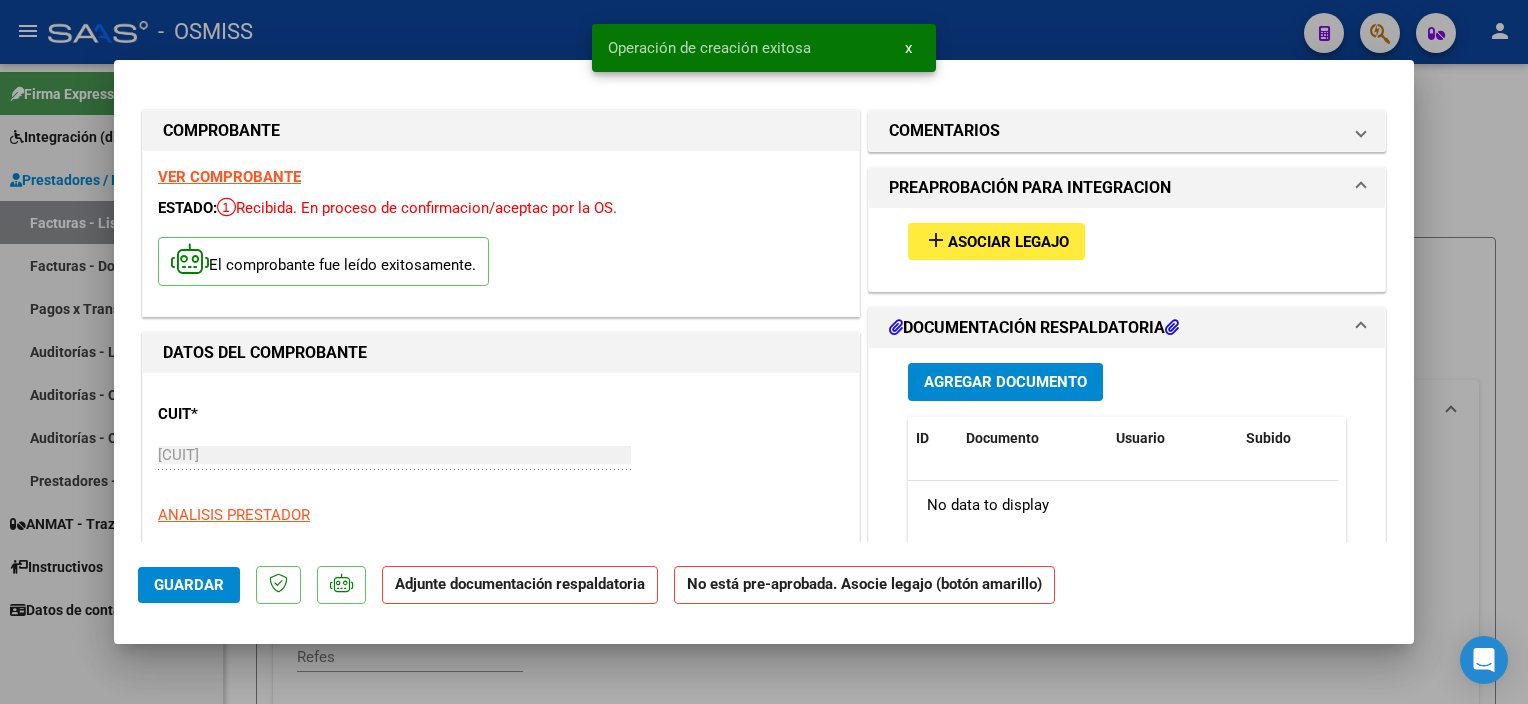 click on "Asociar Legajo" at bounding box center [1008, 242] 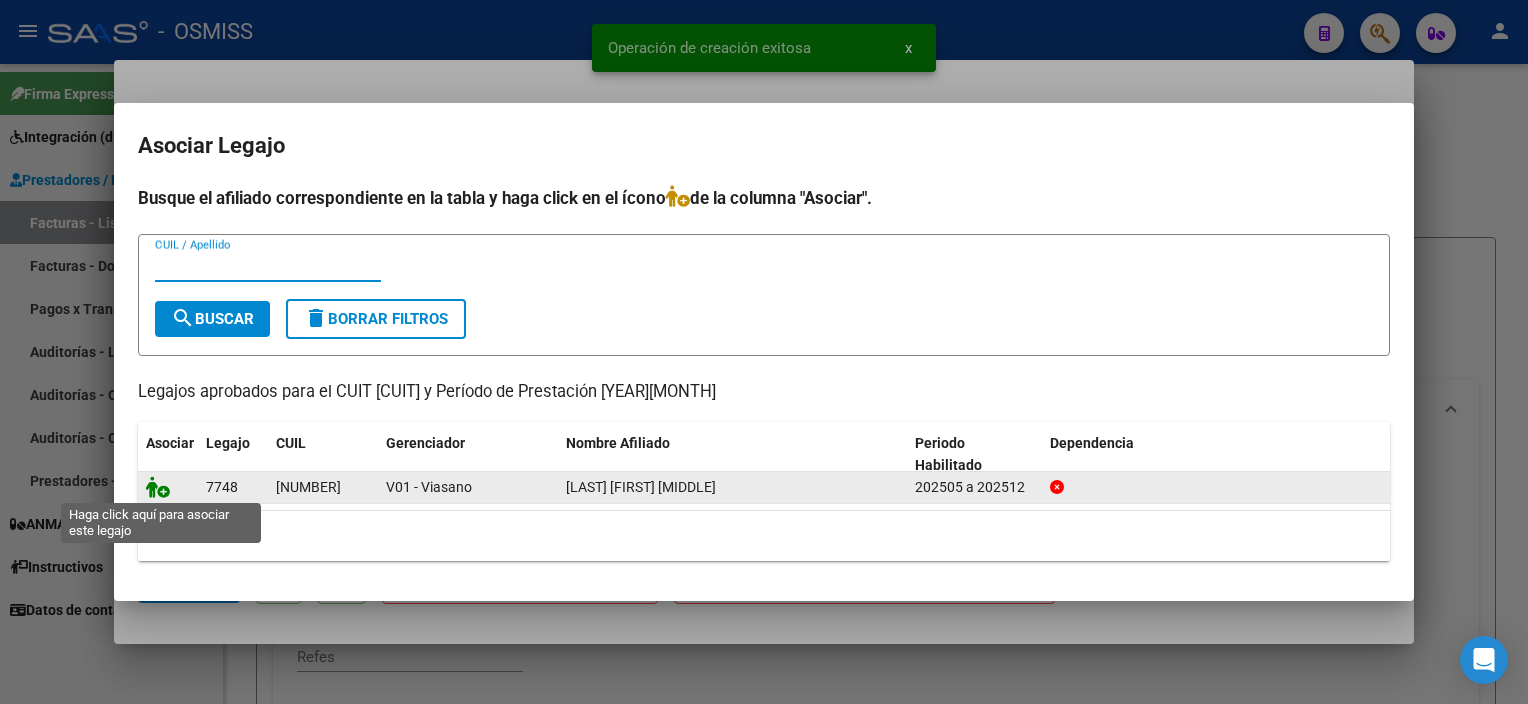 click 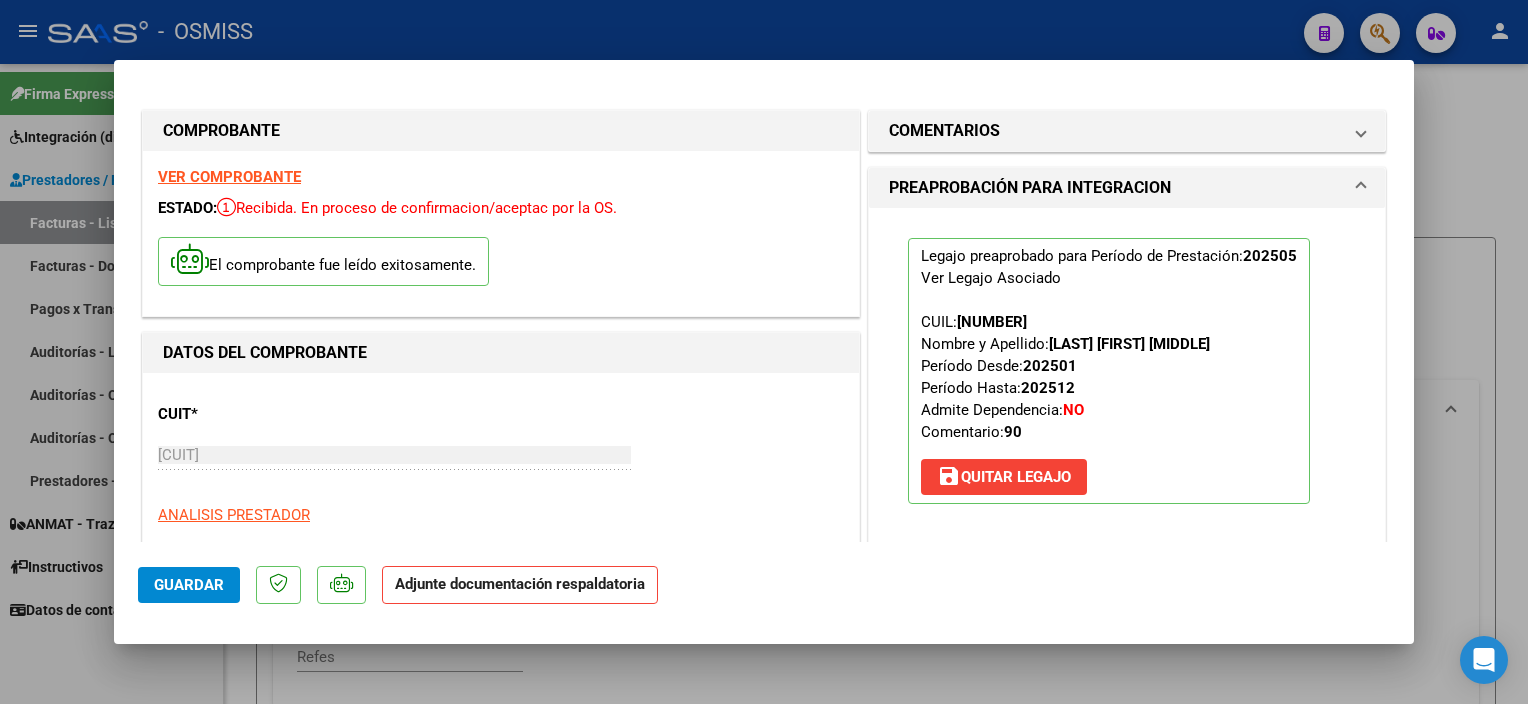 scroll, scrollTop: 309, scrollLeft: 0, axis: vertical 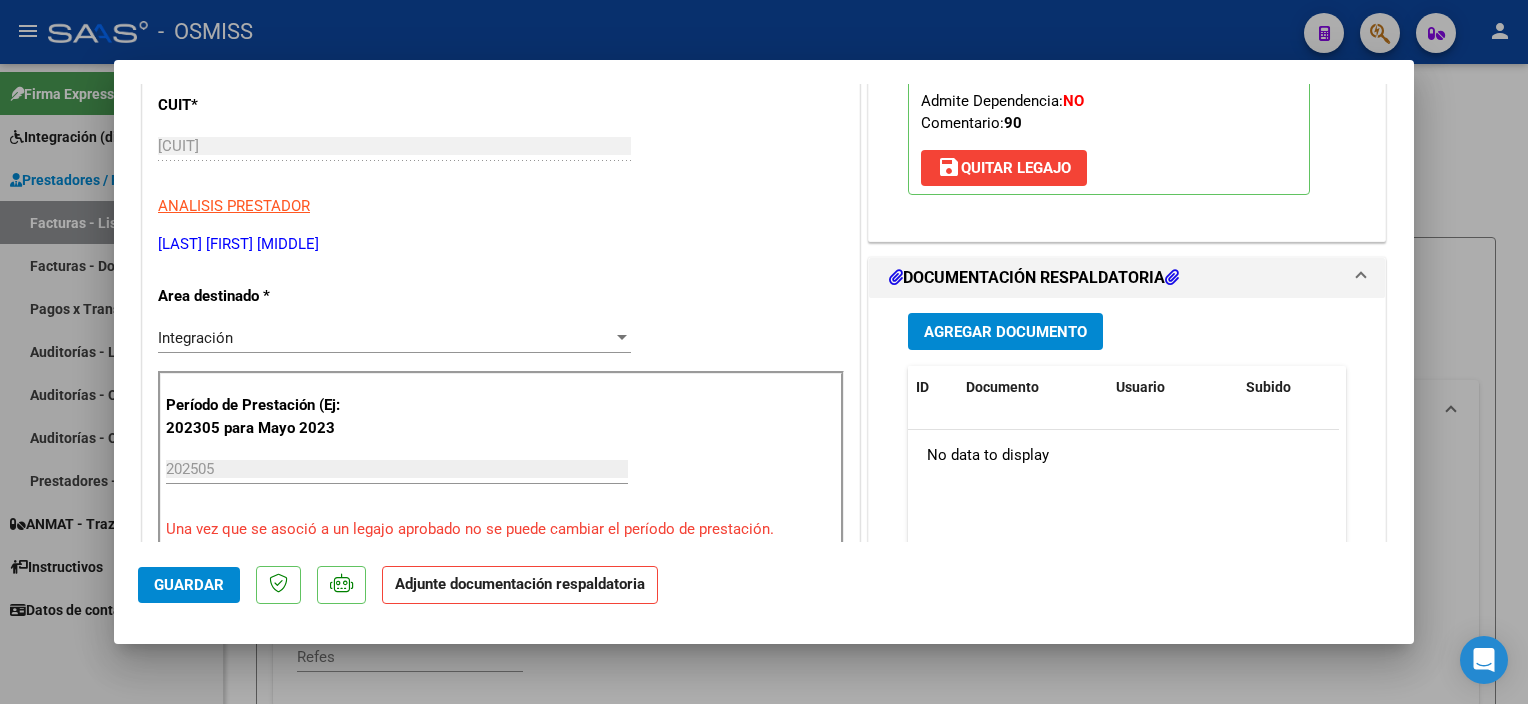 click on "Agregar Documento" at bounding box center [1005, 332] 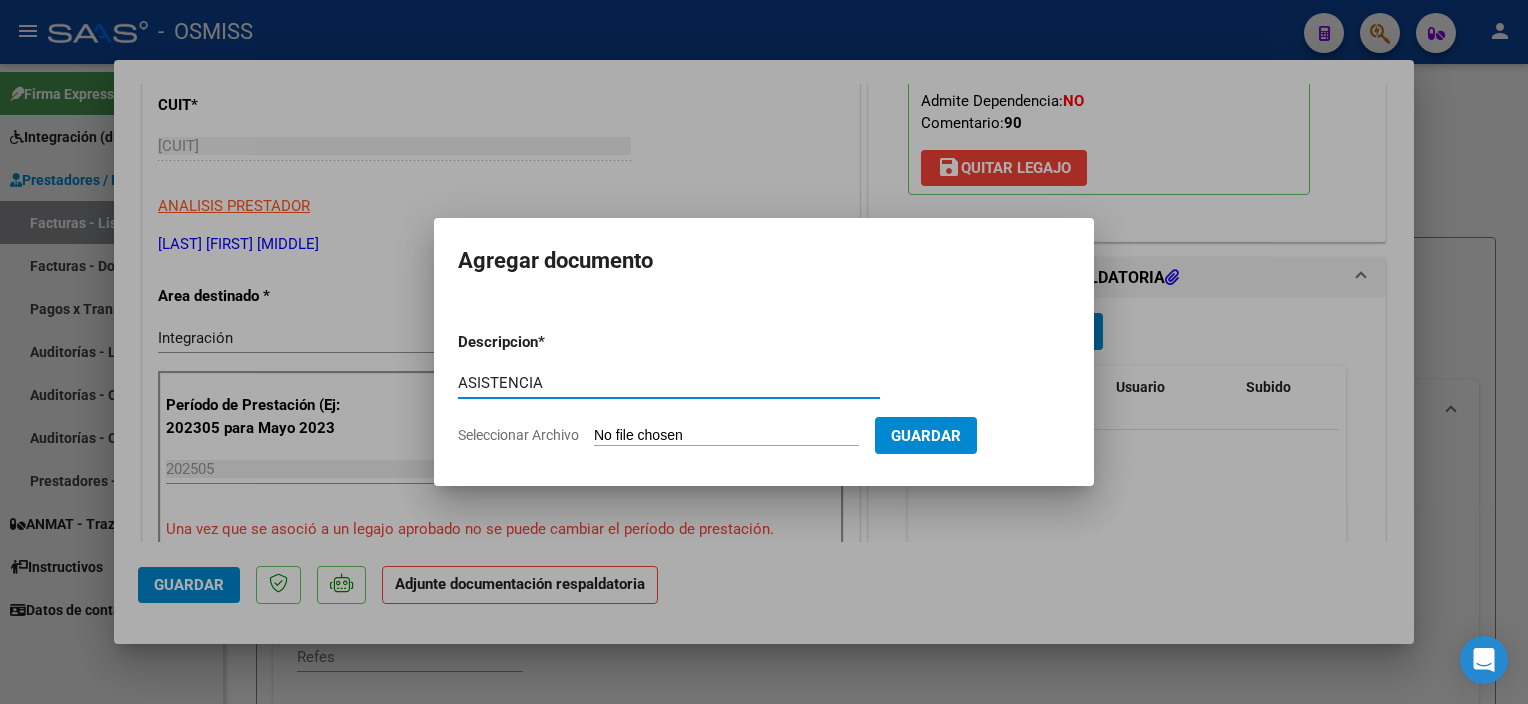 type on "ASISTENCIA" 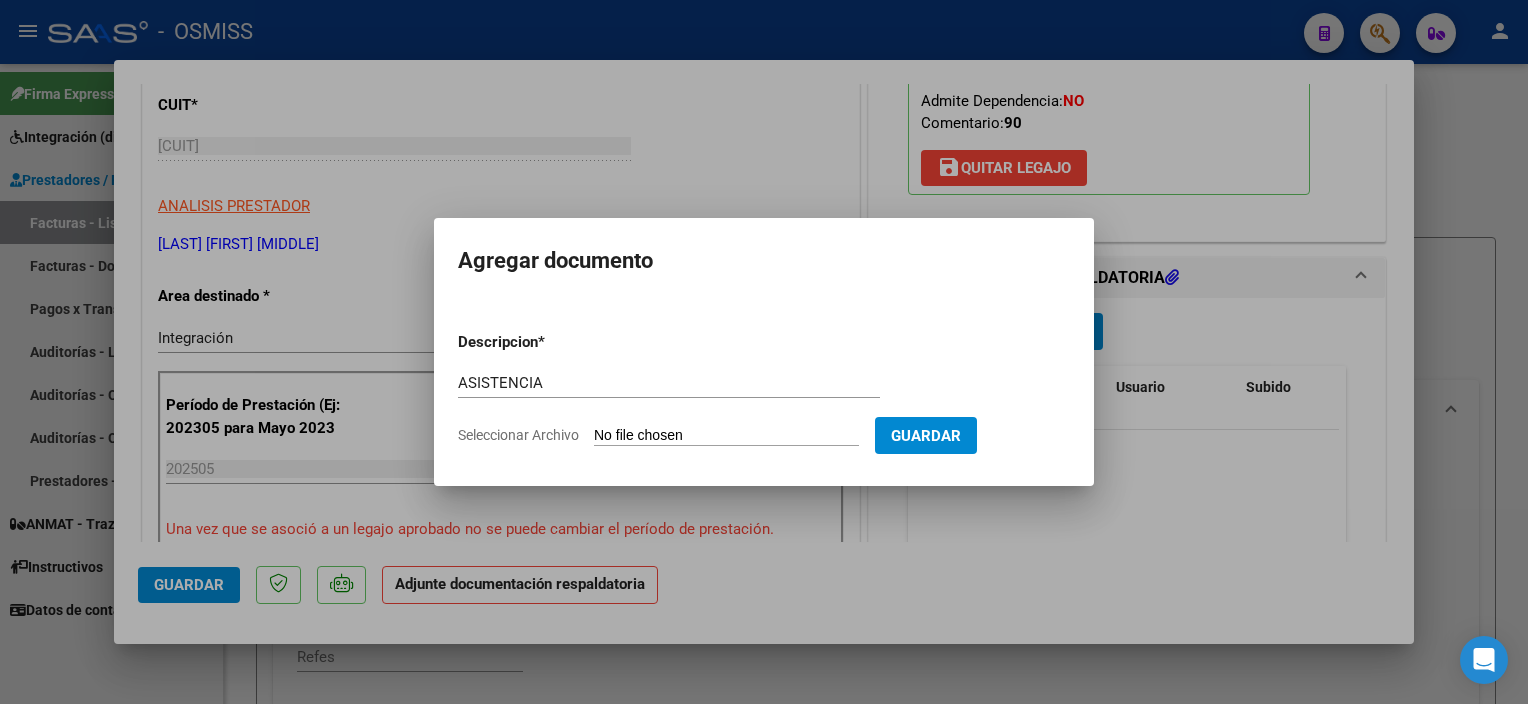 click on "Seleccionar Archivo" at bounding box center (726, 436) 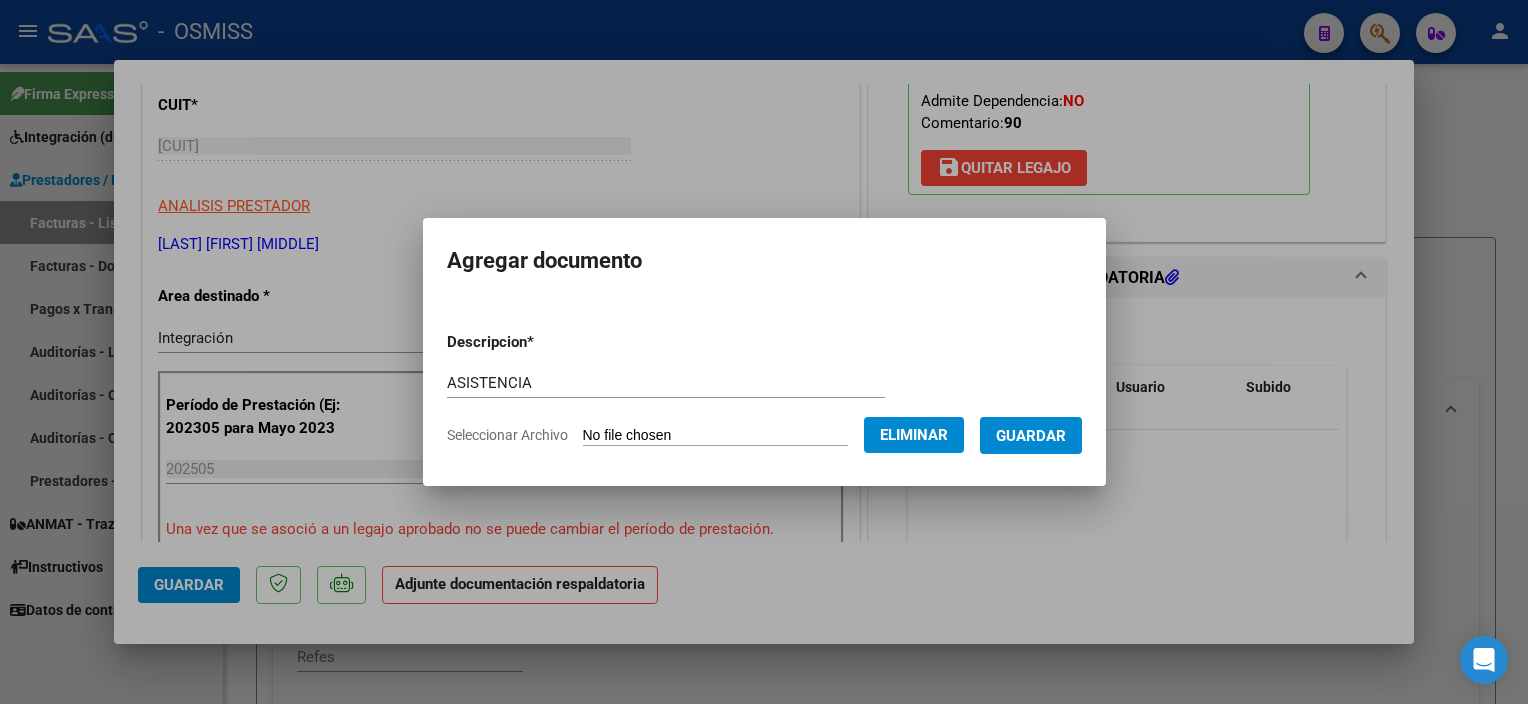 click on "Guardar" at bounding box center (1031, 435) 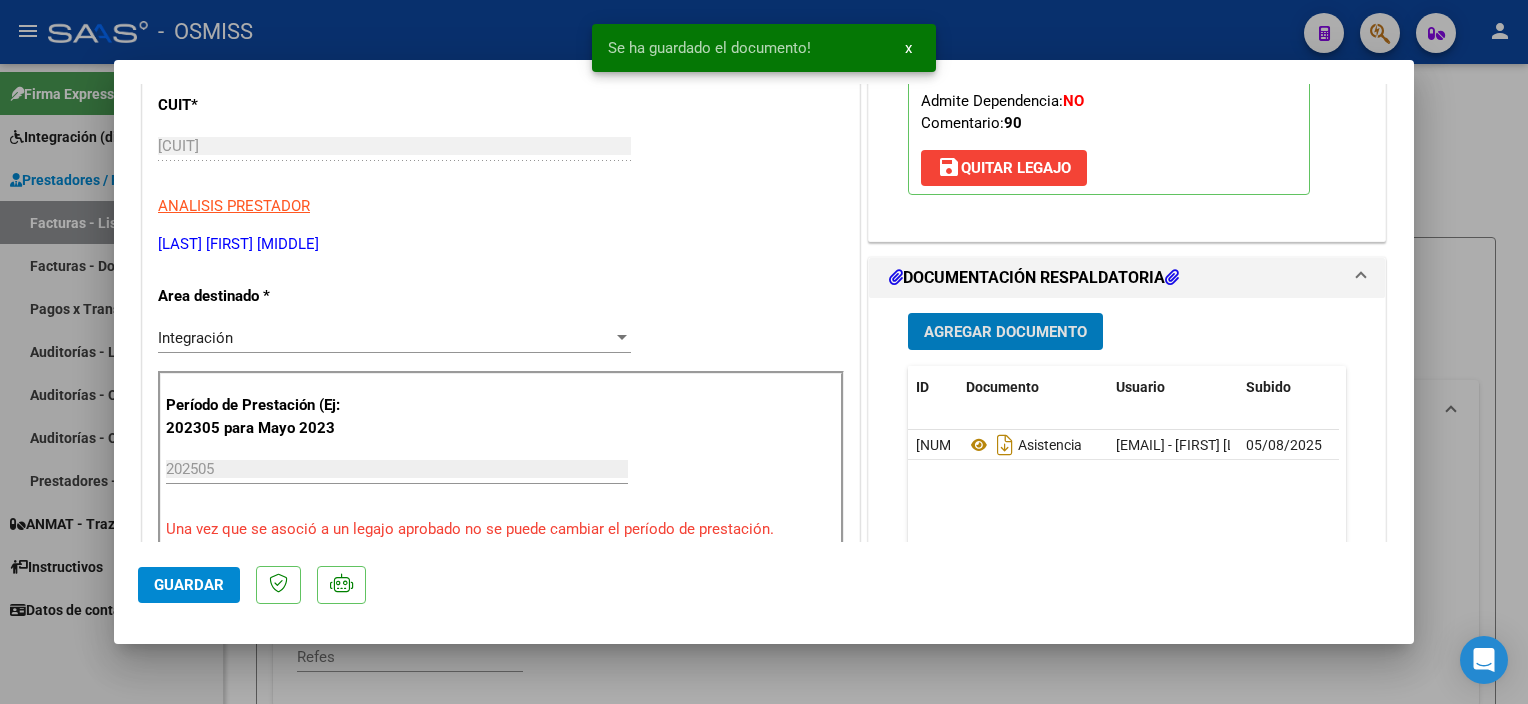 click on "Guardar" 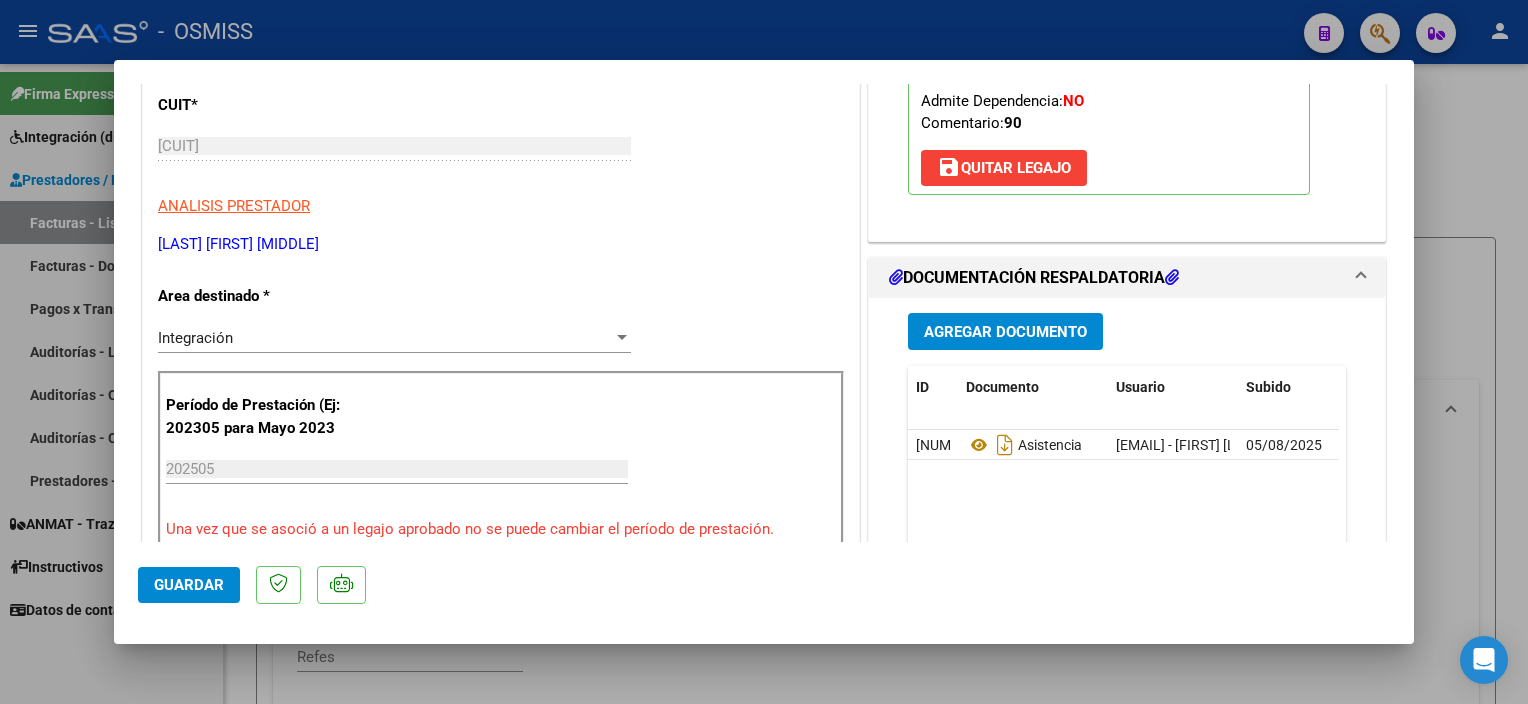click at bounding box center (764, 352) 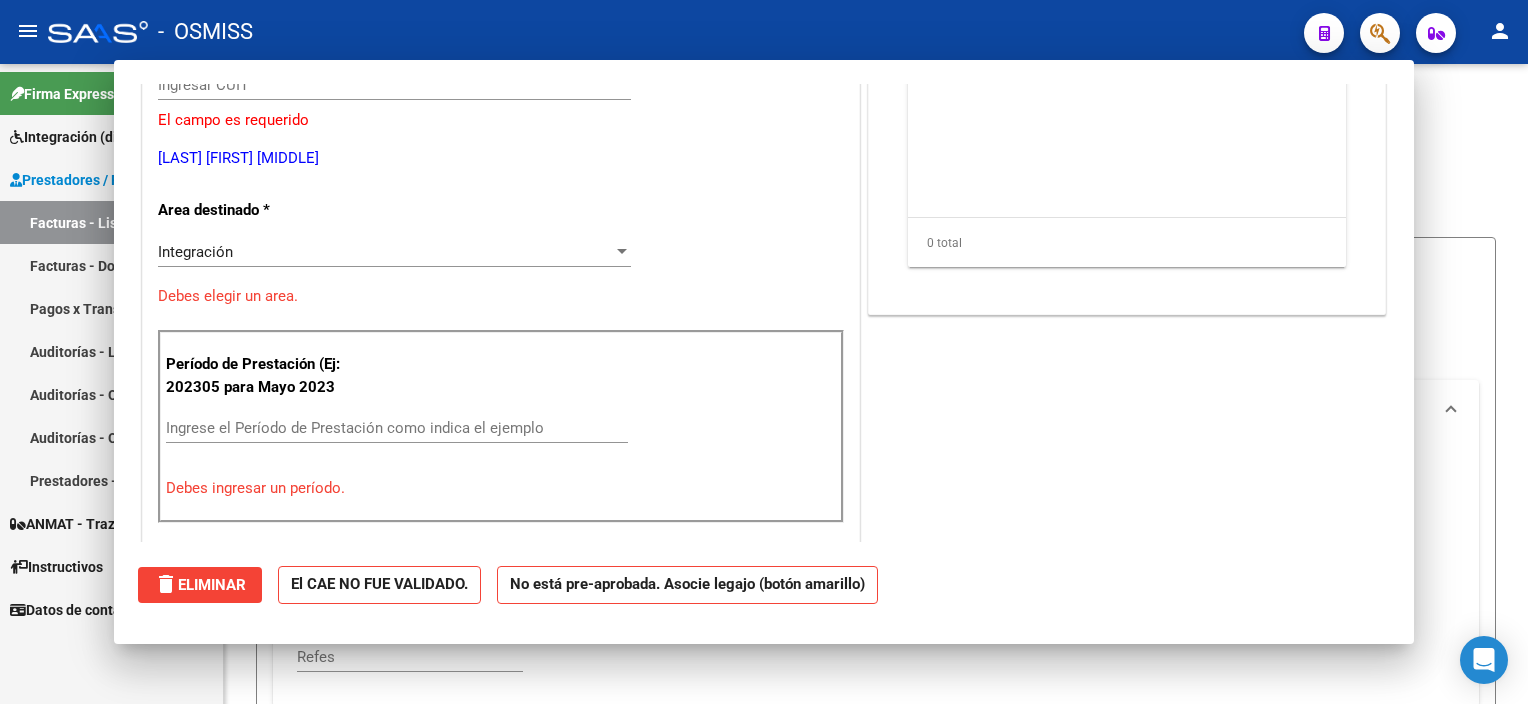scroll, scrollTop: 248, scrollLeft: 0, axis: vertical 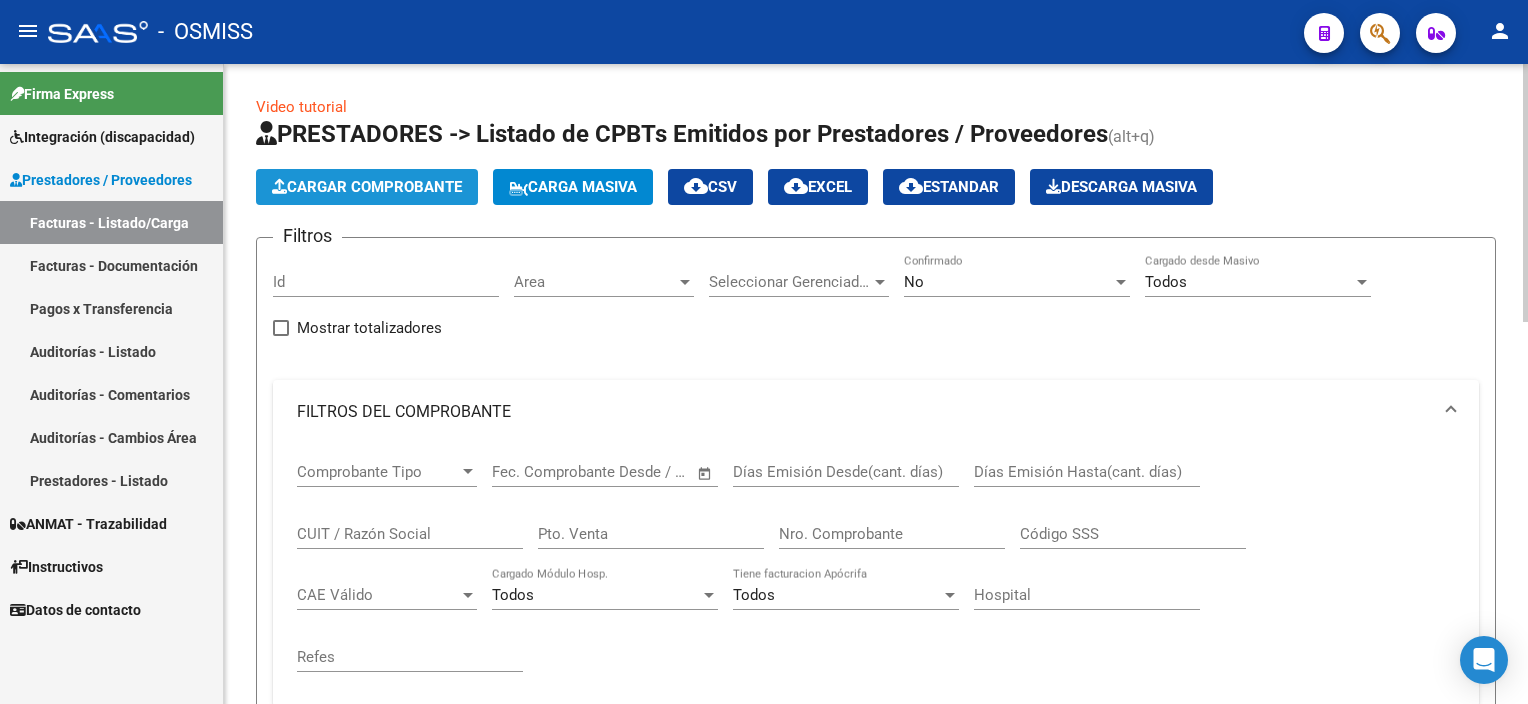 click on "Cargar Comprobante" 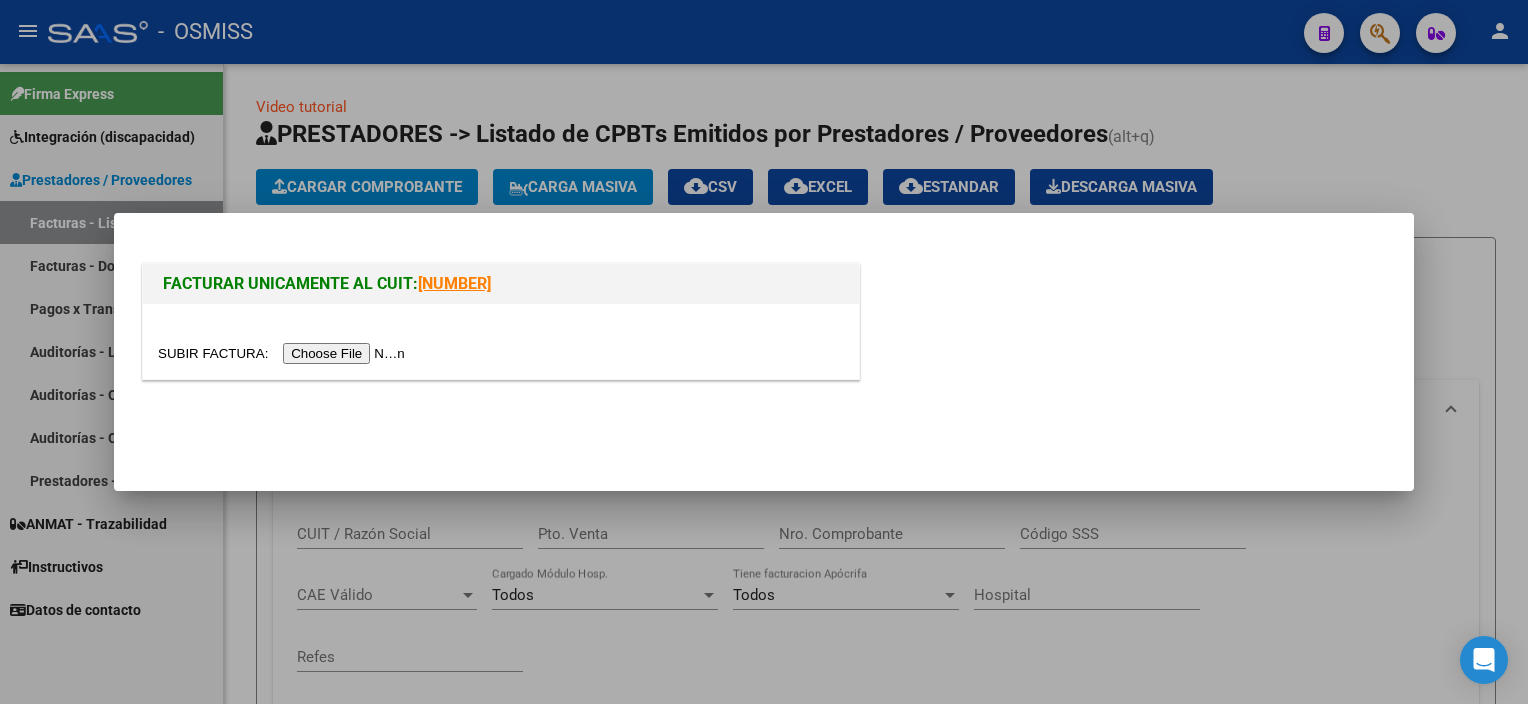click at bounding box center (284, 353) 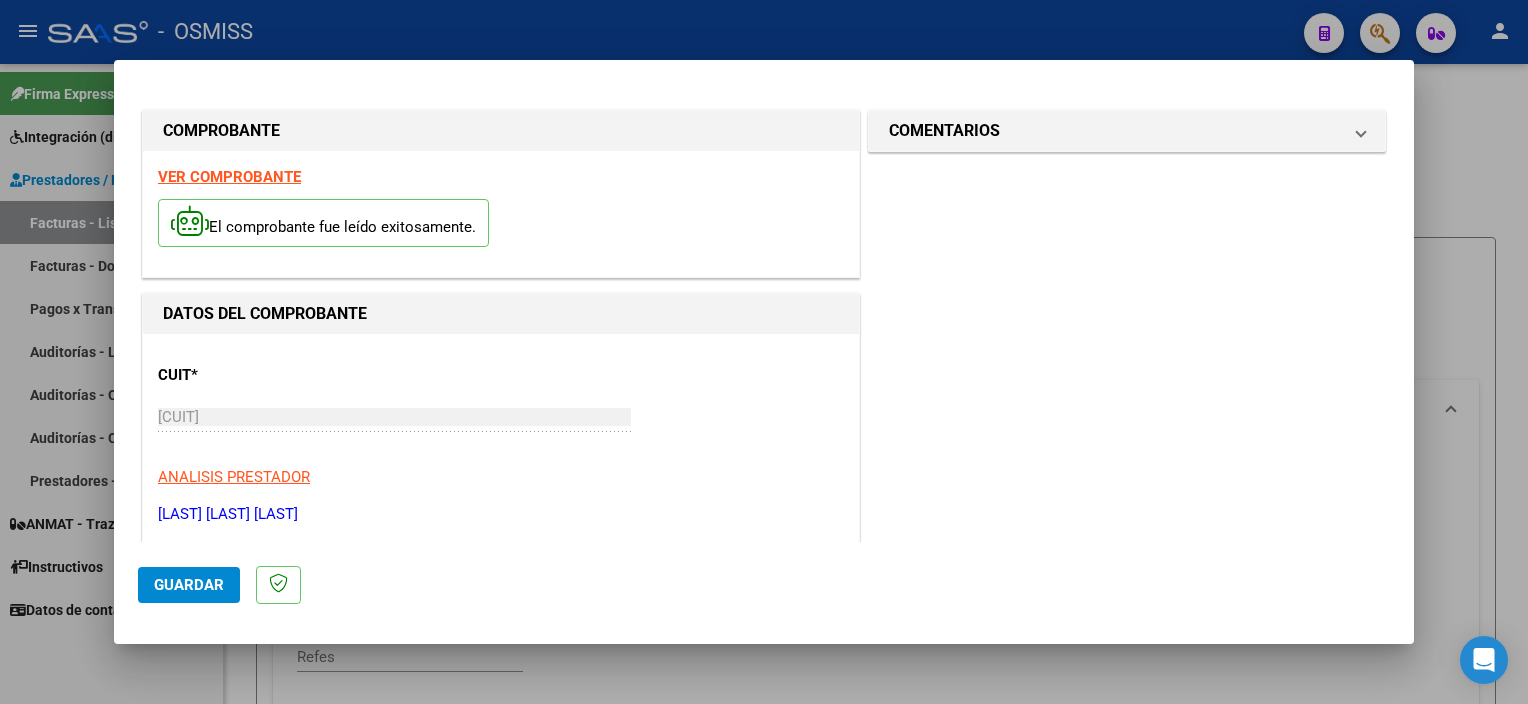 scroll, scrollTop: 295, scrollLeft: 0, axis: vertical 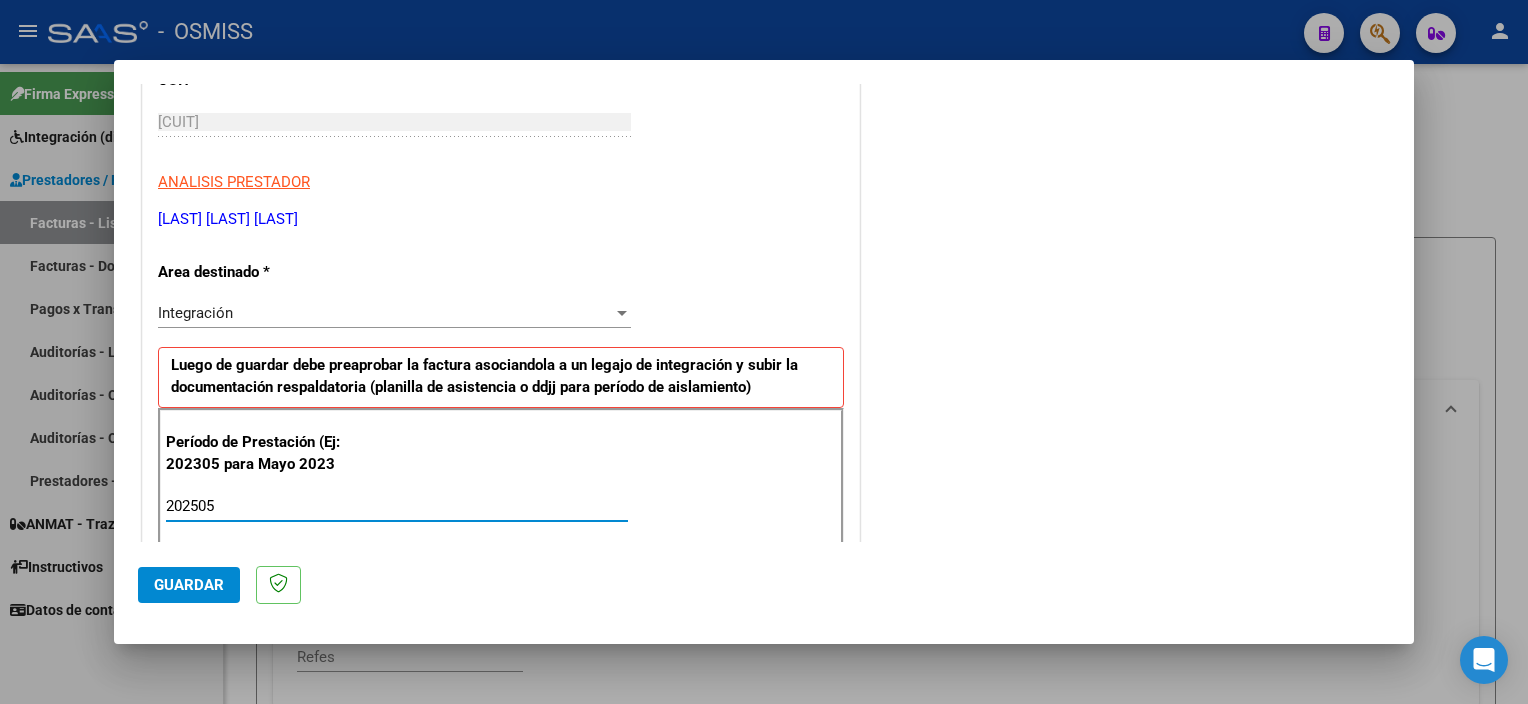 type on "202505" 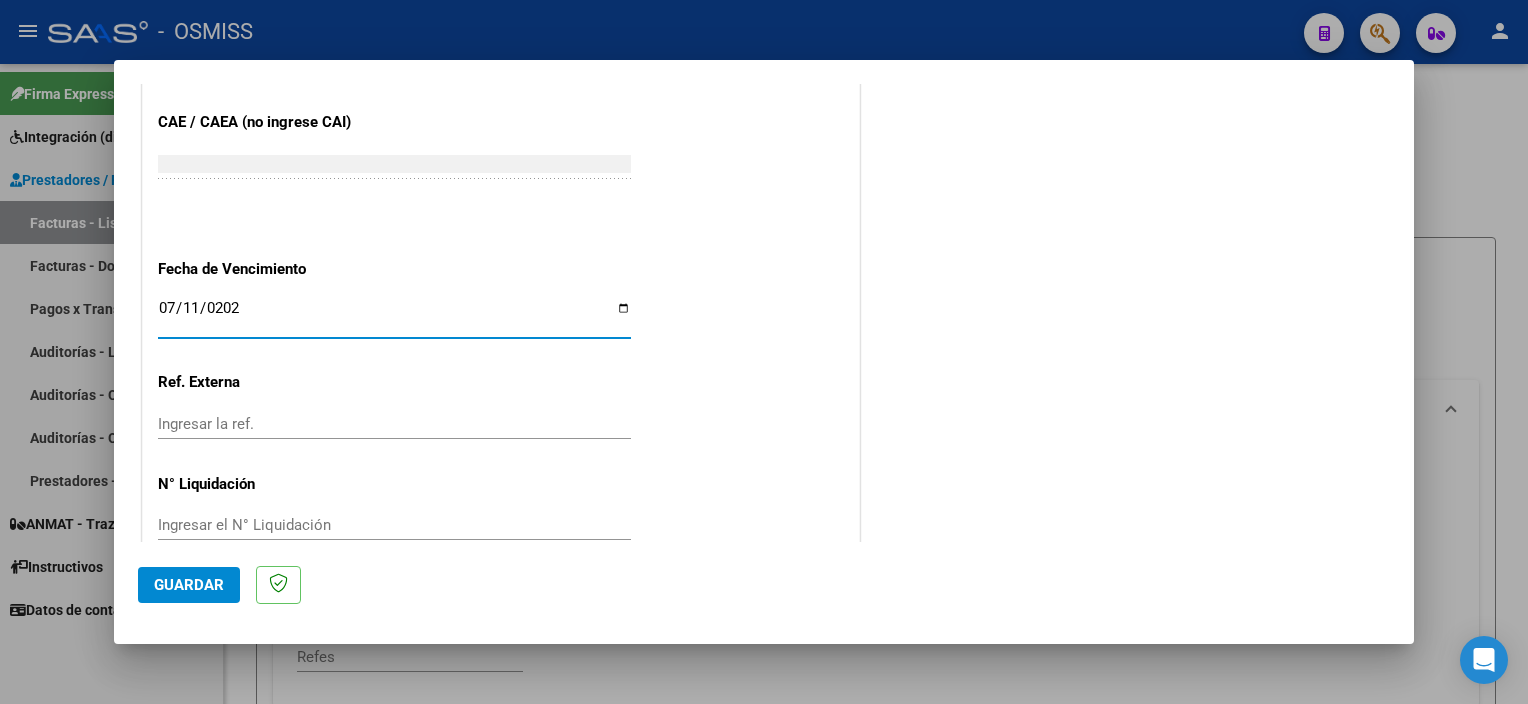 type on "2025-07-11" 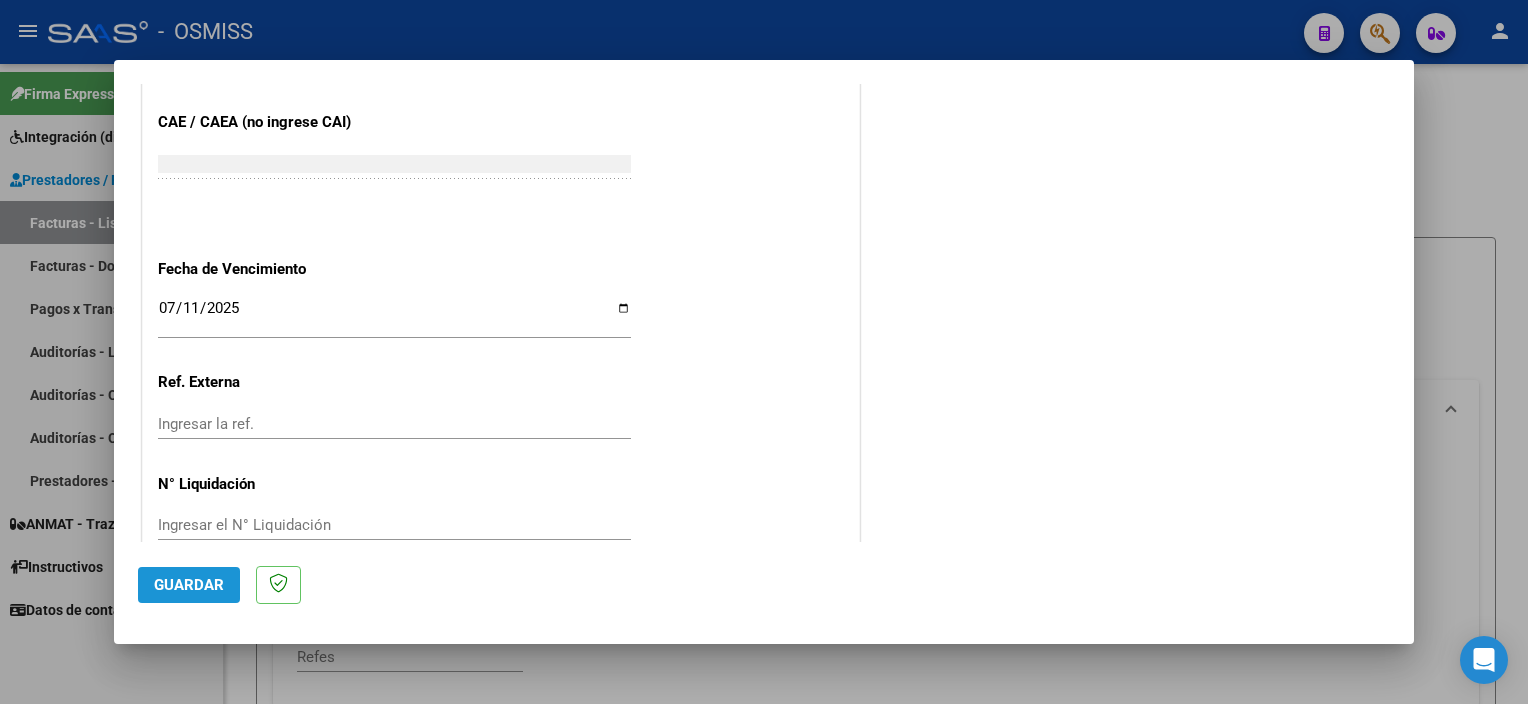 click on "Guardar" 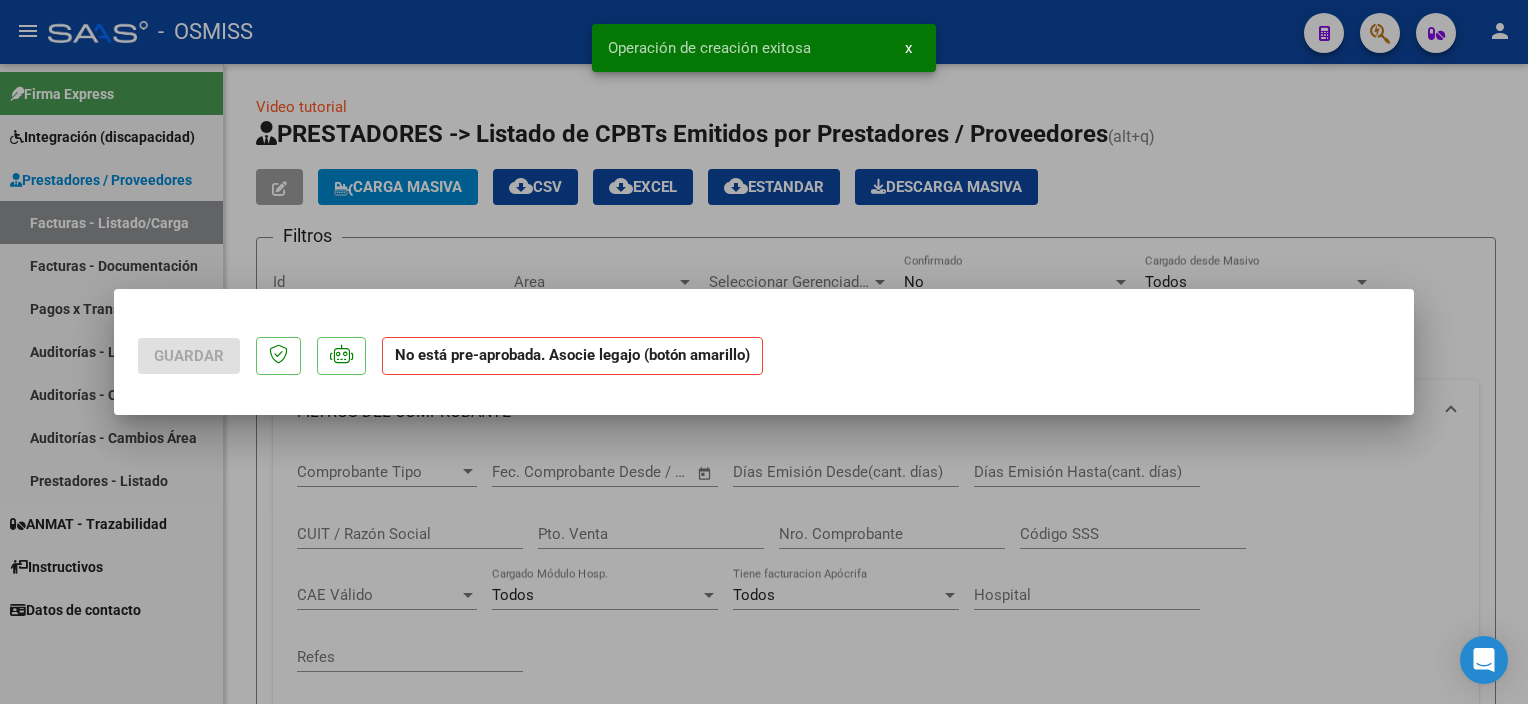scroll, scrollTop: 0, scrollLeft: 0, axis: both 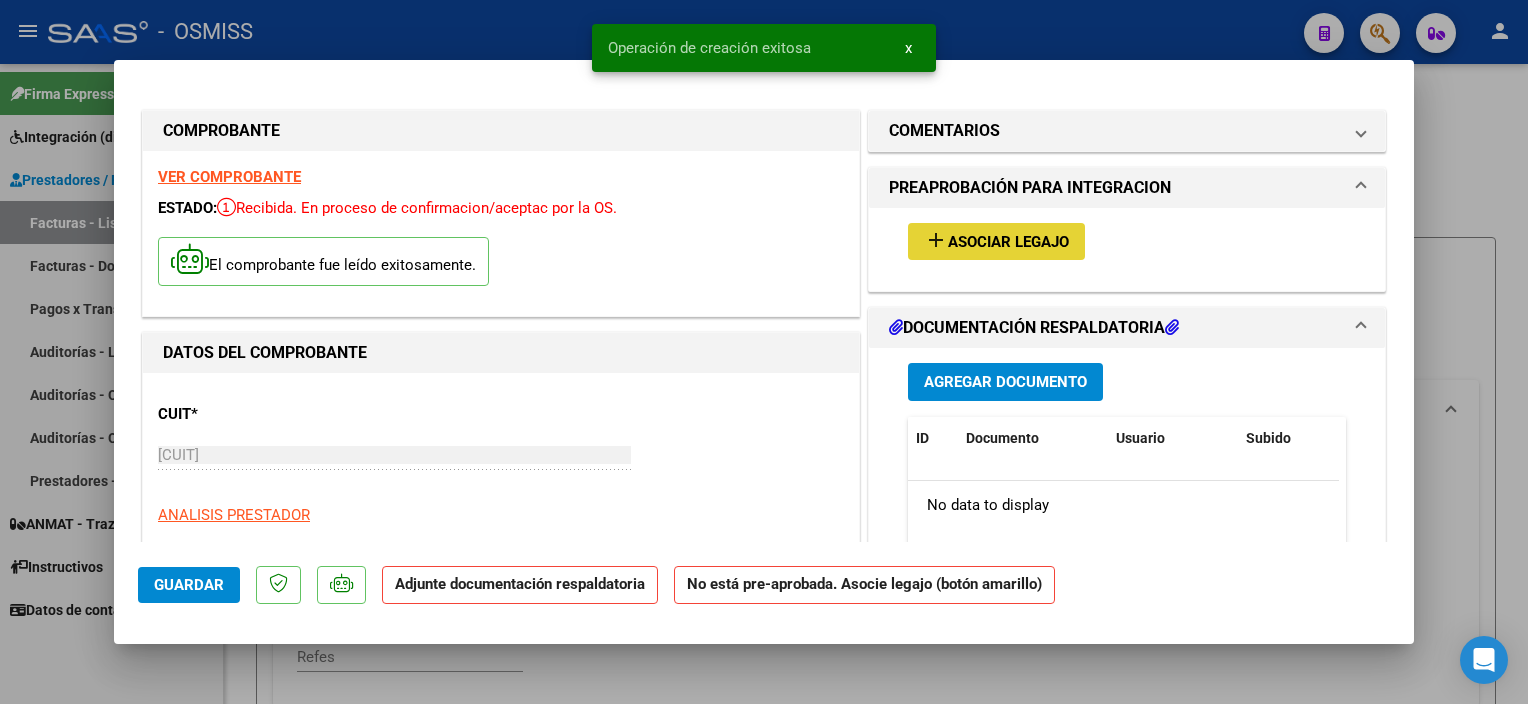 click on "add" at bounding box center [936, 240] 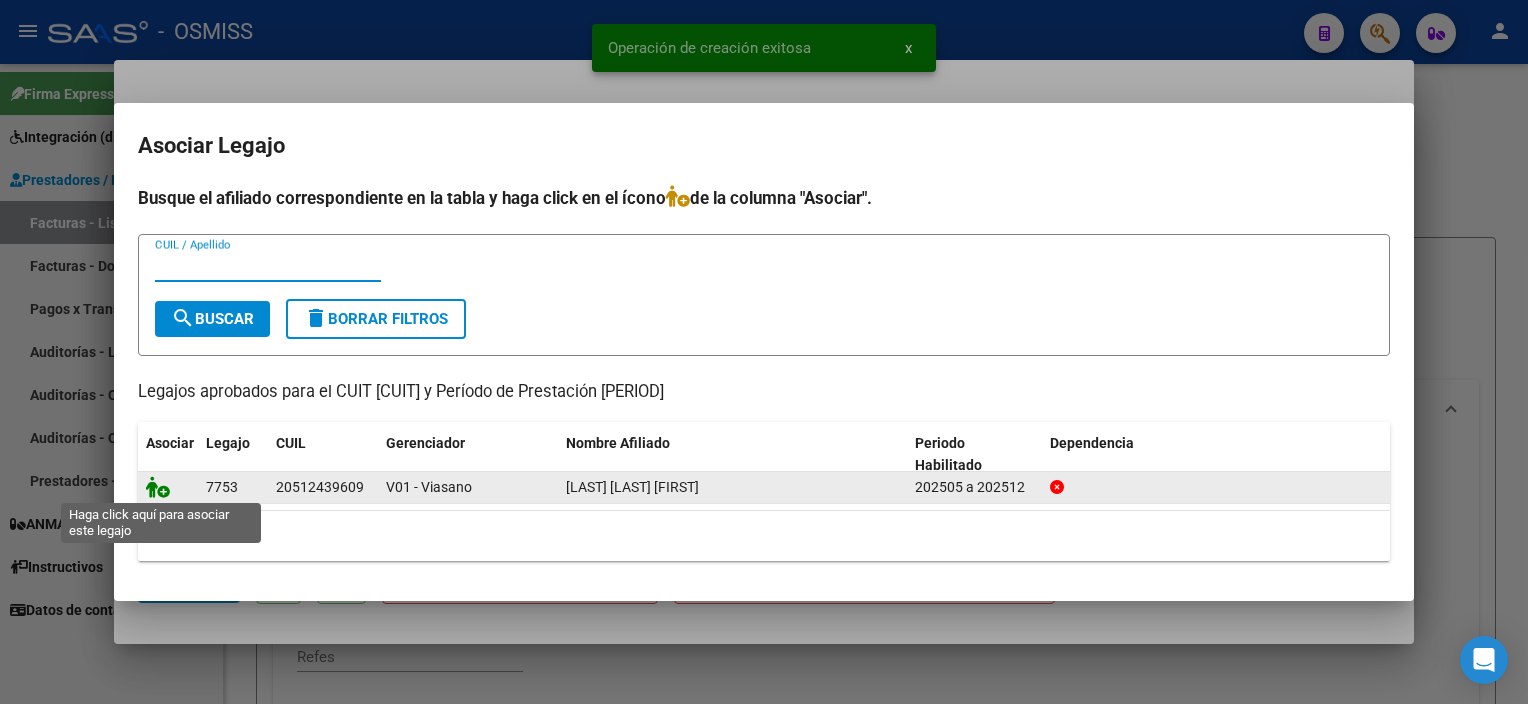 click 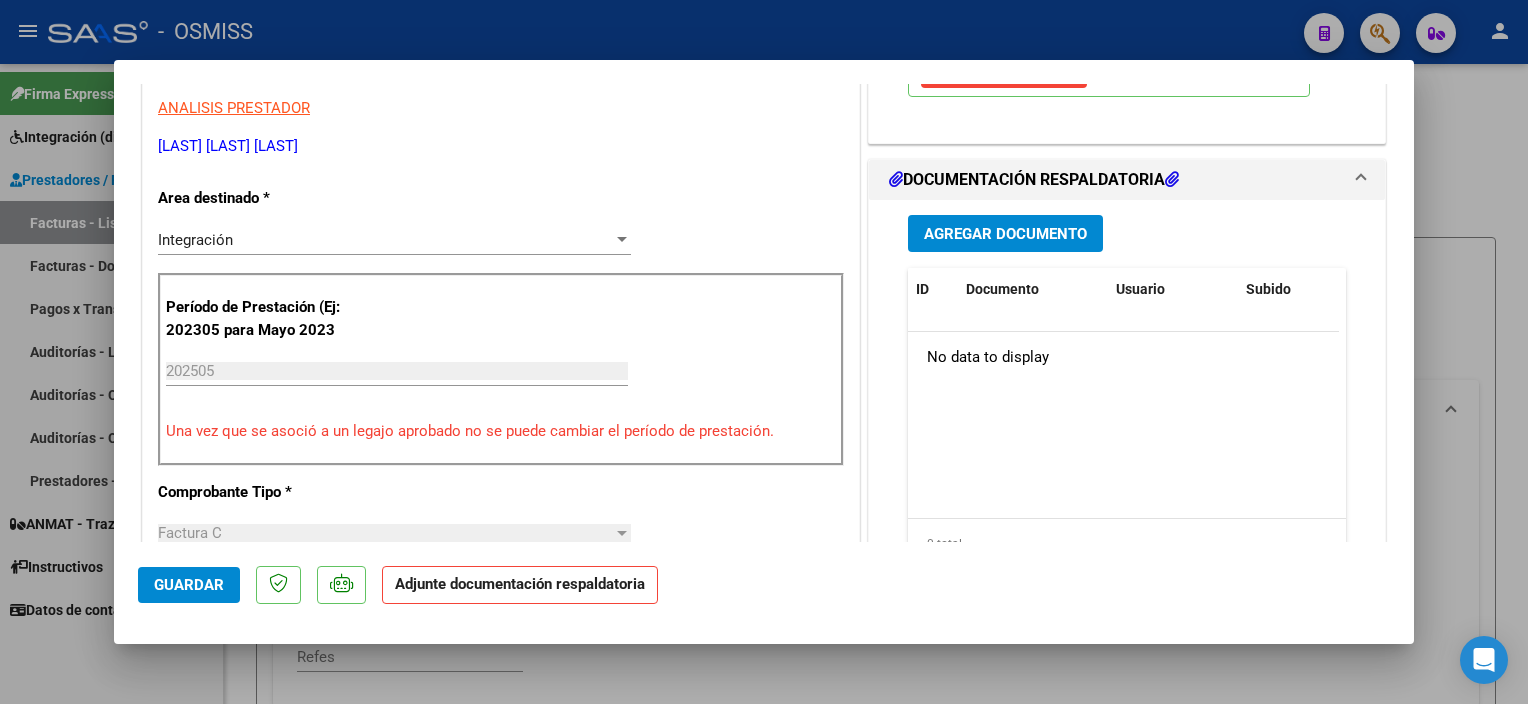 scroll, scrollTop: 439, scrollLeft: 0, axis: vertical 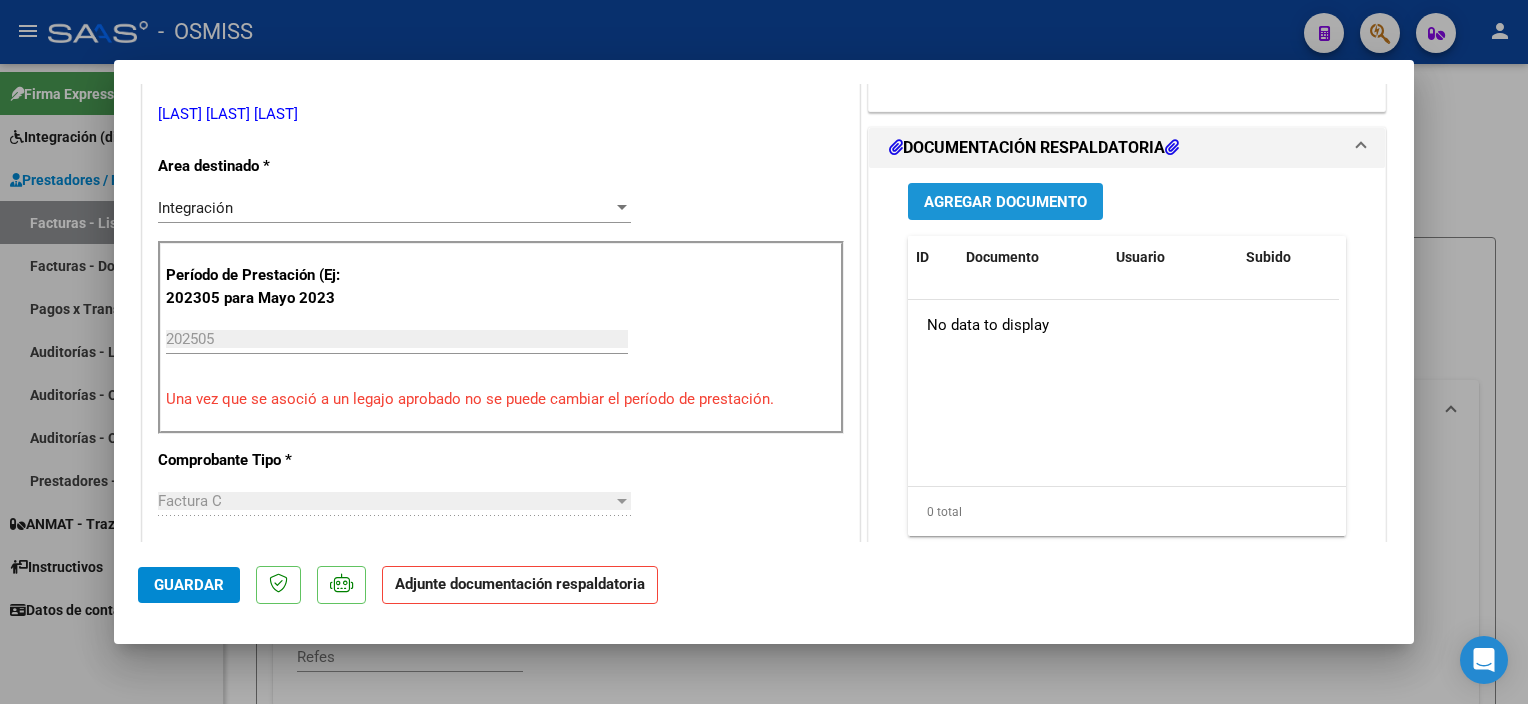 click on "Agregar Documento" at bounding box center (1005, 202) 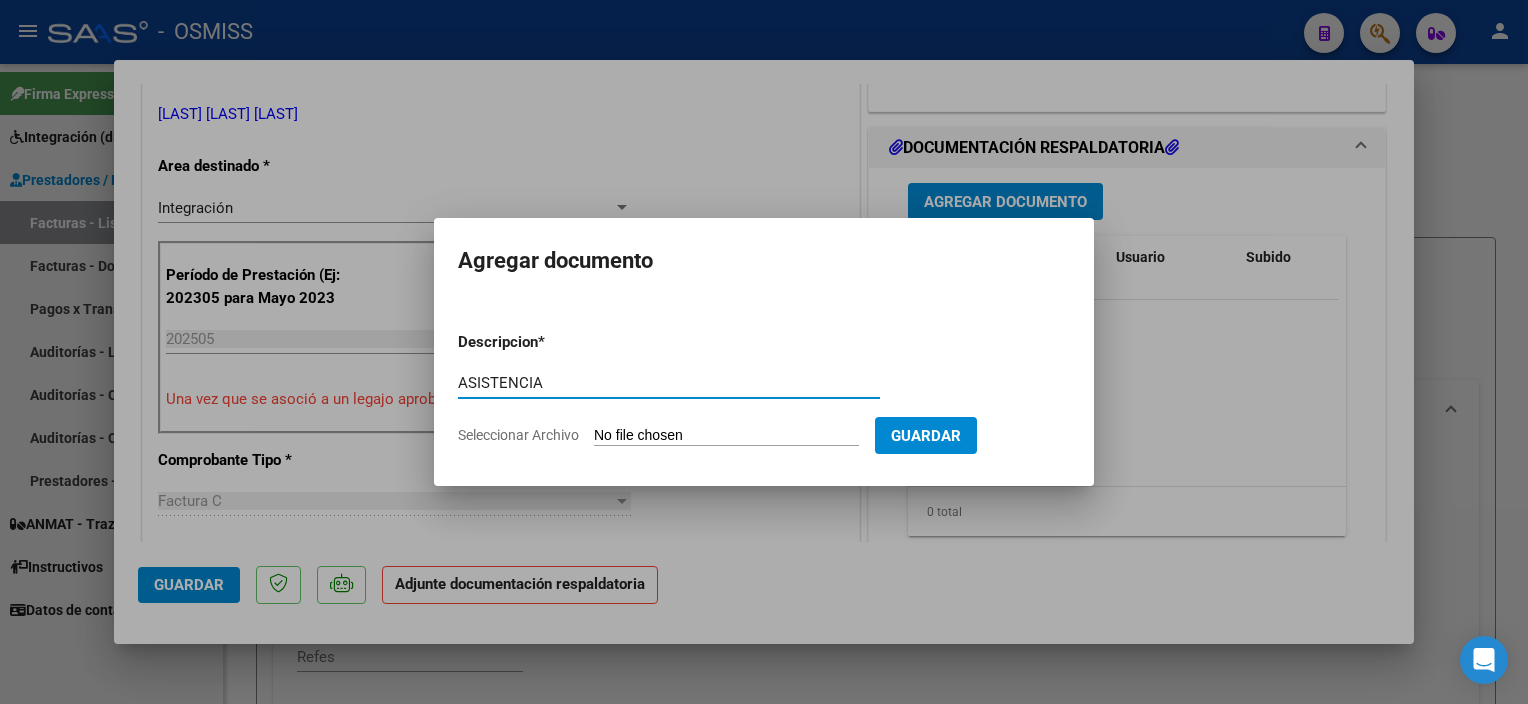 type on "ASISTENCIA" 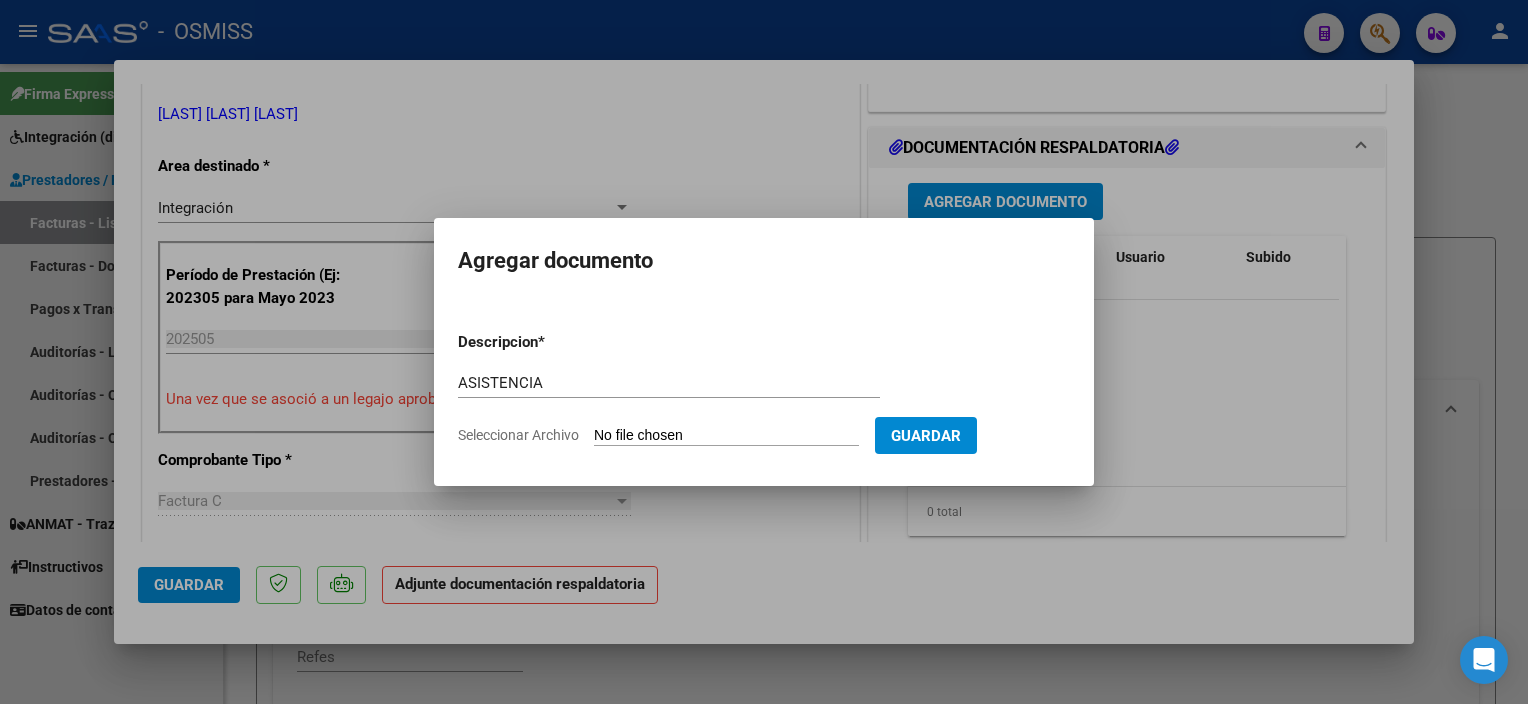 type on "C:\fakepath\Pl asist suarez s  Mayo [YEAR] - [NAME].pdf" 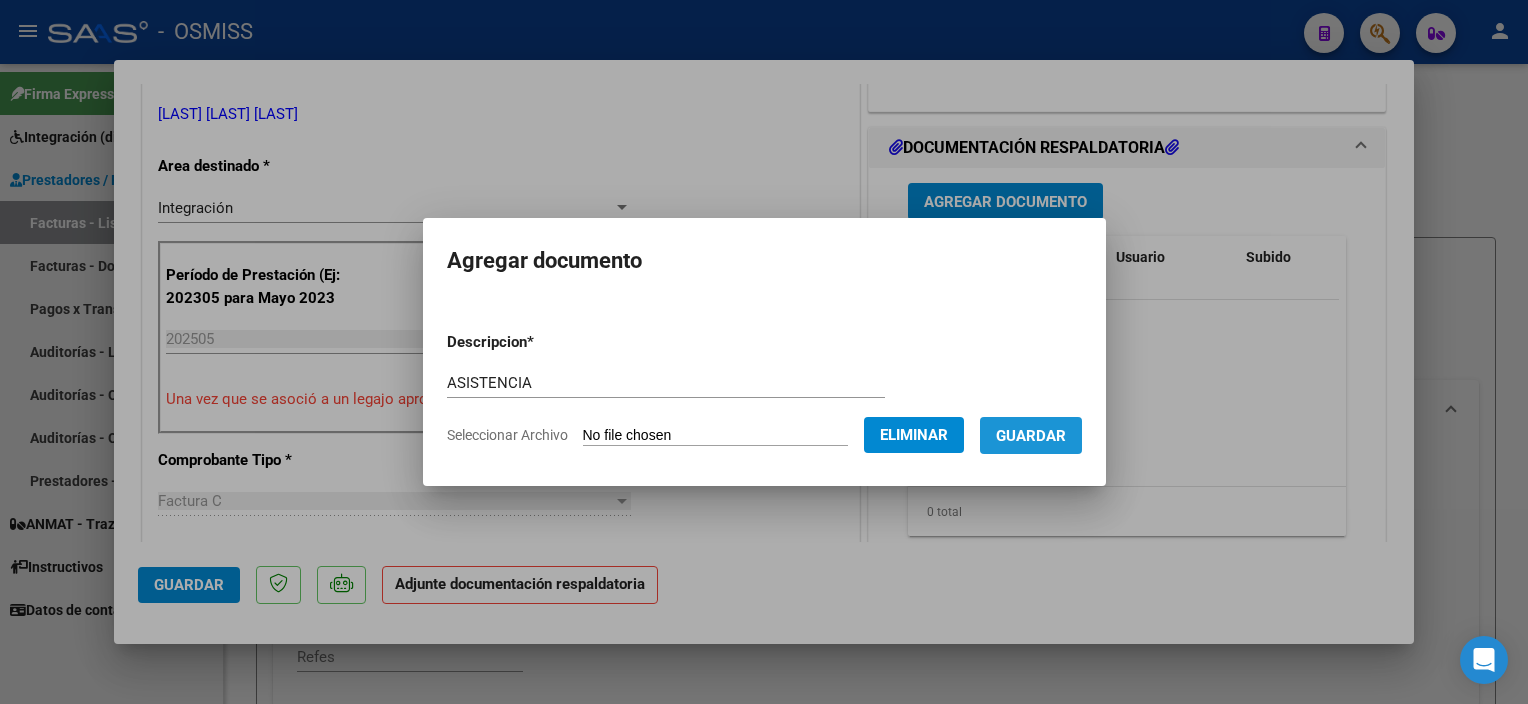 click on "Guardar" at bounding box center (1031, 436) 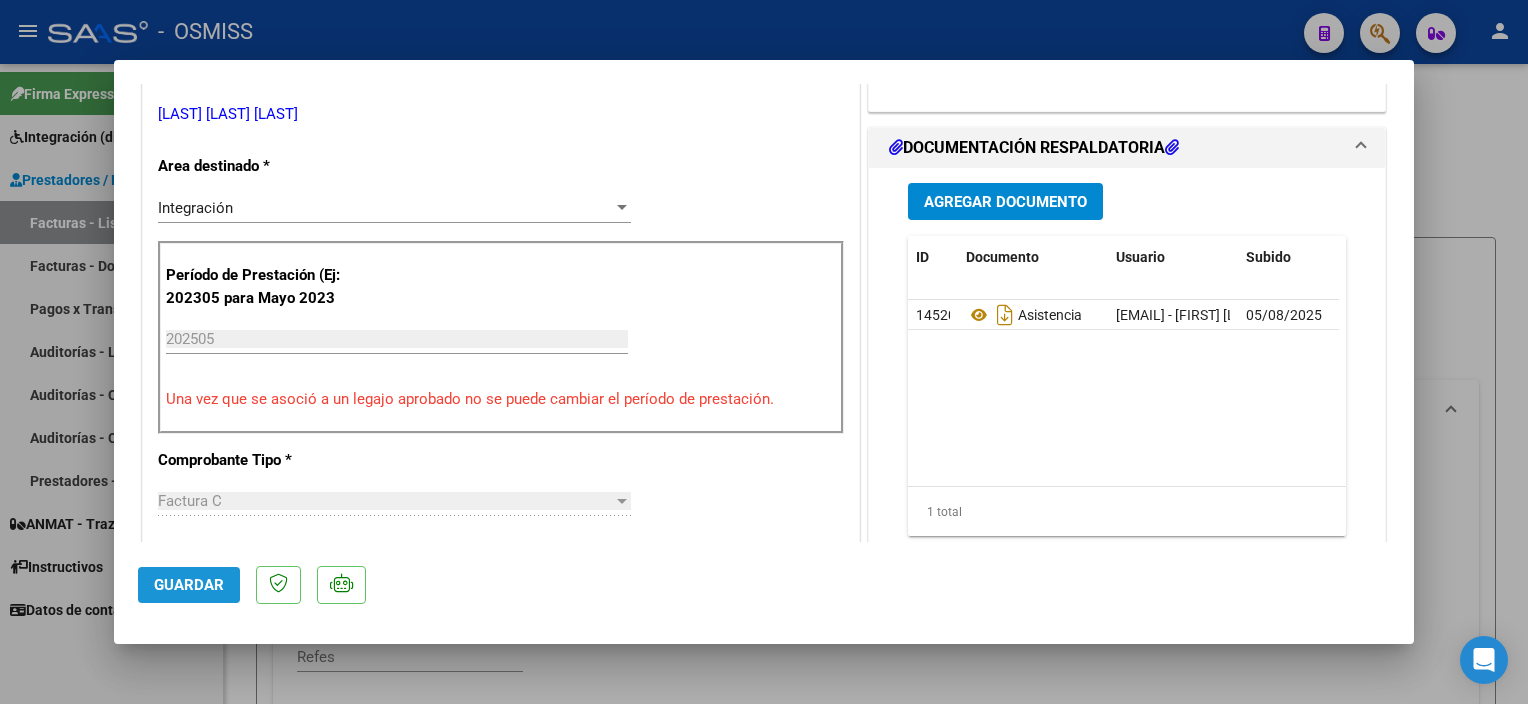 click on "Guardar" 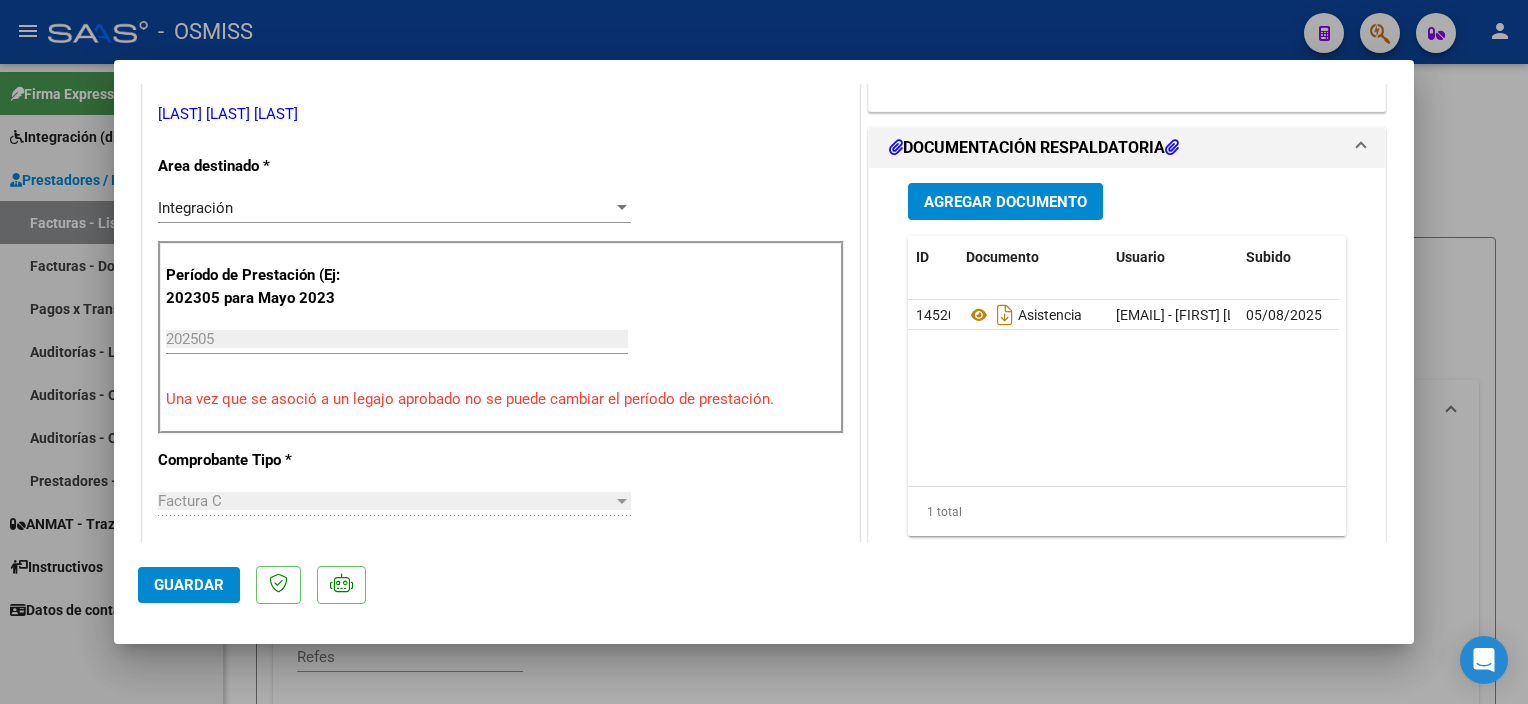 click on "Guardar" 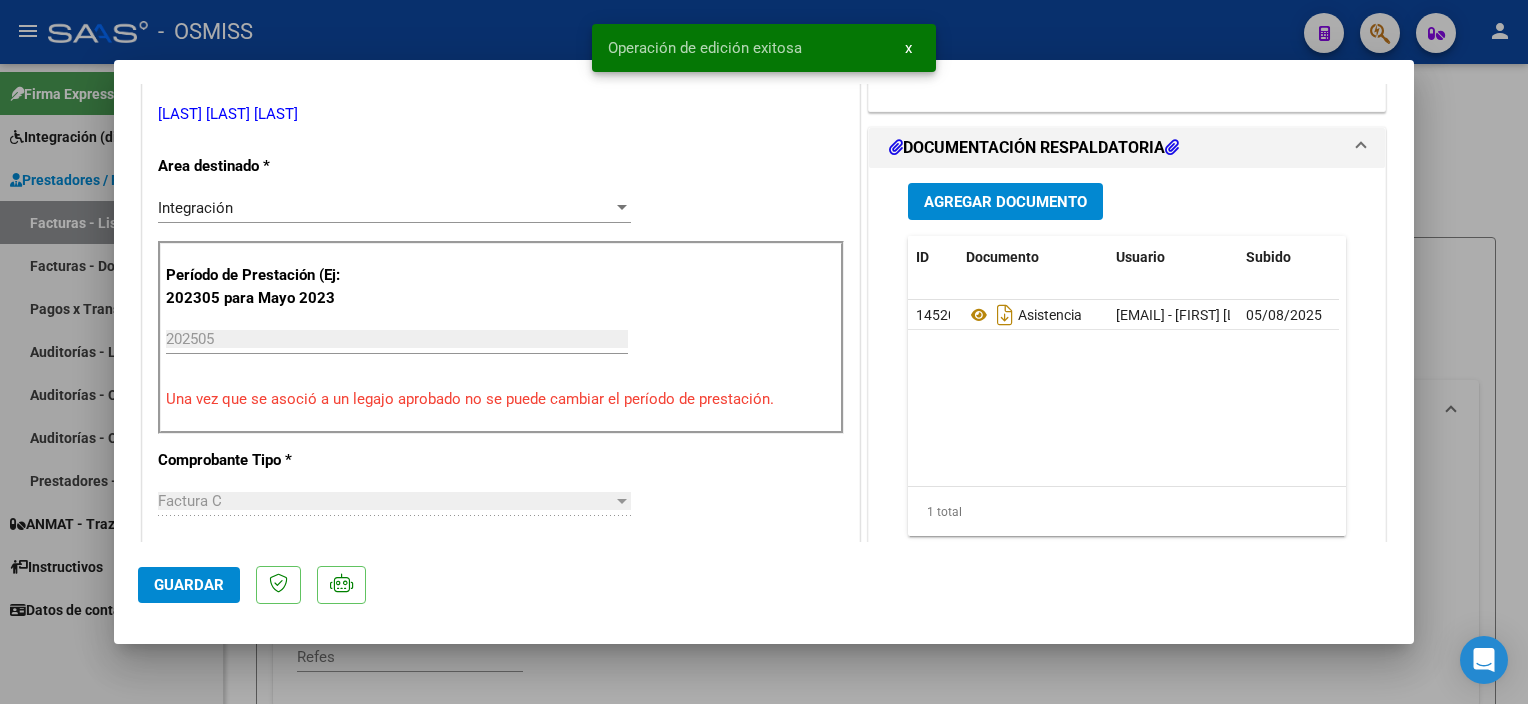 click at bounding box center [764, 352] 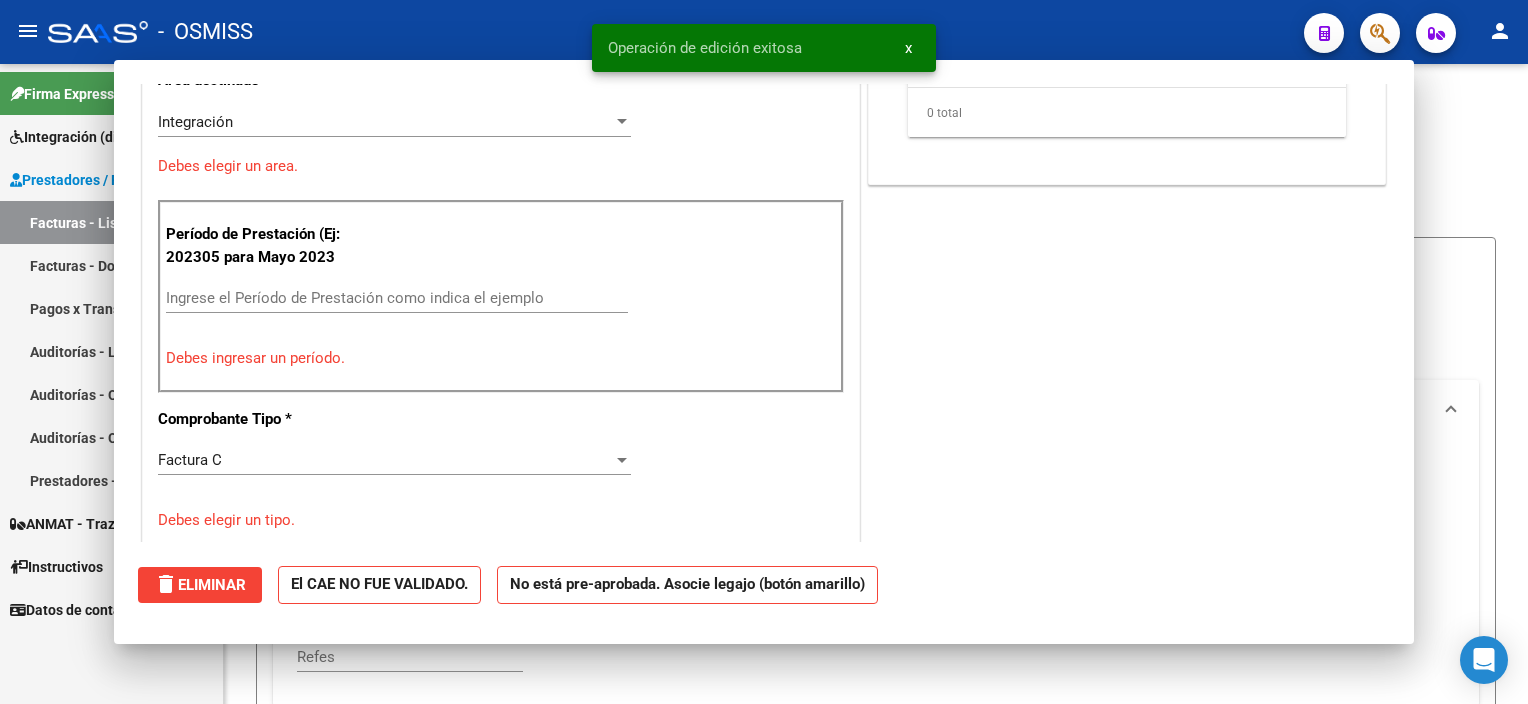 scroll, scrollTop: 352, scrollLeft: 0, axis: vertical 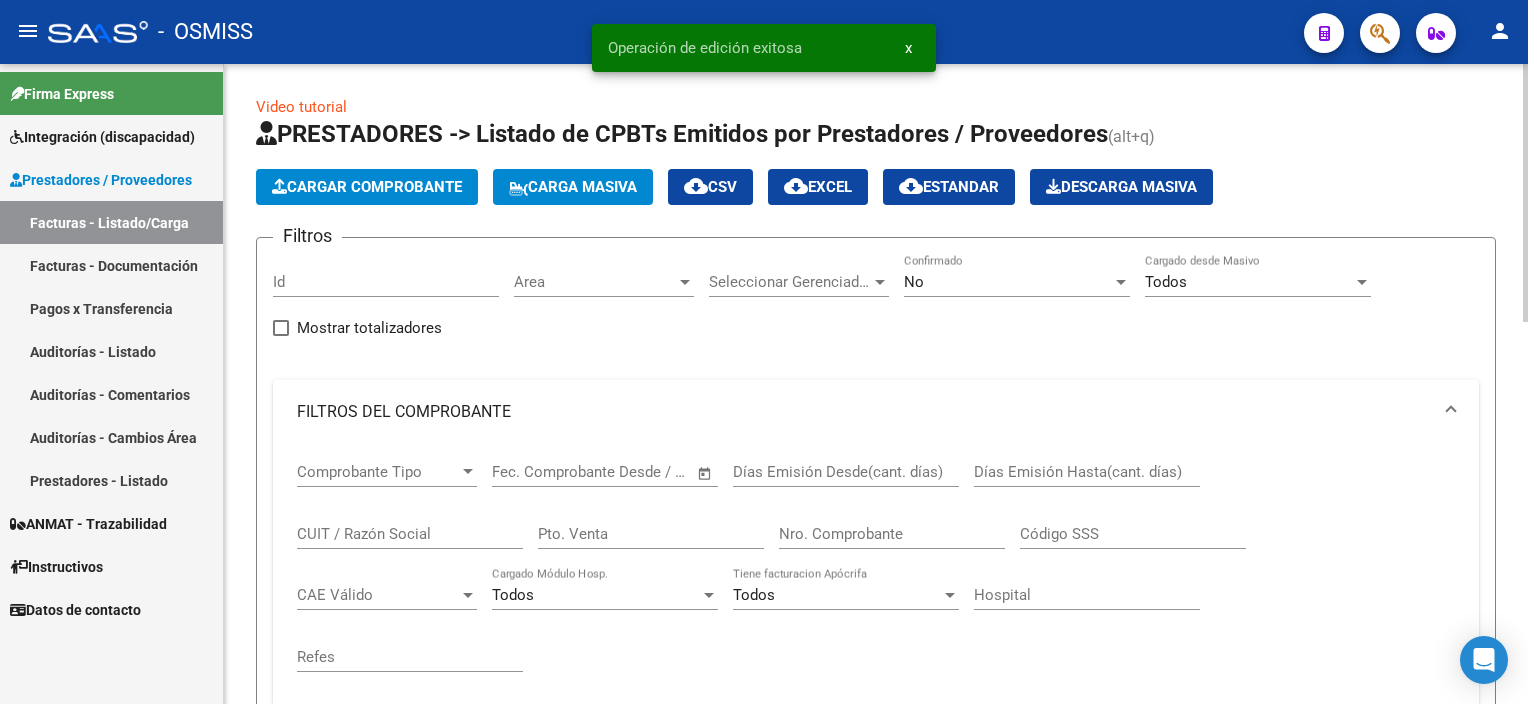 click on "Cargar Comprobante" 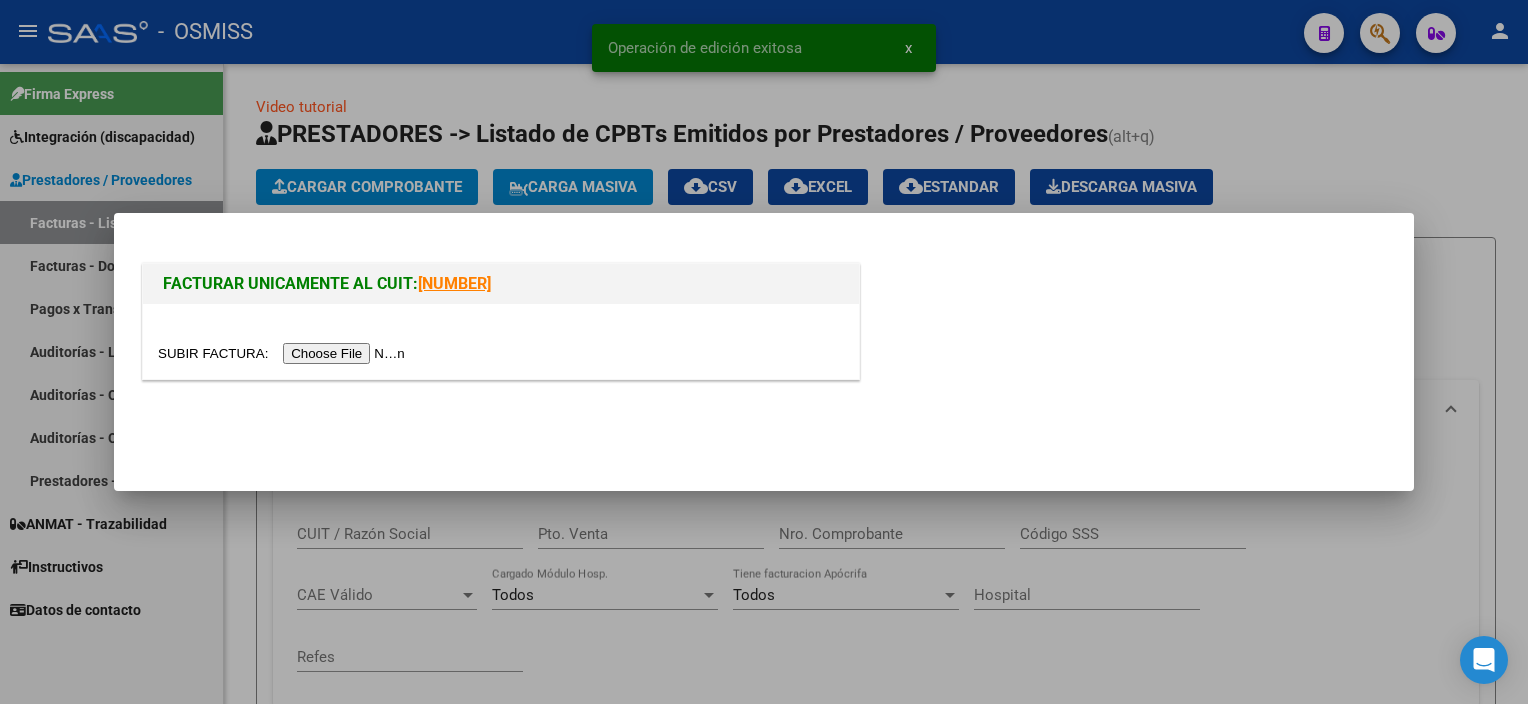 click at bounding box center [284, 353] 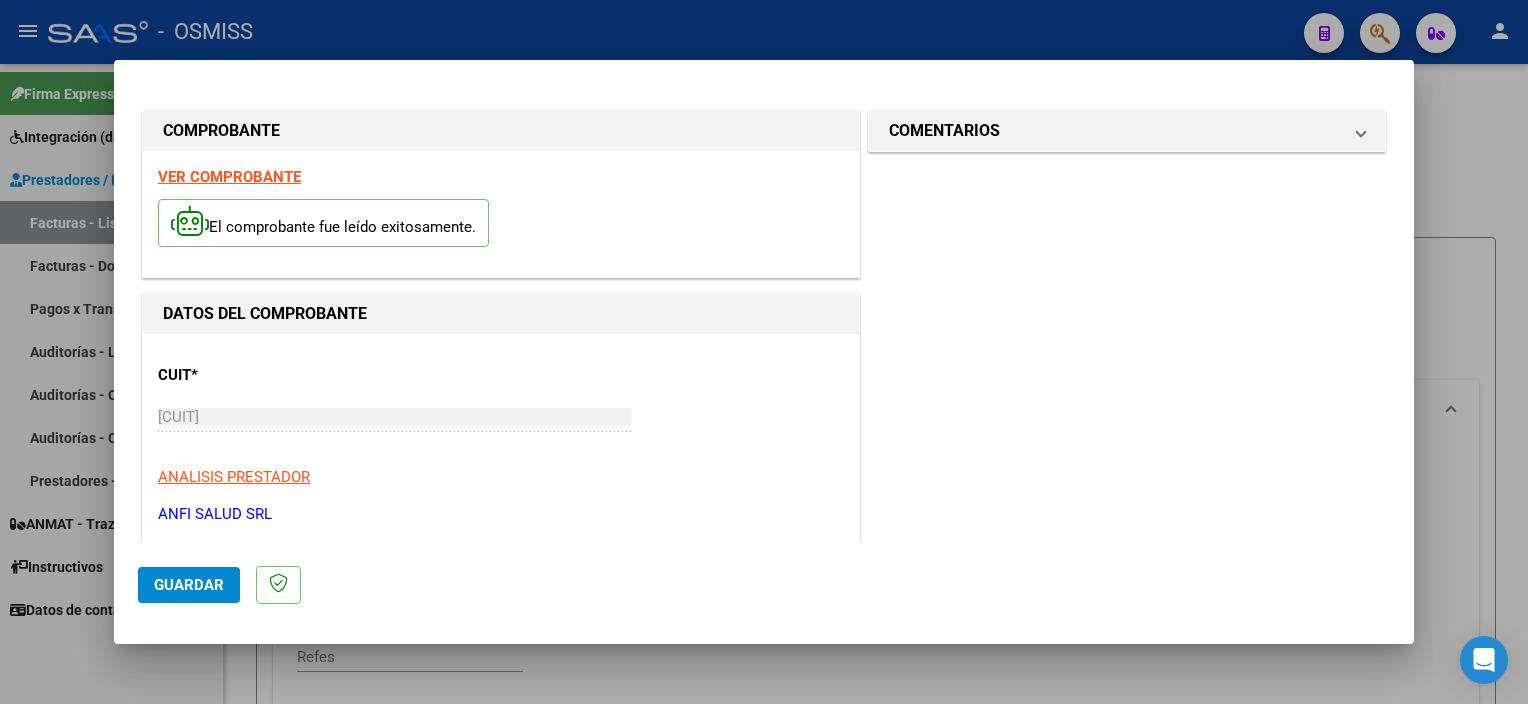 scroll, scrollTop: 295, scrollLeft: 0, axis: vertical 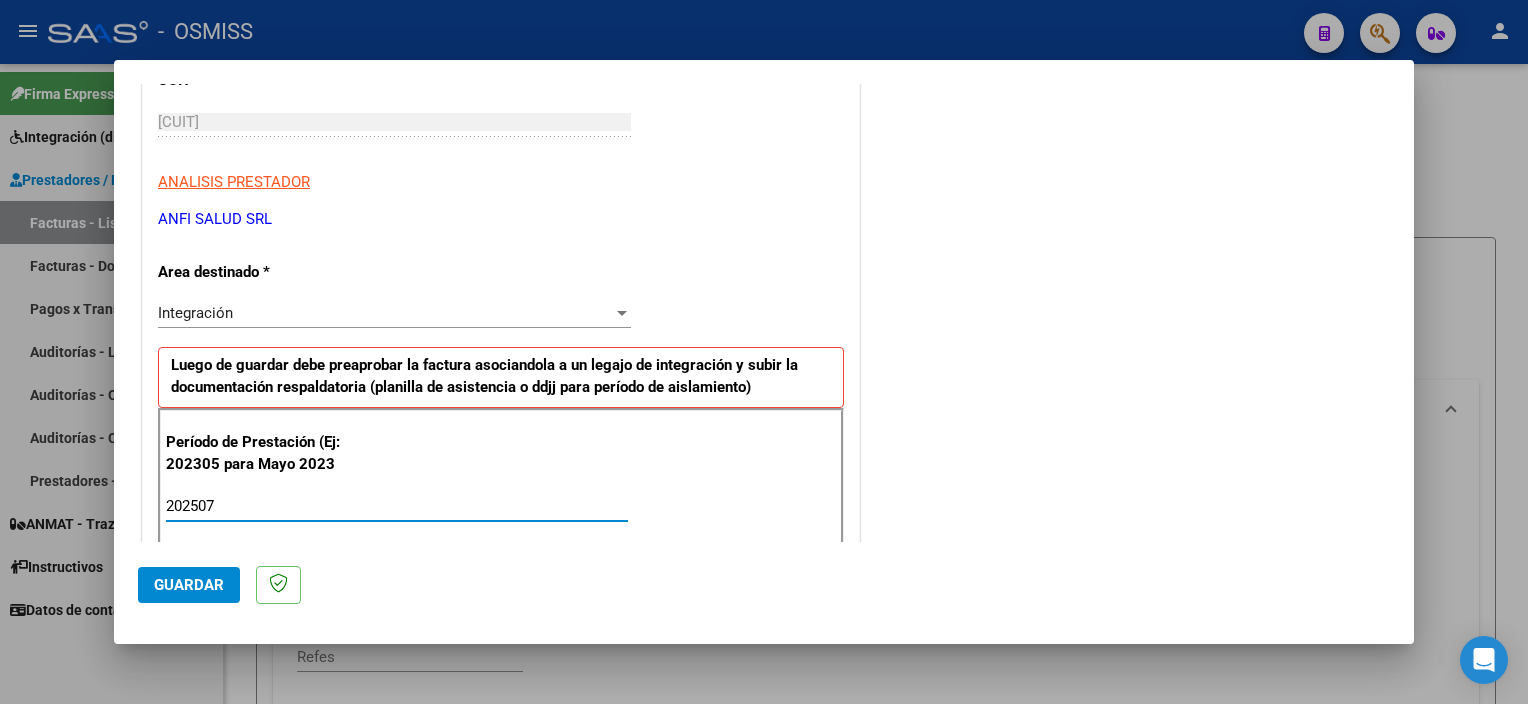 type on "202507" 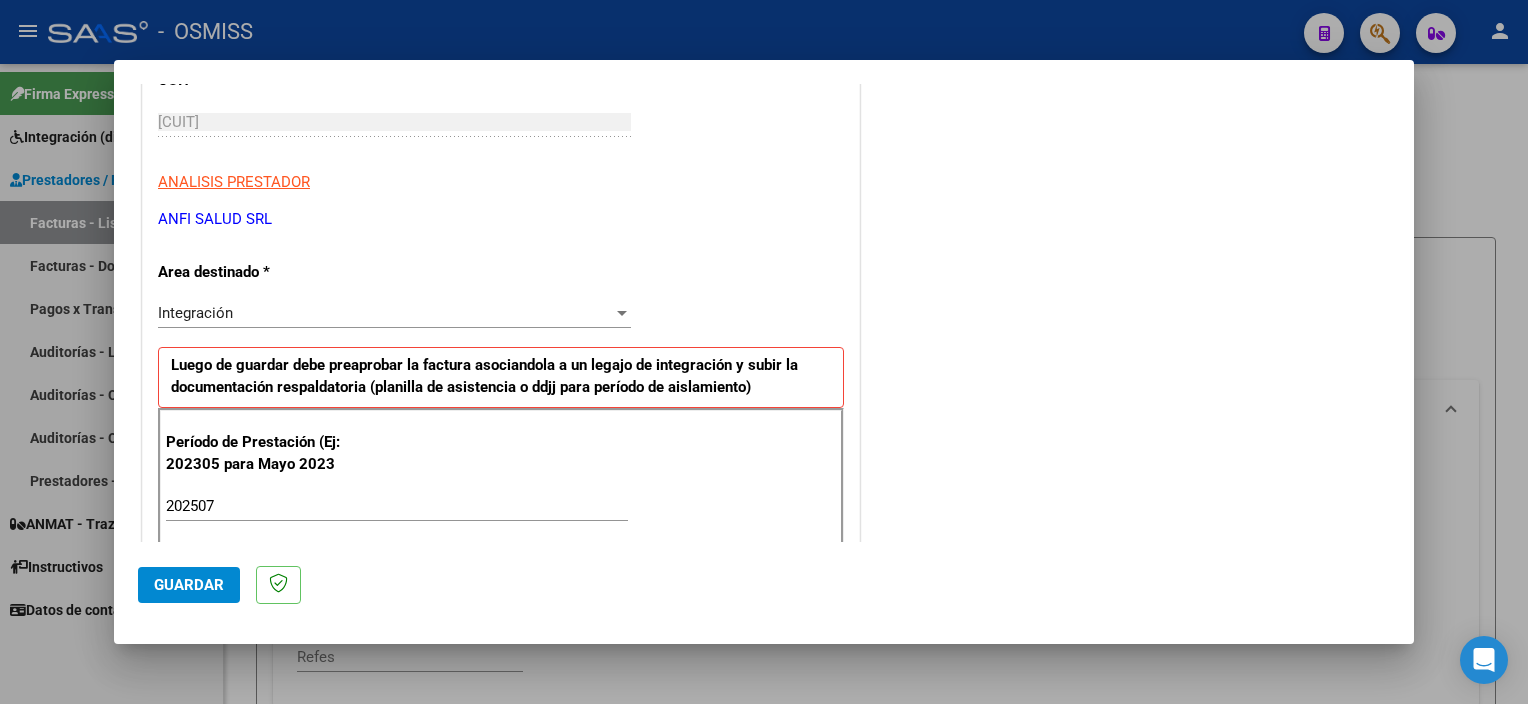 scroll, scrollTop: 1265, scrollLeft: 0, axis: vertical 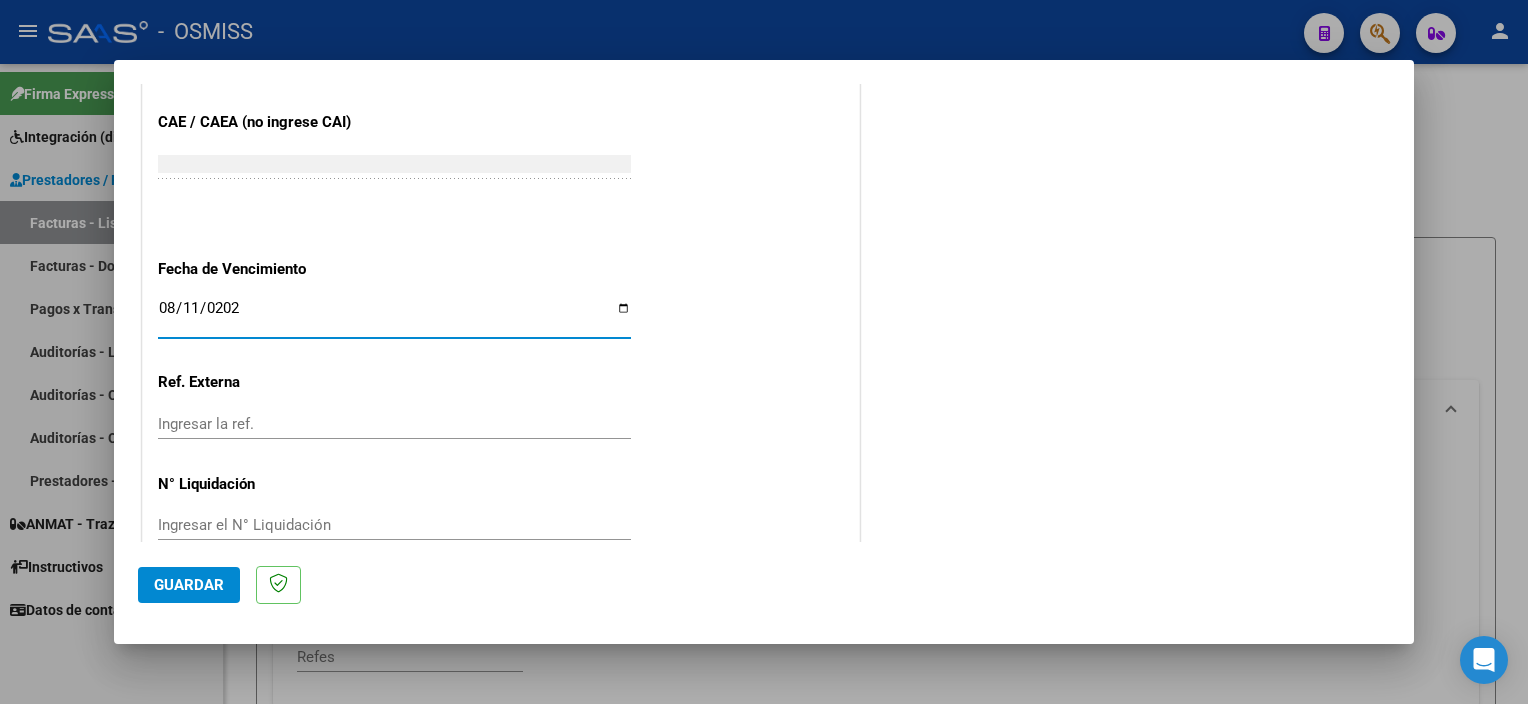 type on "2025-08-11" 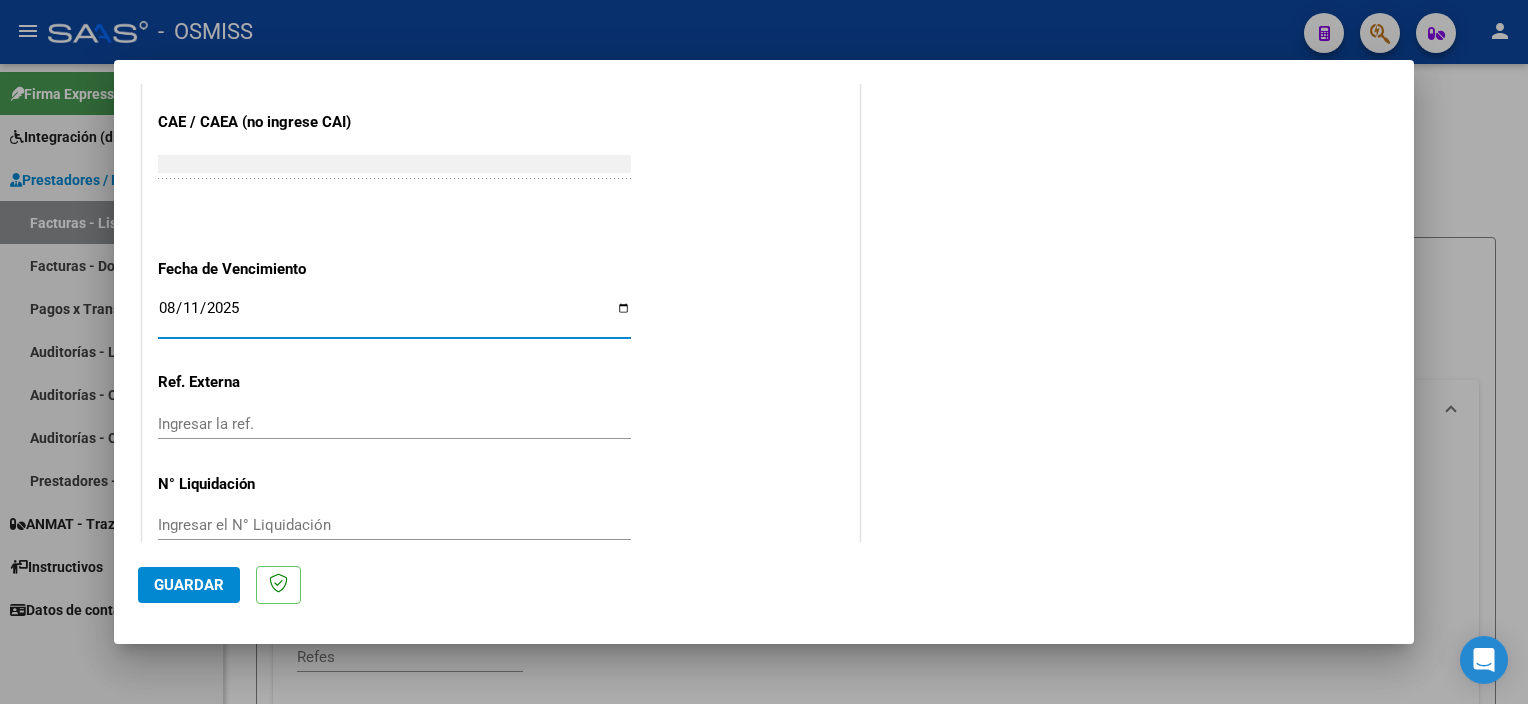 click on "Guardar" 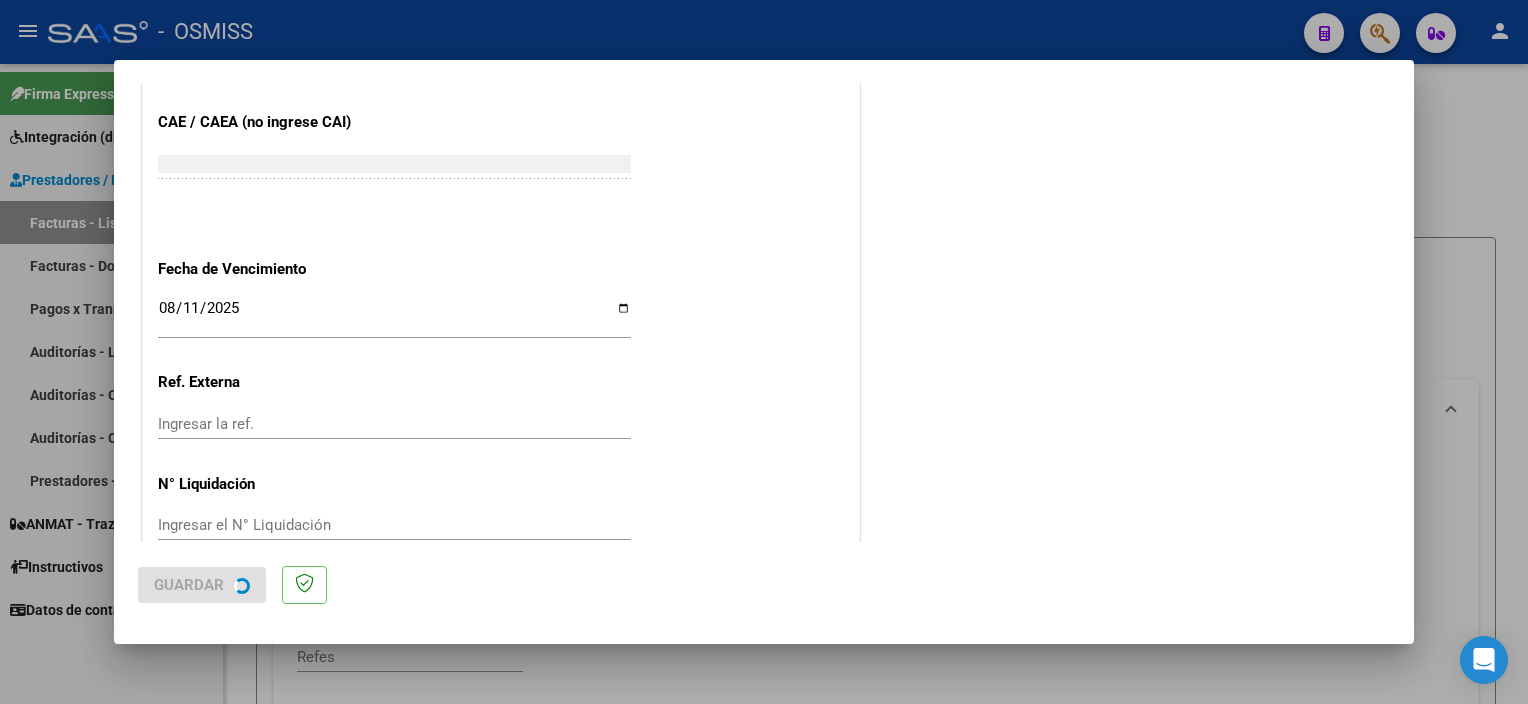 scroll, scrollTop: 0, scrollLeft: 0, axis: both 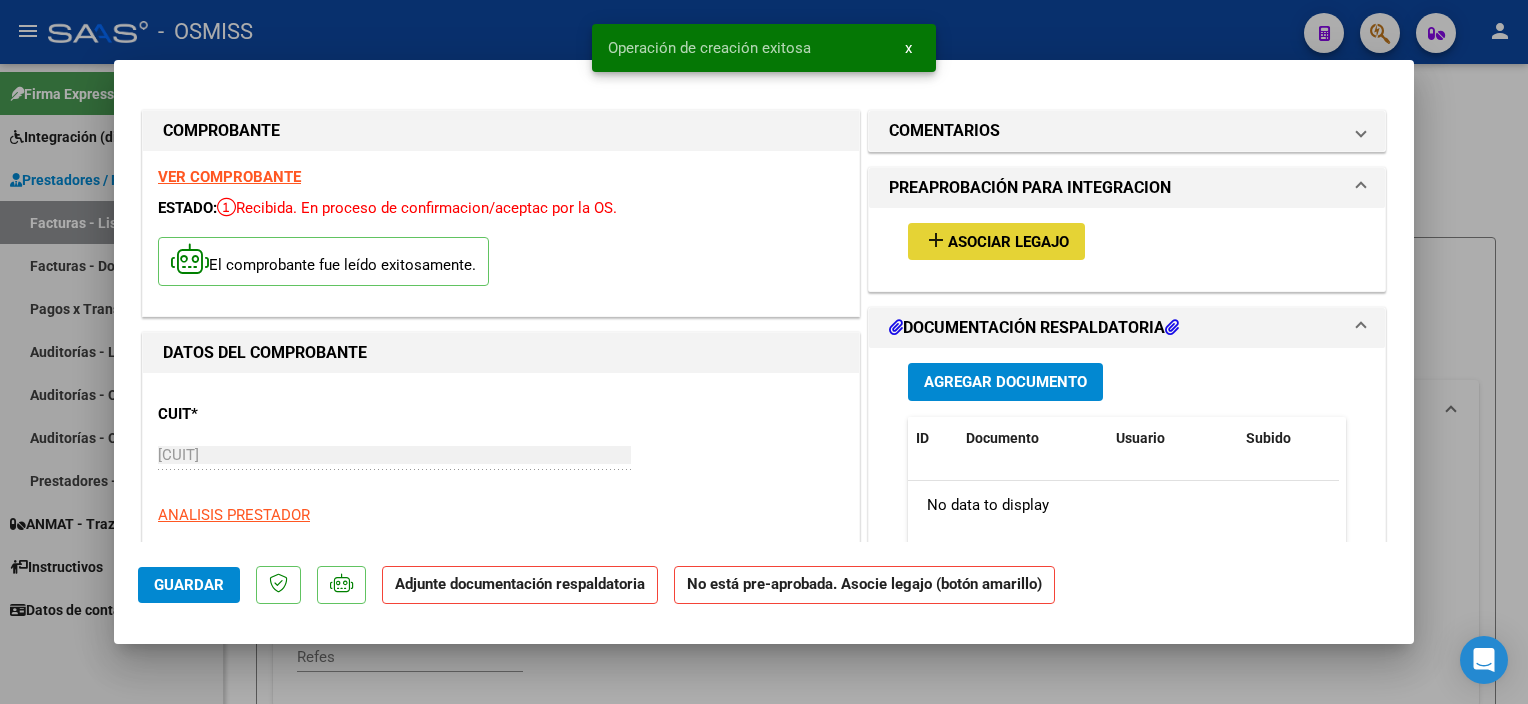 click on "Asociar Legajo" at bounding box center [1008, 242] 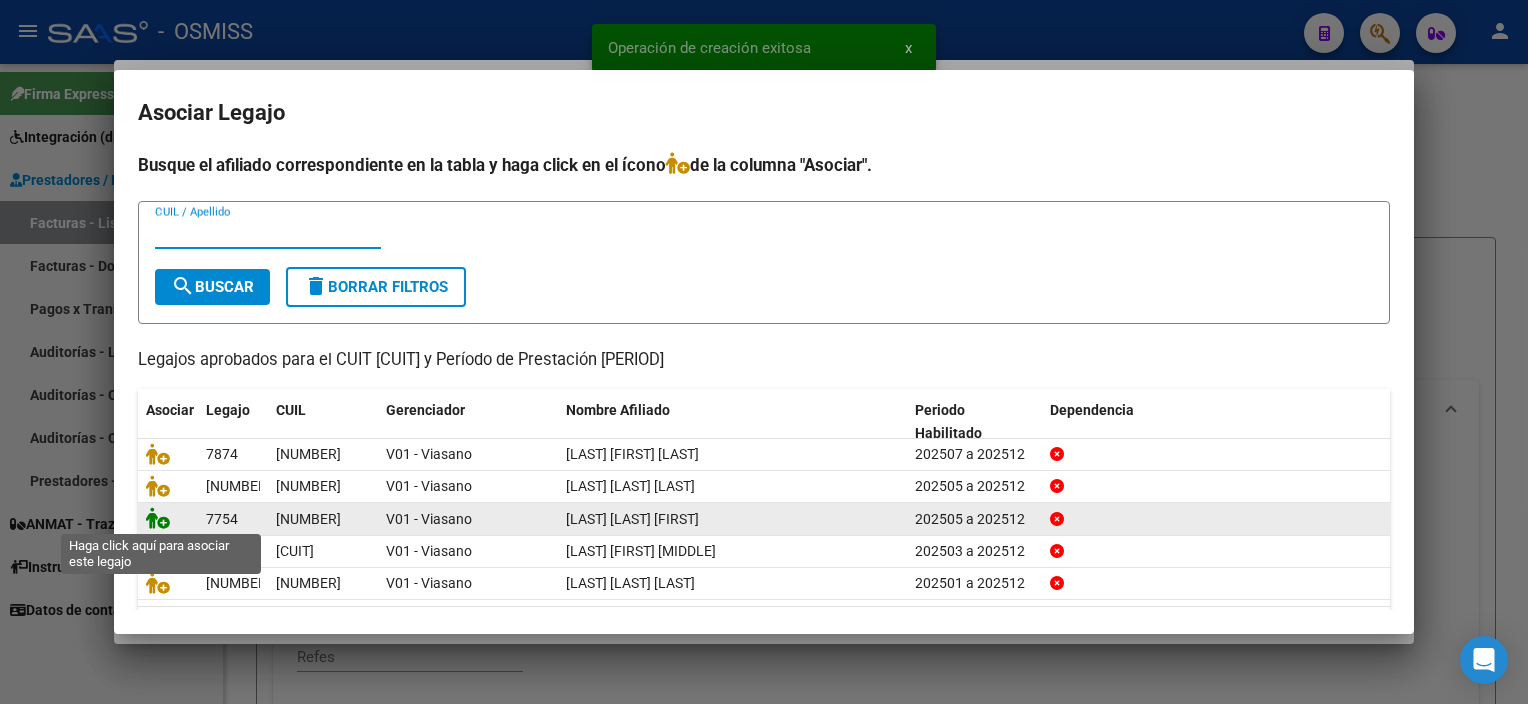 click 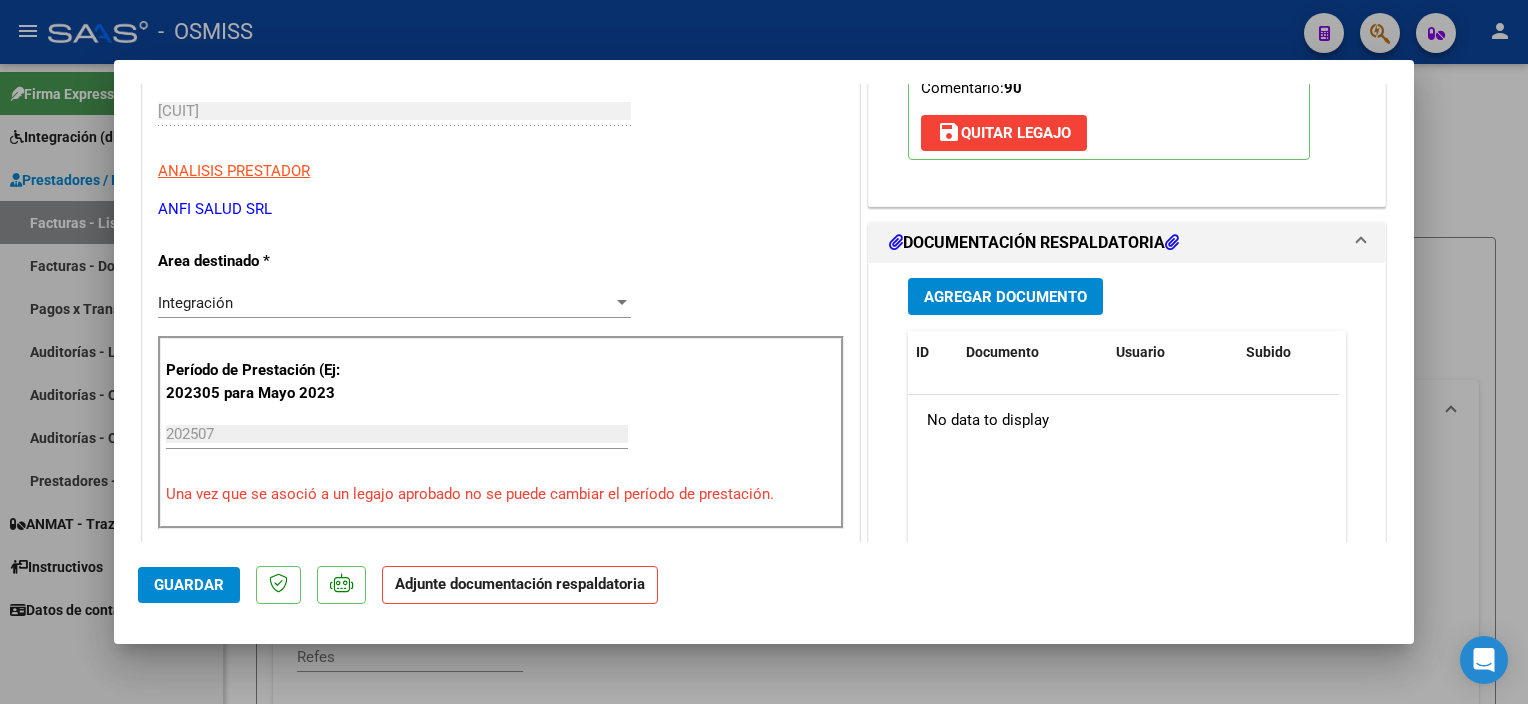 scroll, scrollTop: 341, scrollLeft: 0, axis: vertical 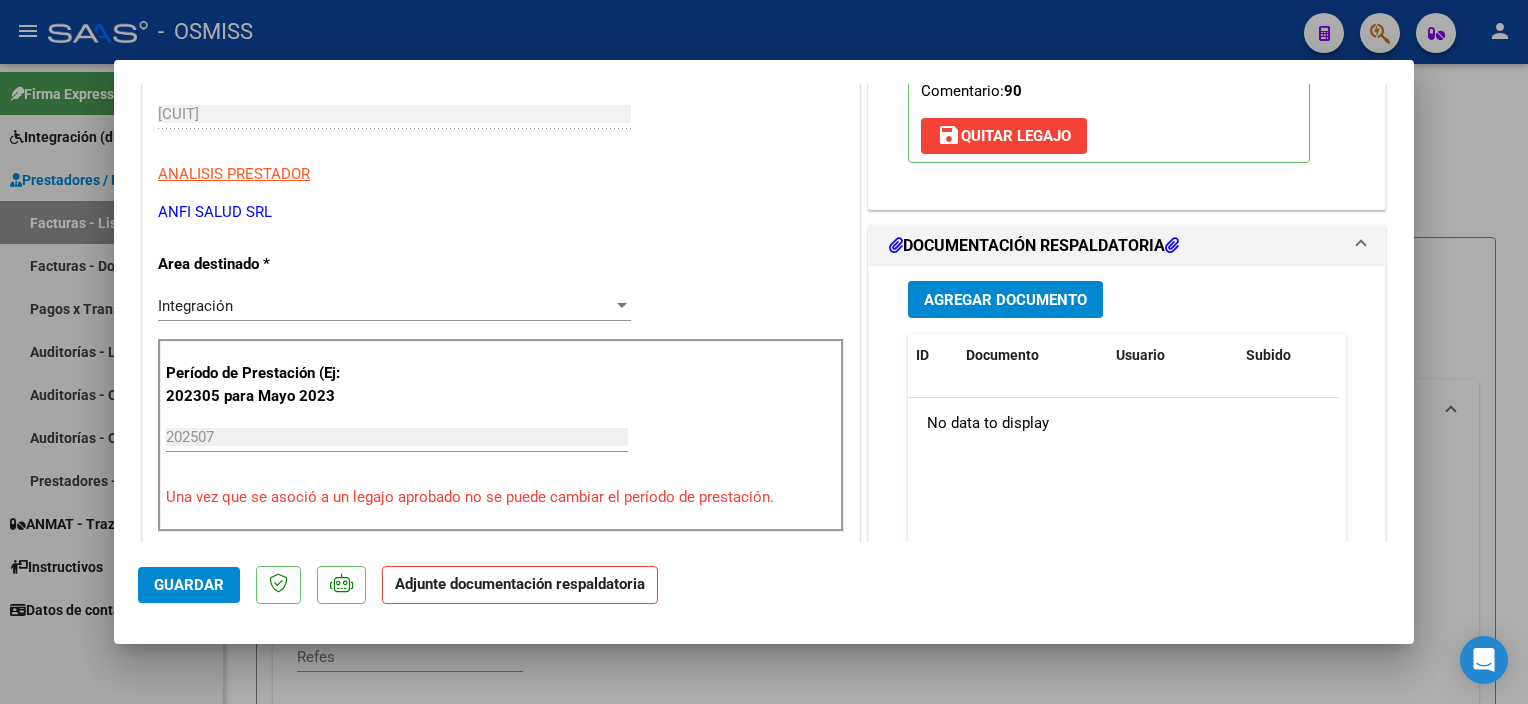 click on "Agregar Documento" at bounding box center (1005, 299) 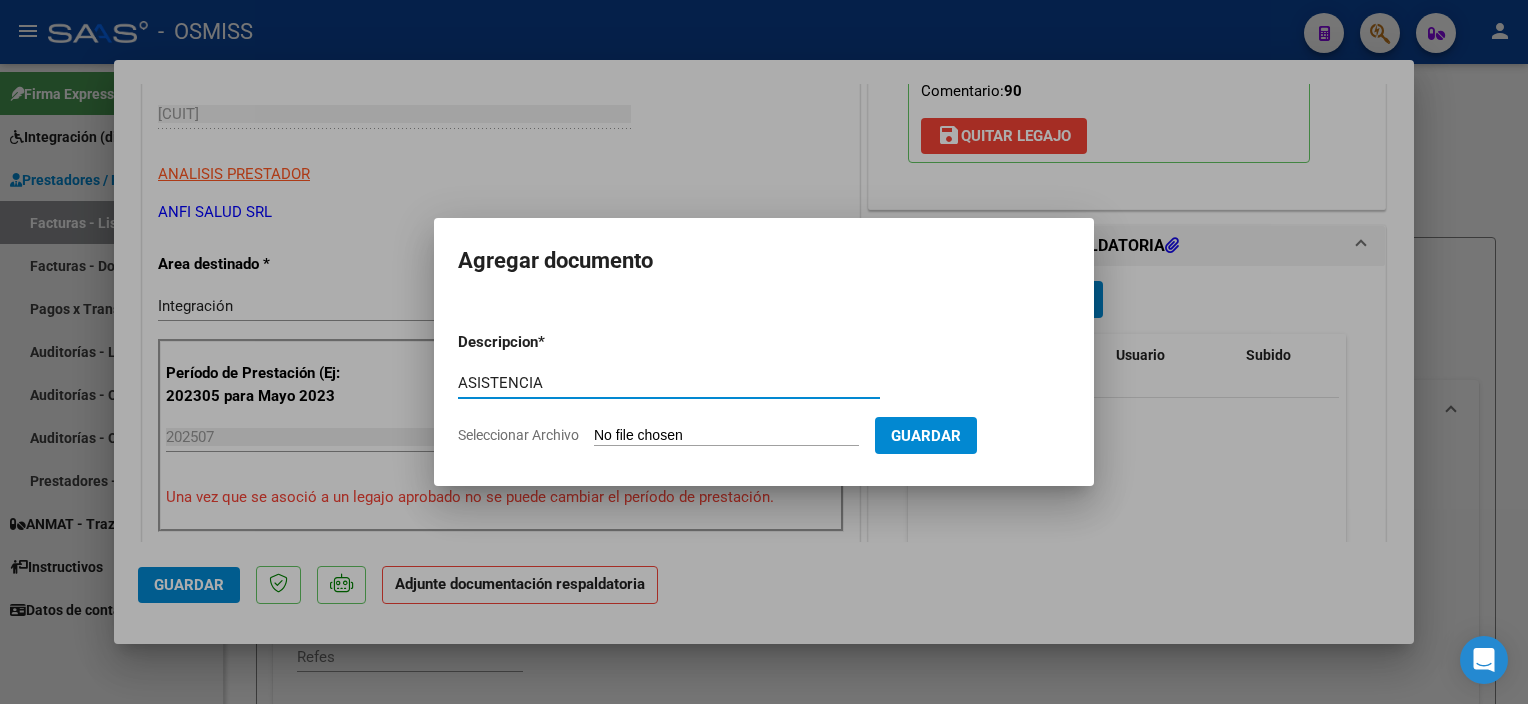 type on "ASISTENCIA" 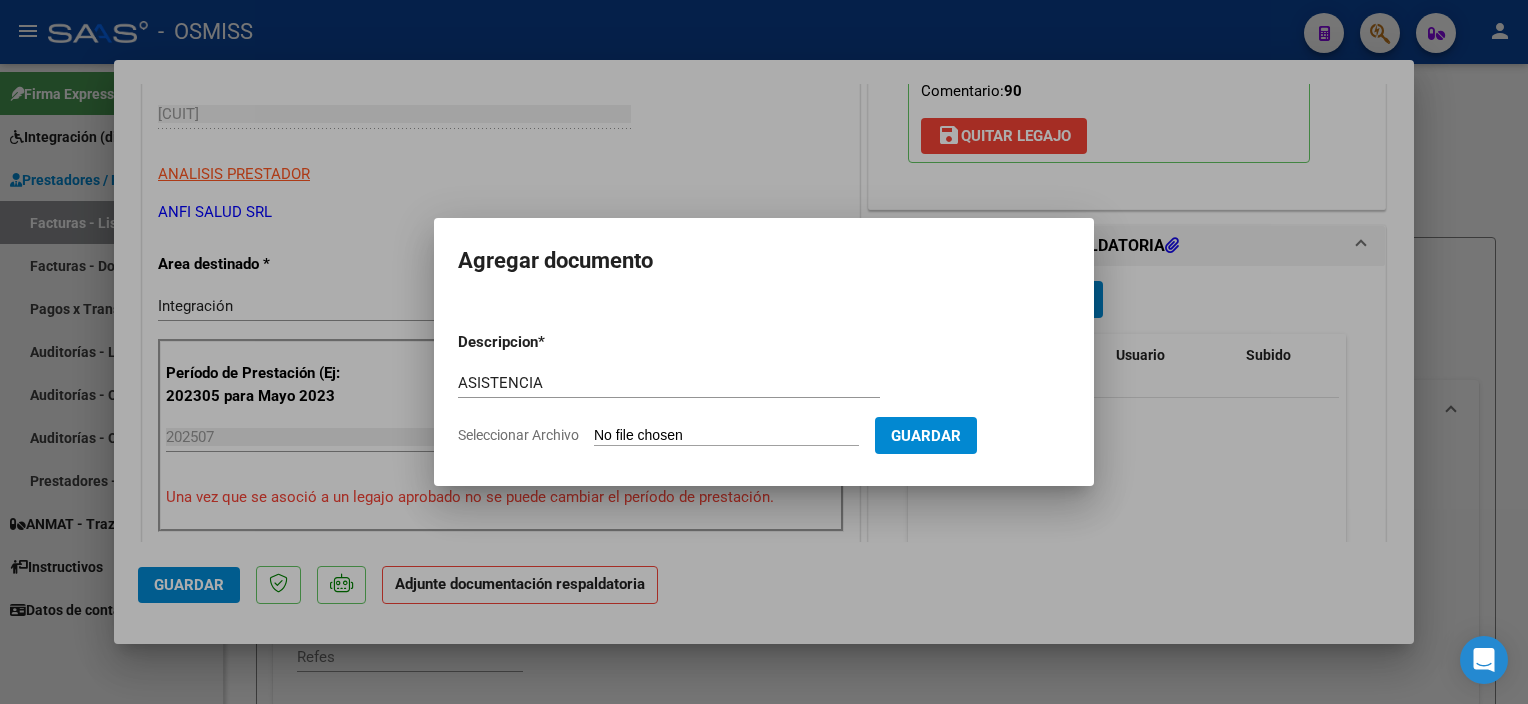 type on "C:\fakepath\[LAST] [LAST] [FIRST] [MONTH] - [COMPANY].pdf" 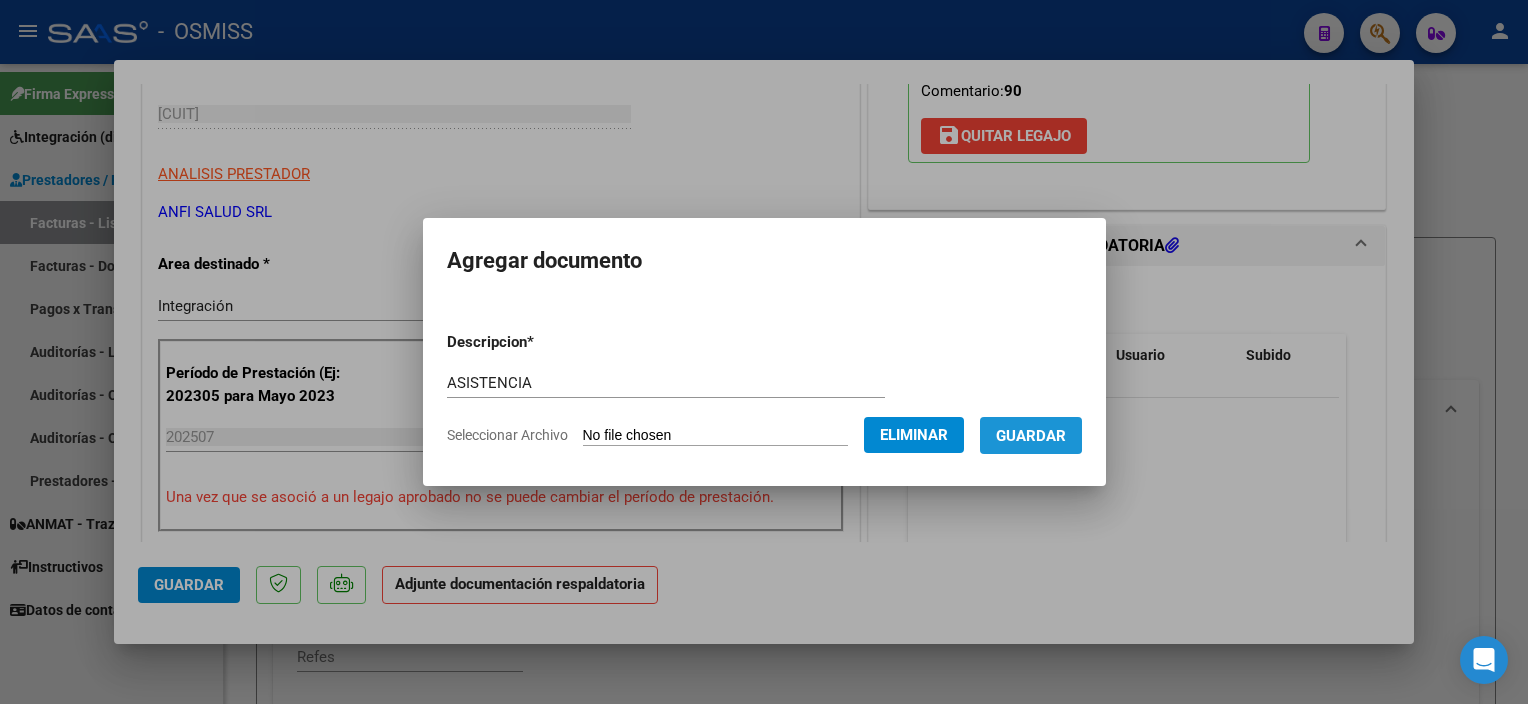 click on "Guardar" at bounding box center (1031, 436) 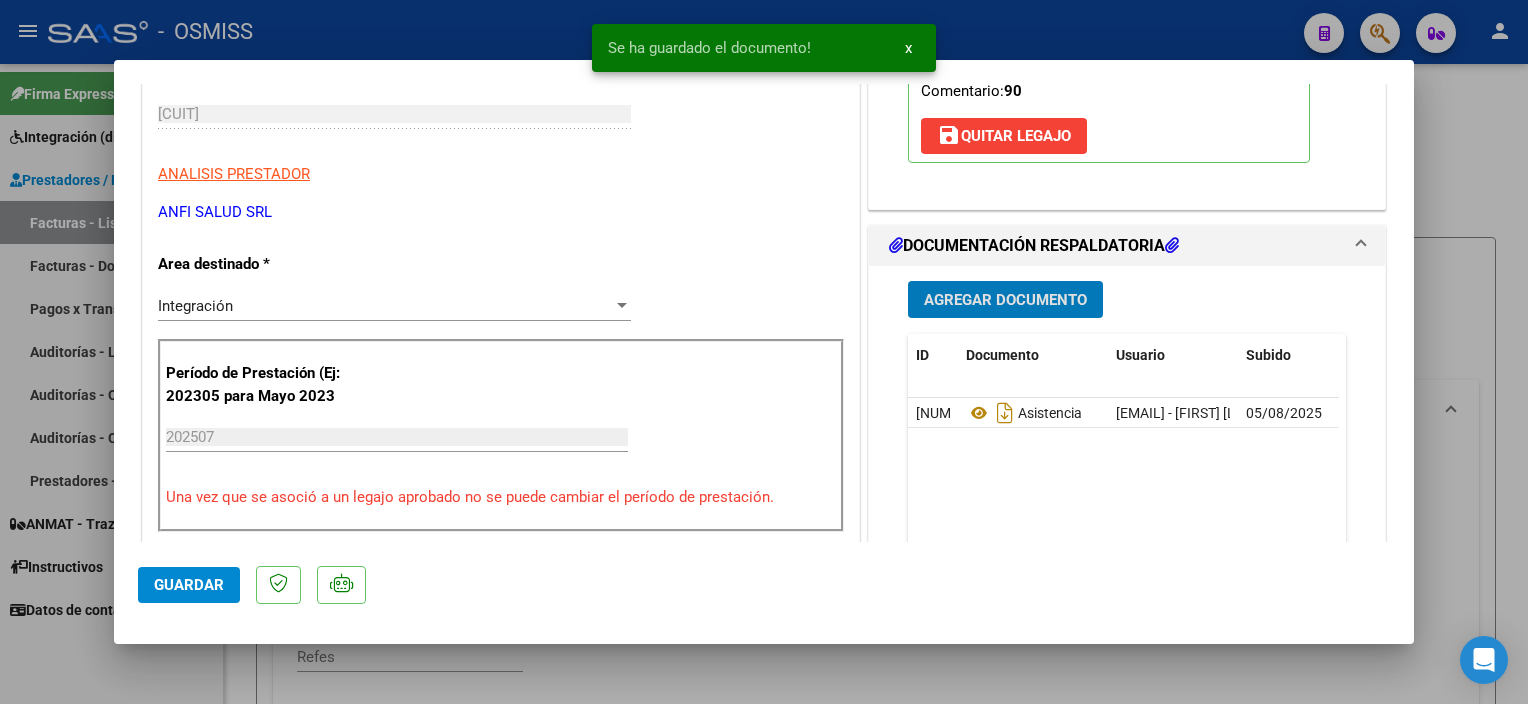 click on "Guardar" 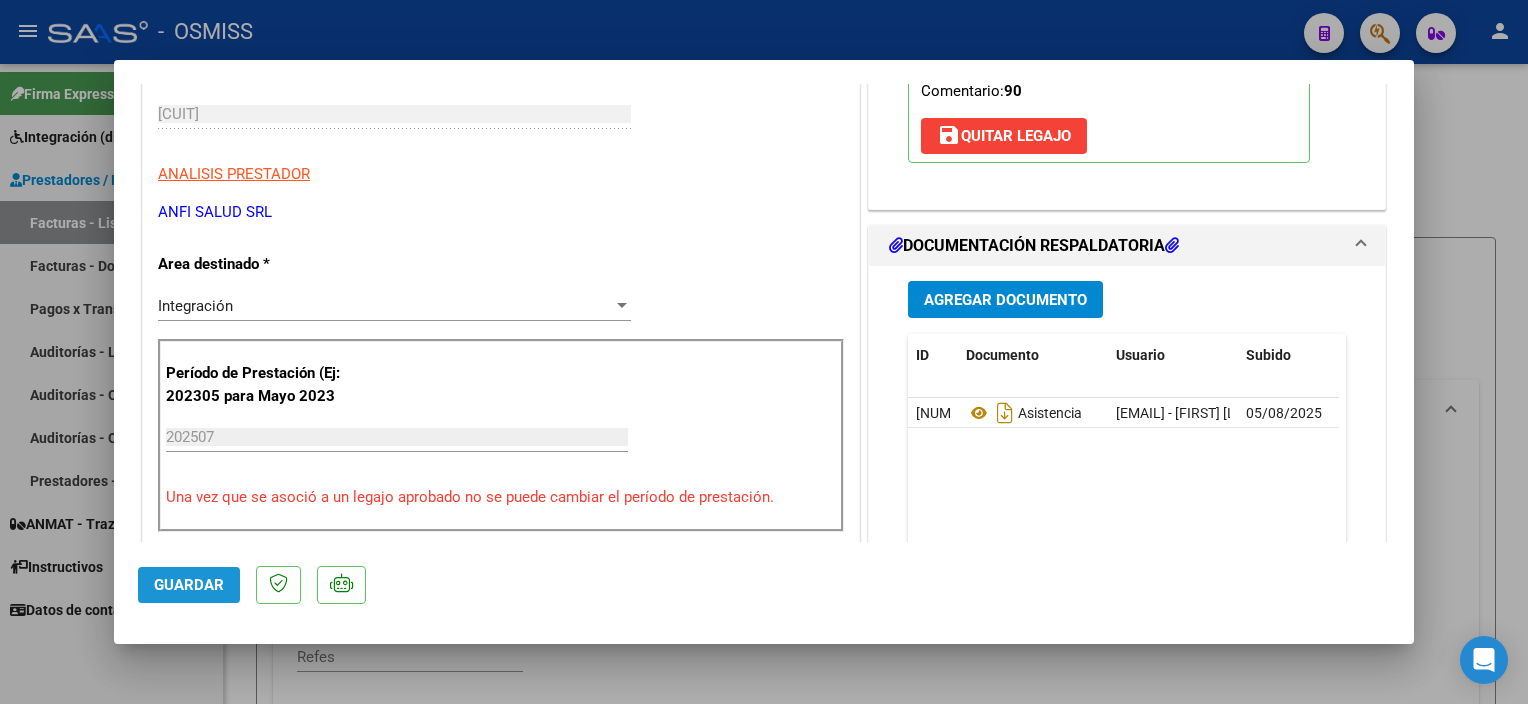 click on "Guardar" 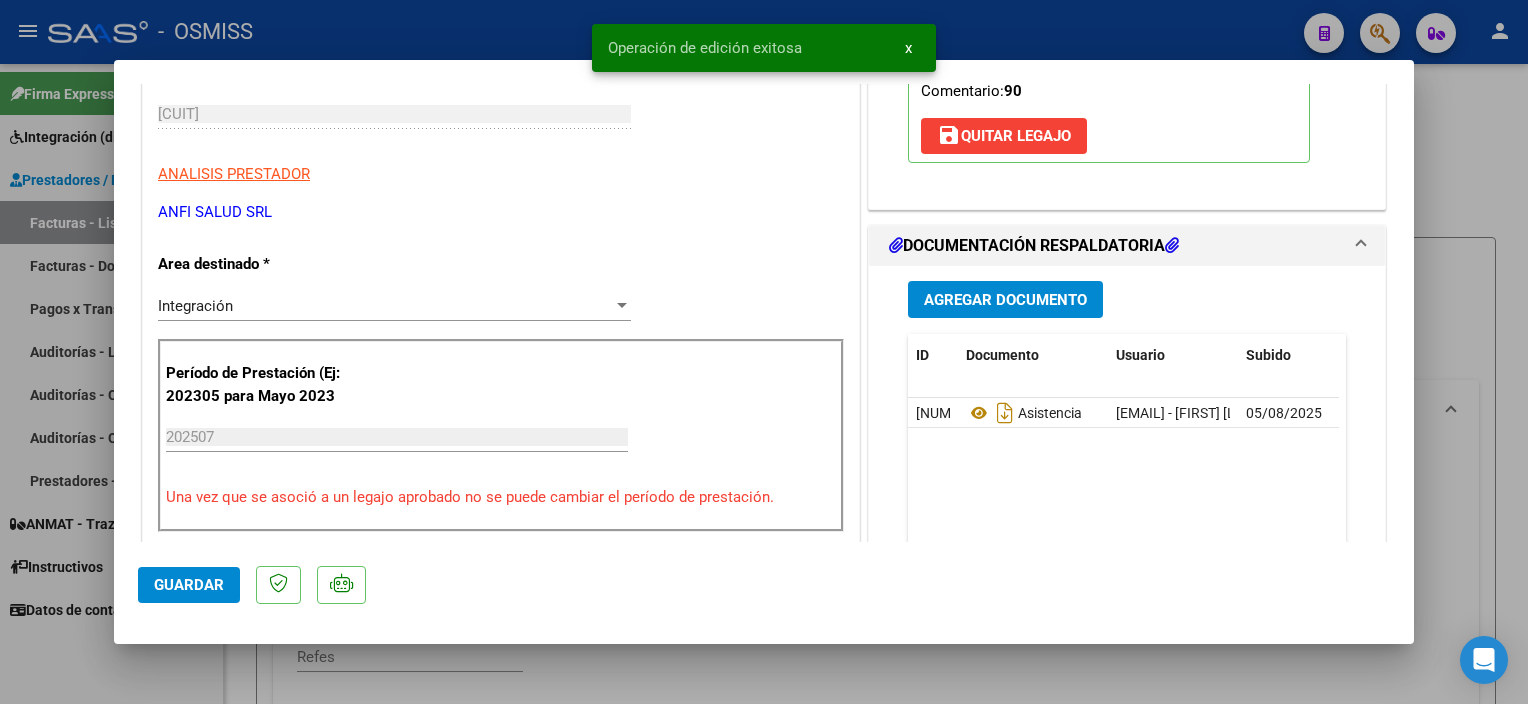 click at bounding box center (764, 352) 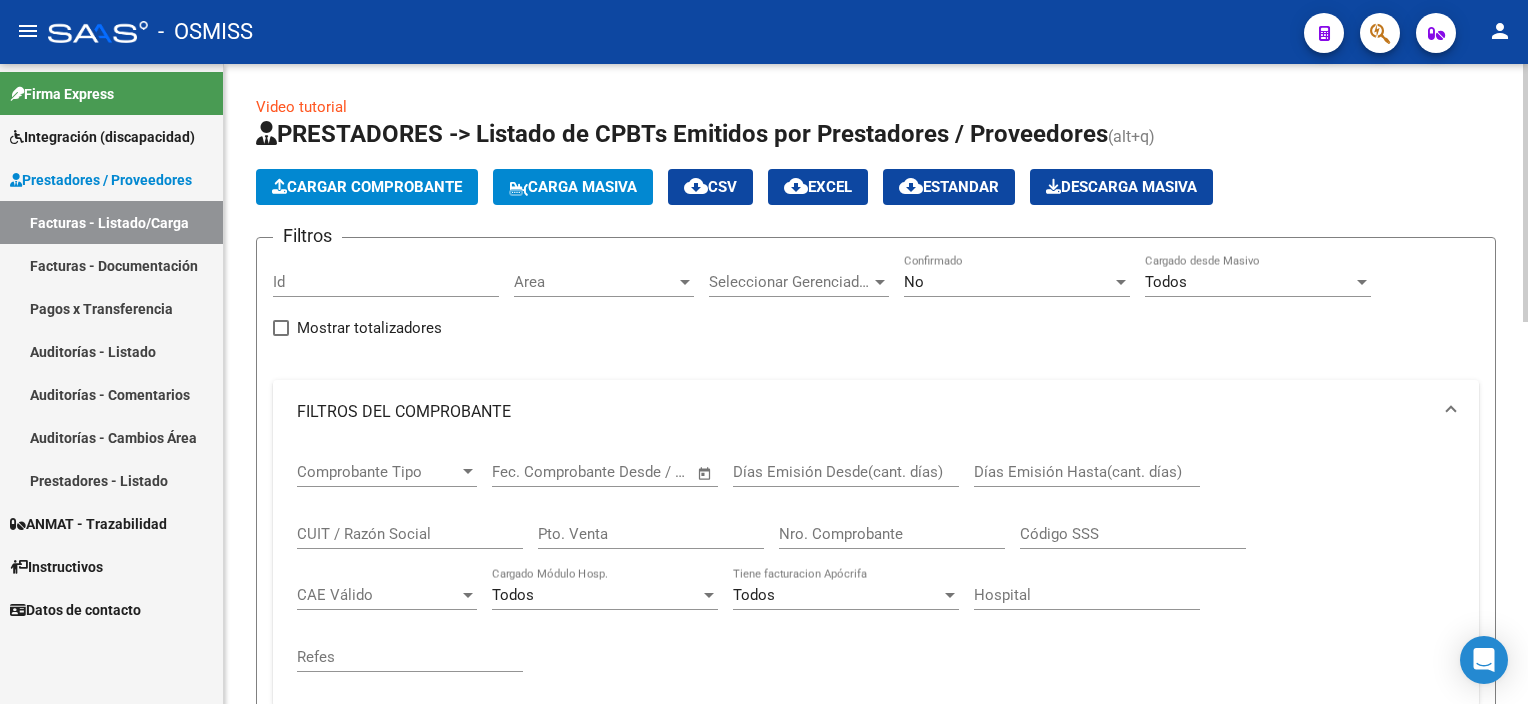 click on "Cargar Comprobante" 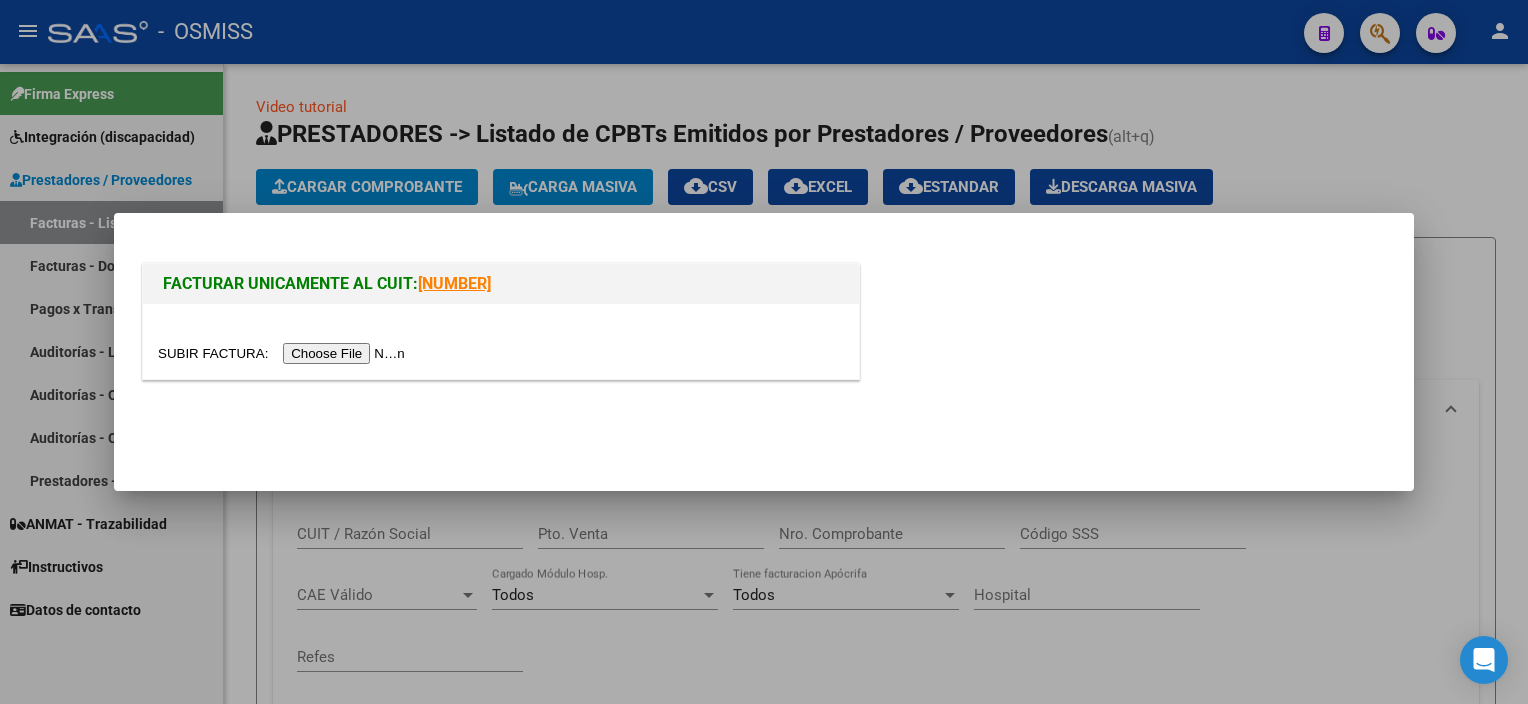 click at bounding box center (284, 353) 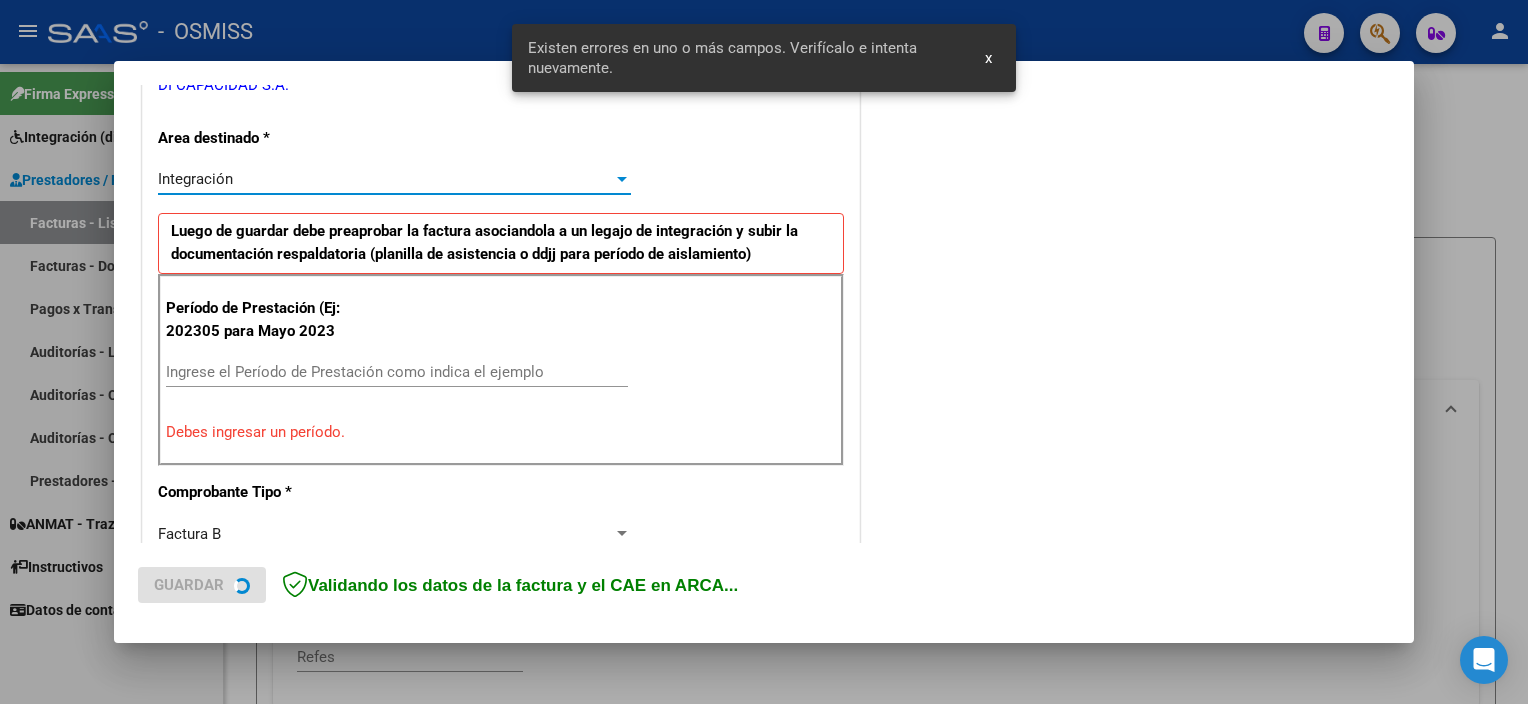 scroll, scrollTop: 465, scrollLeft: 0, axis: vertical 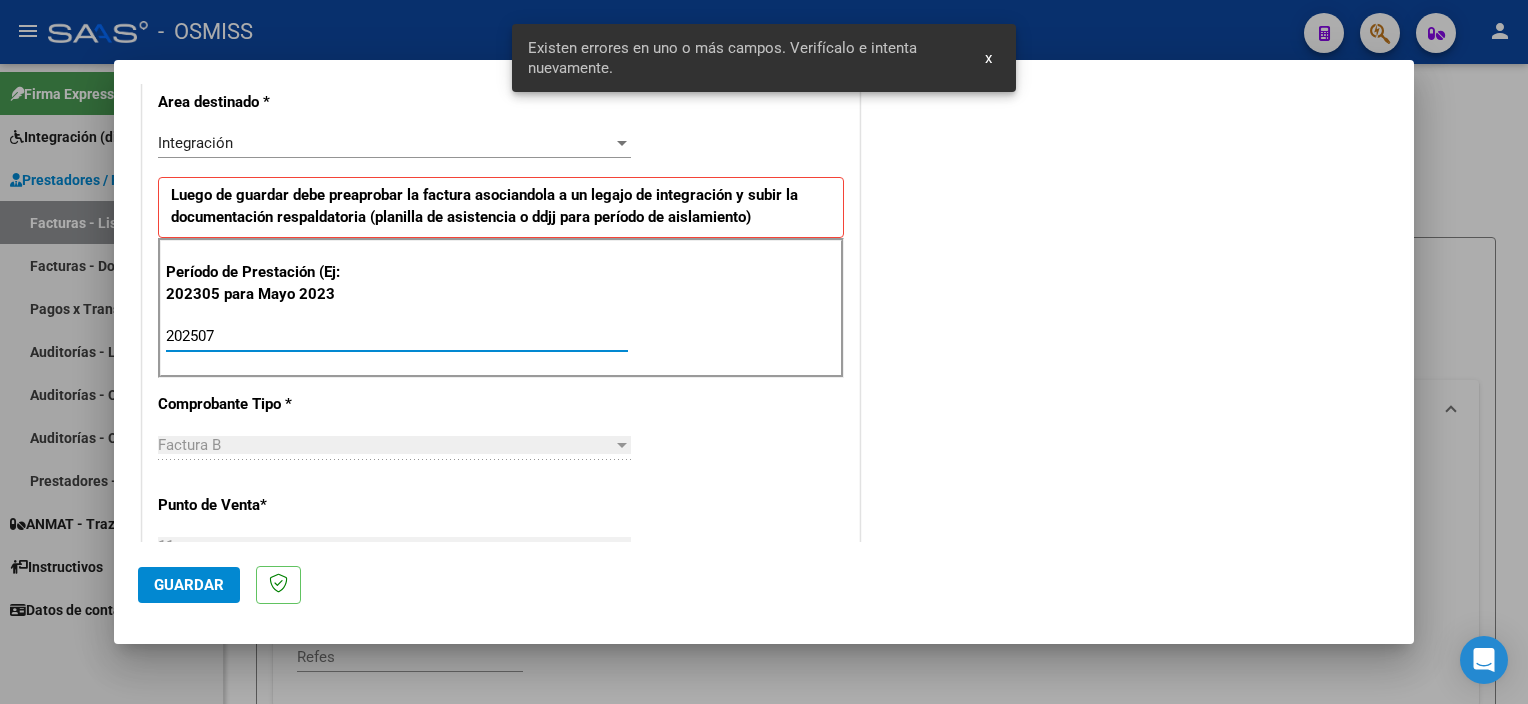 type on "202507" 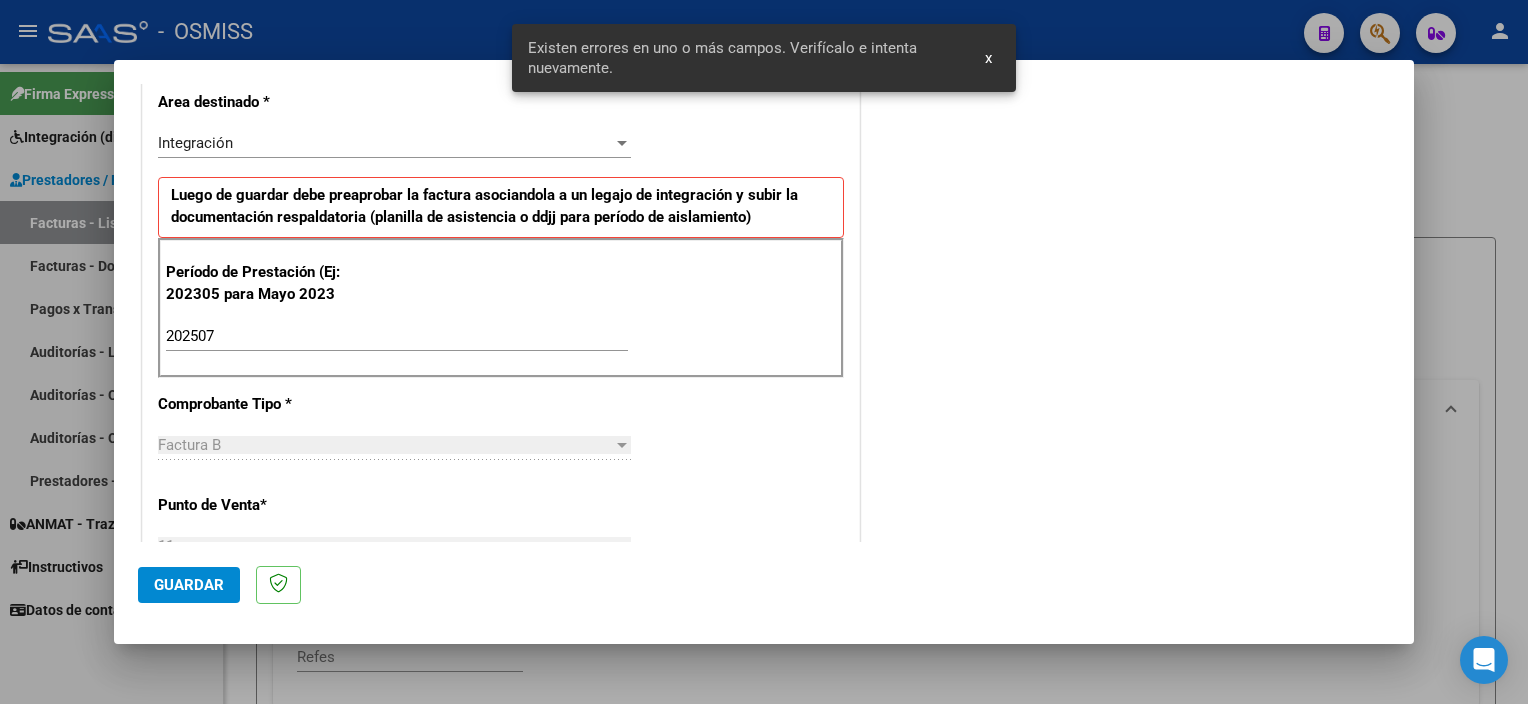 scroll, scrollTop: 1265, scrollLeft: 0, axis: vertical 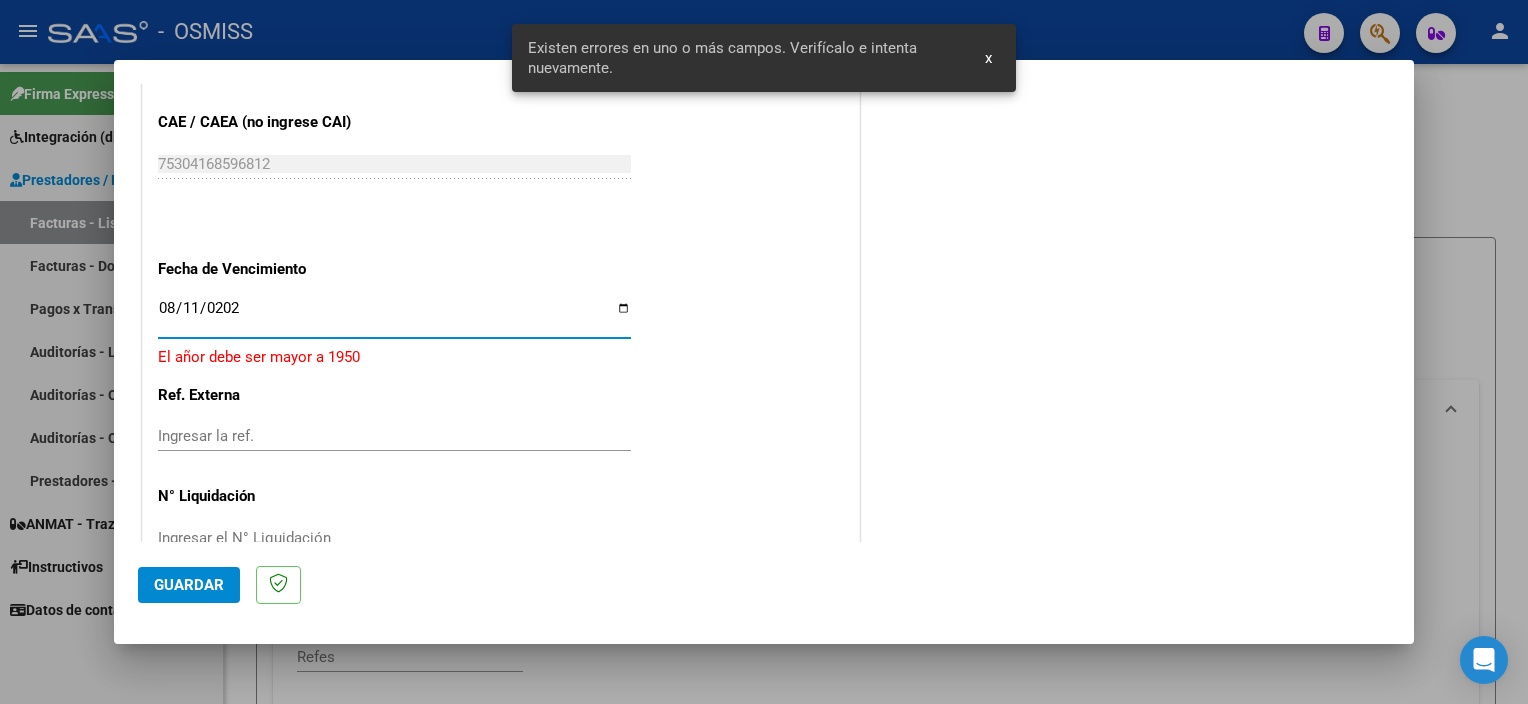 type on "2025-08-11" 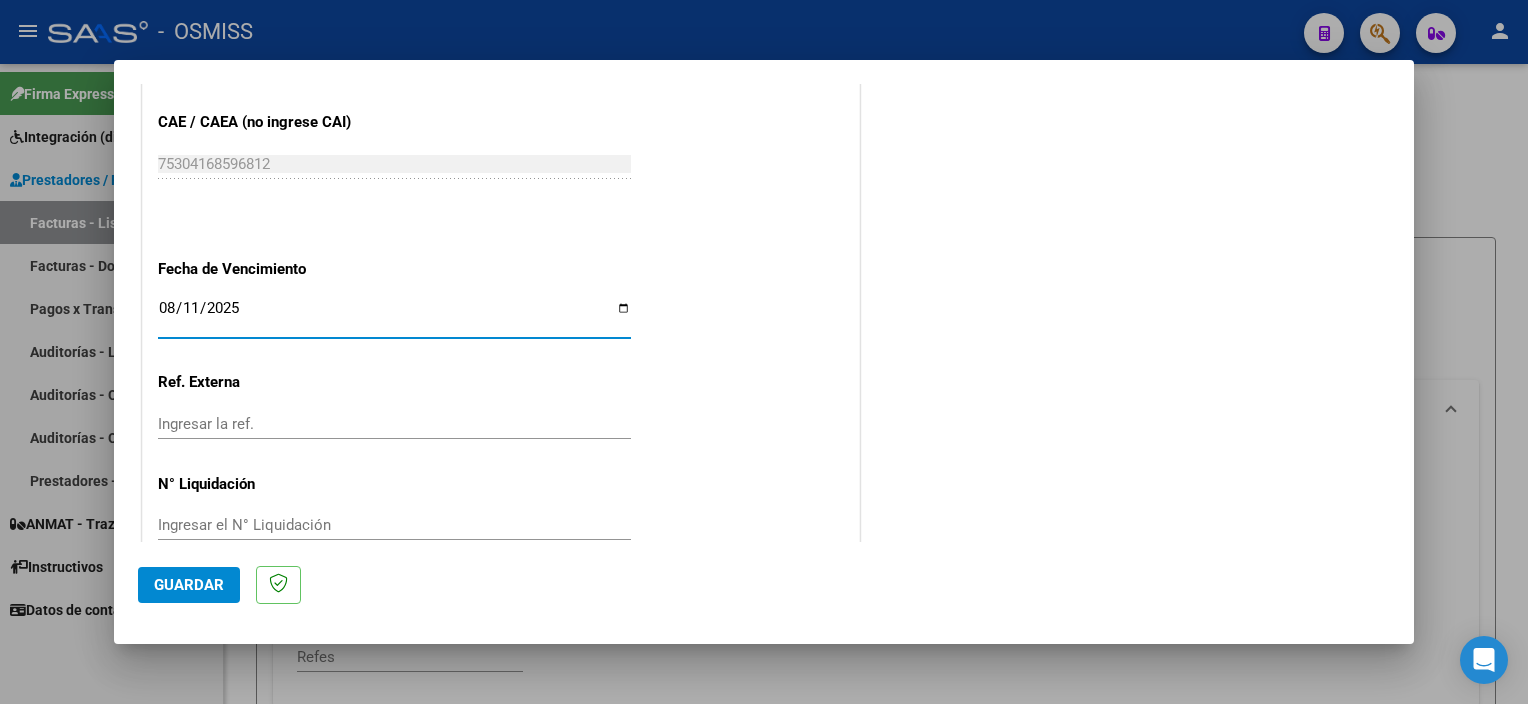 click on "Guardar" 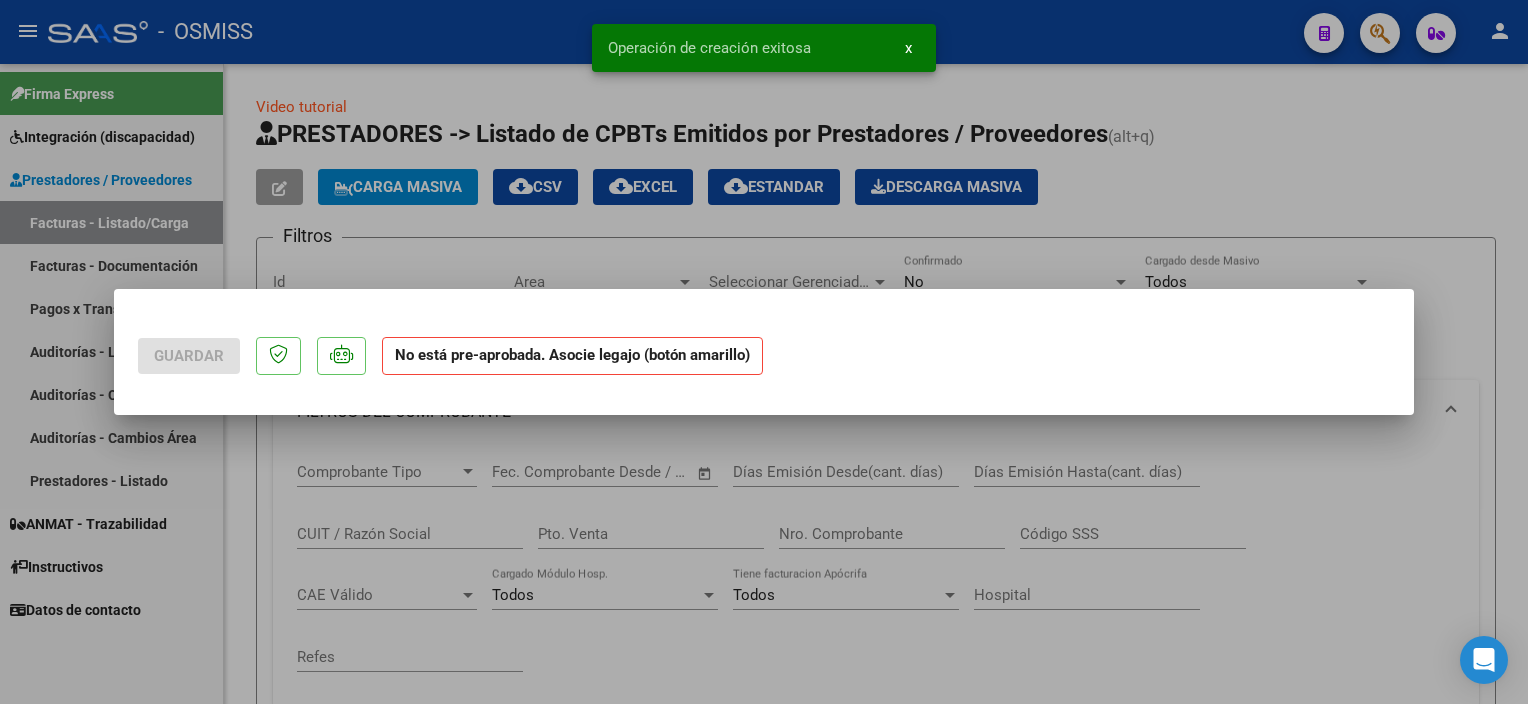 scroll, scrollTop: 0, scrollLeft: 0, axis: both 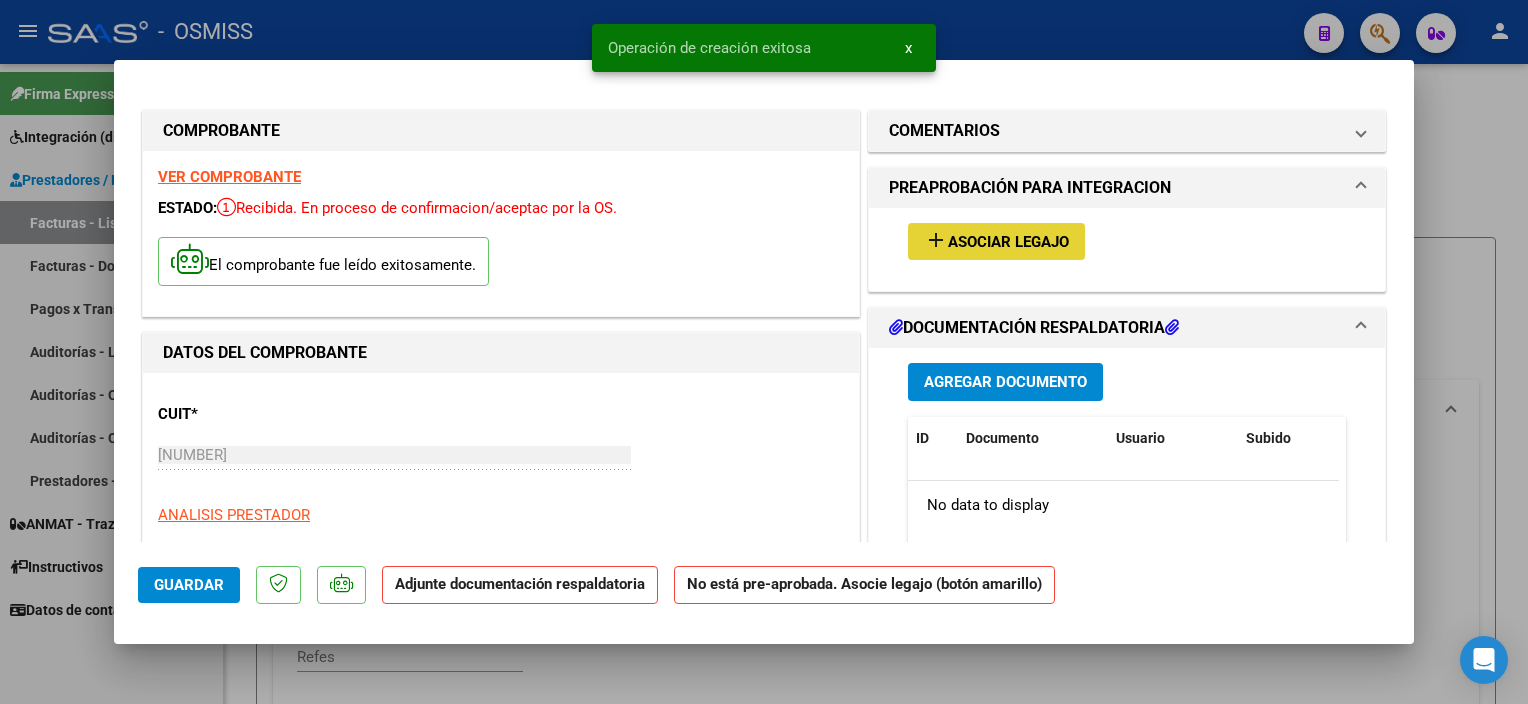 click on "Asociar Legajo" at bounding box center (1008, 242) 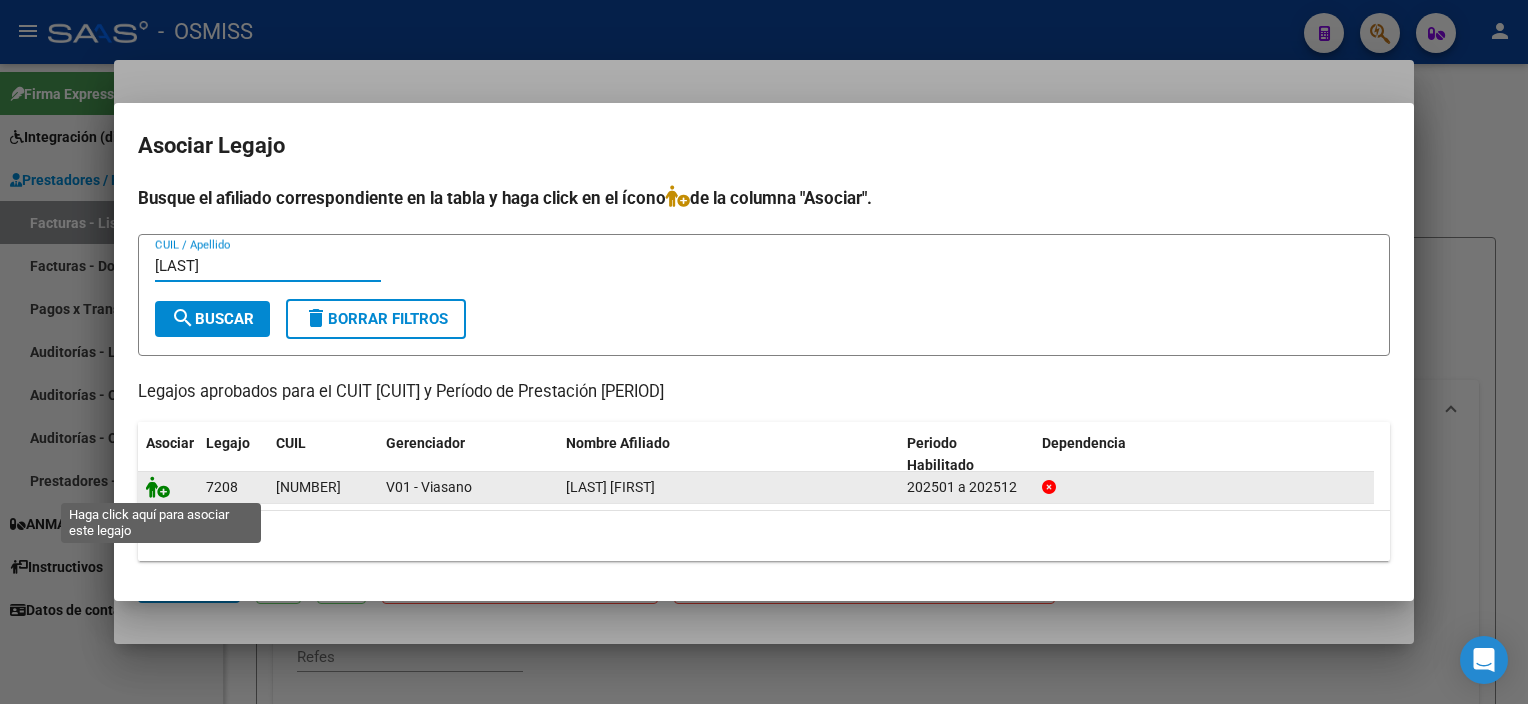 type on "[LAST]" 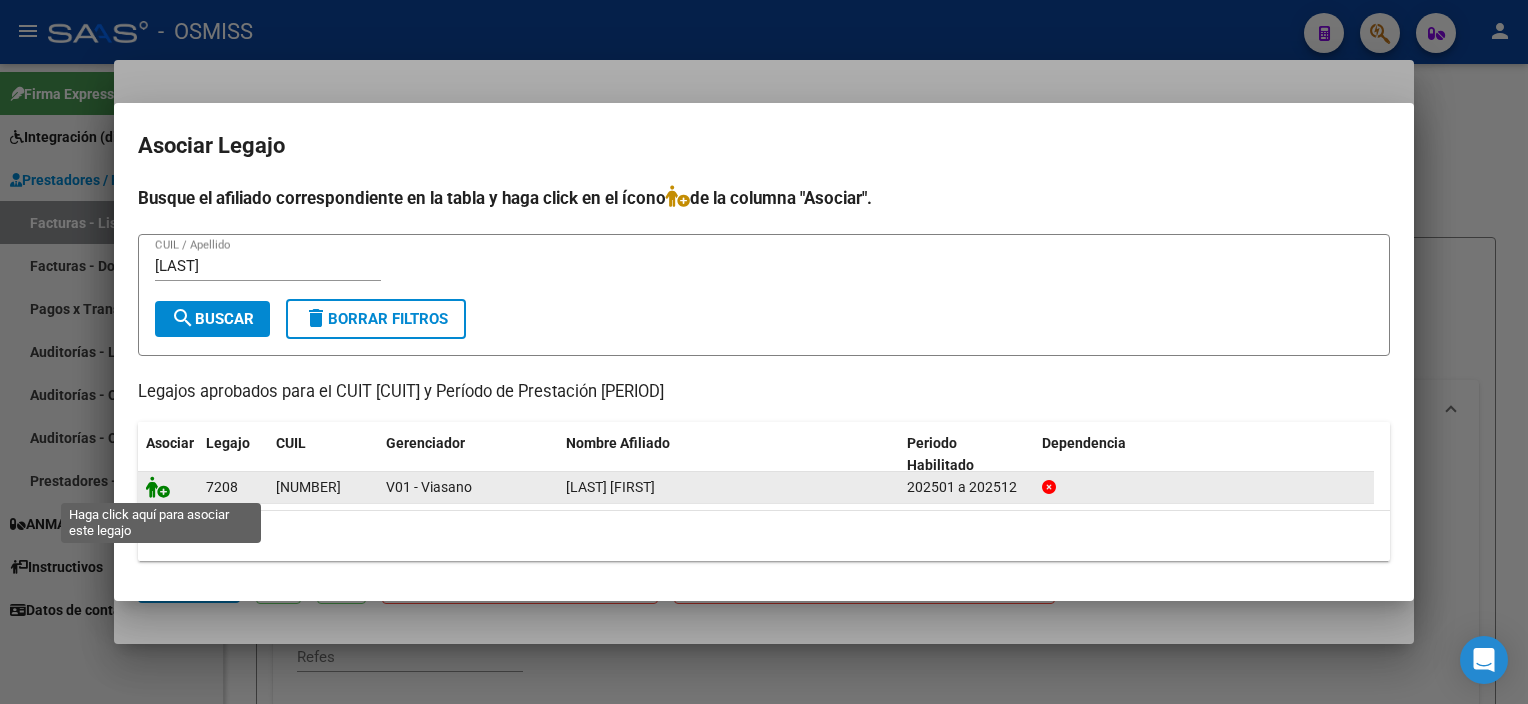 click 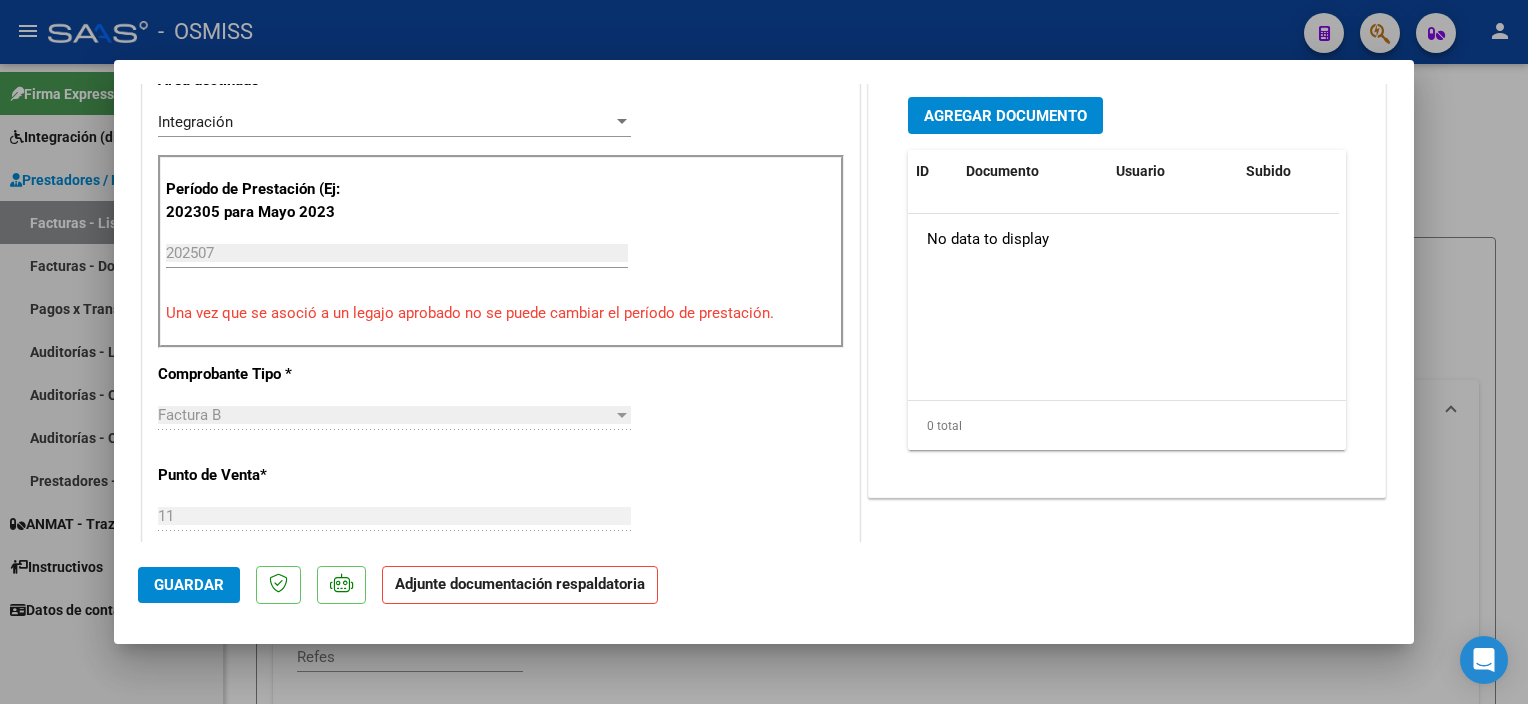 scroll, scrollTop: 532, scrollLeft: 0, axis: vertical 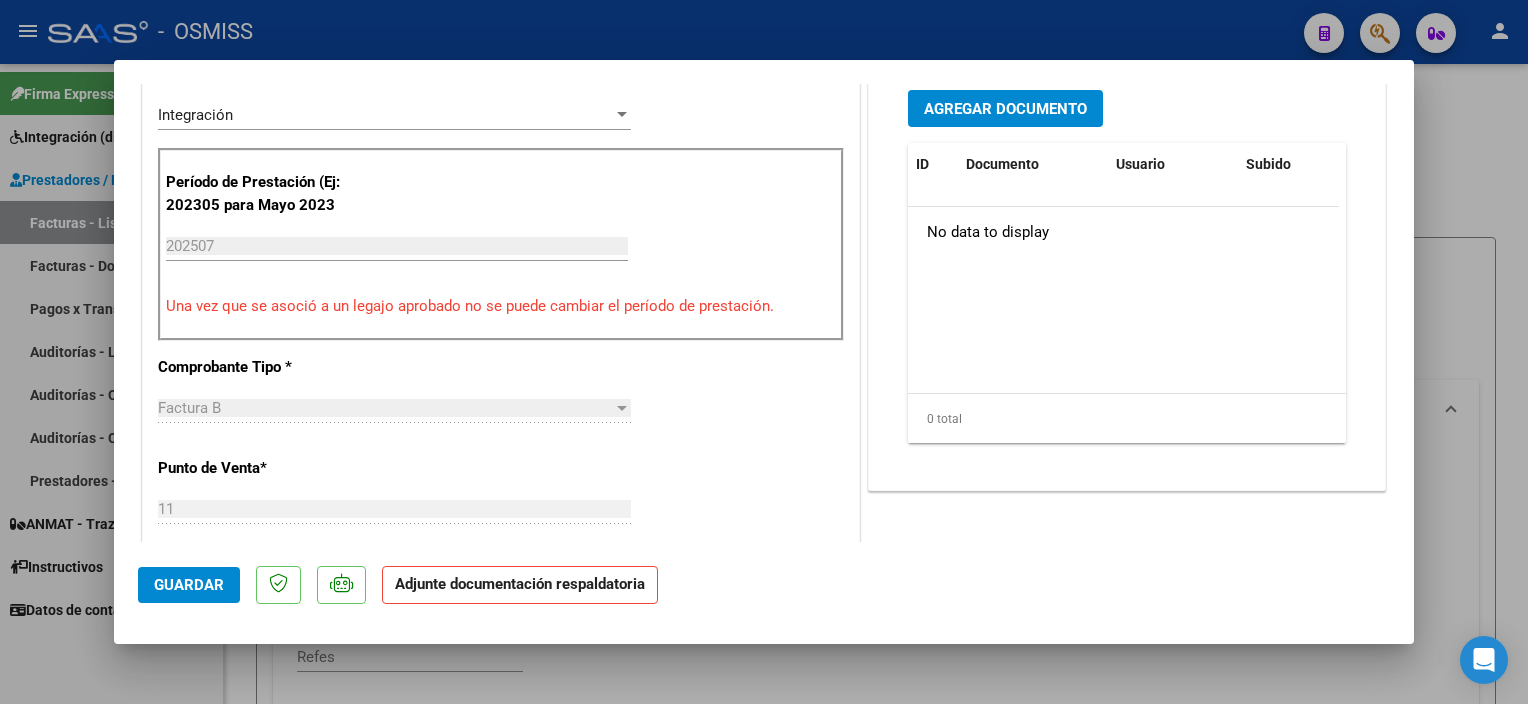 click on "Agregar Documento" at bounding box center [1005, 109] 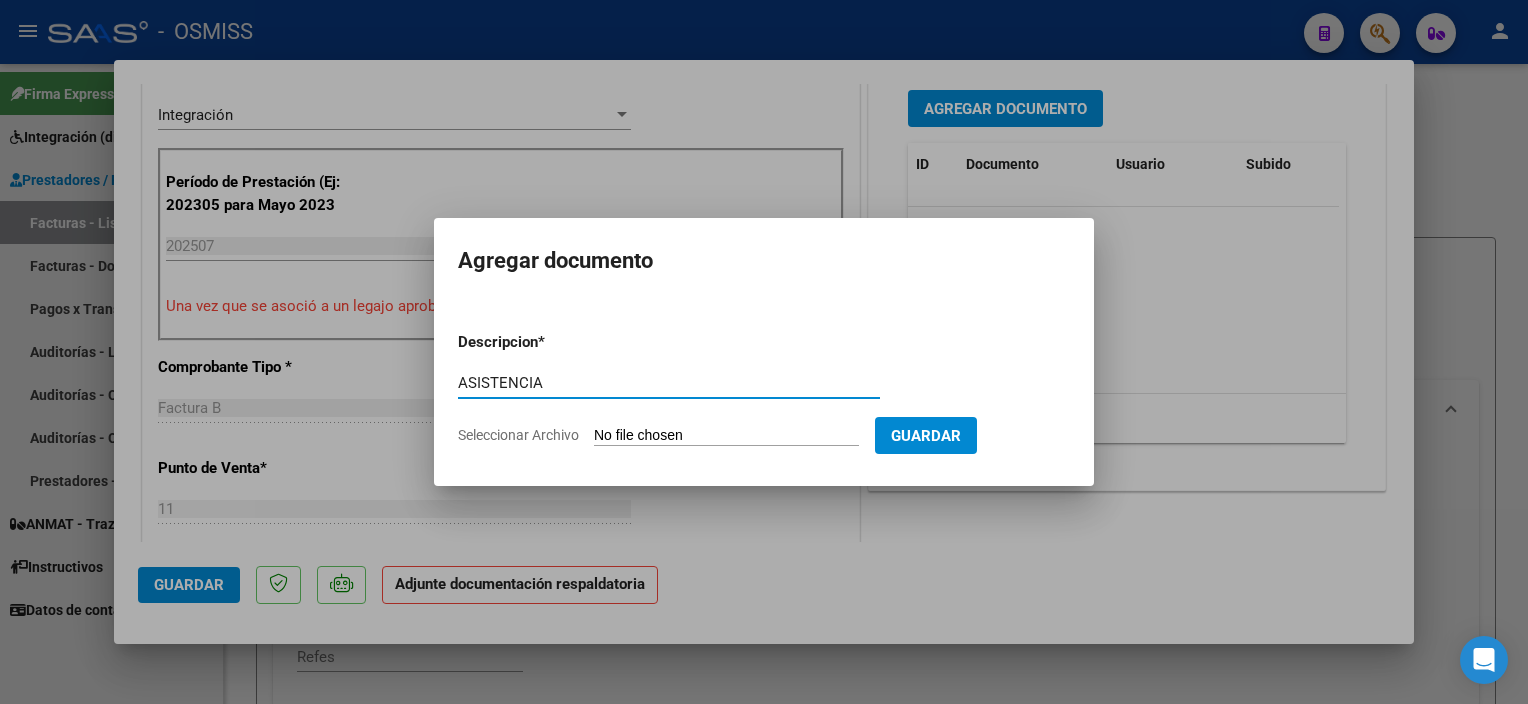 type on "ASISTENCIA" 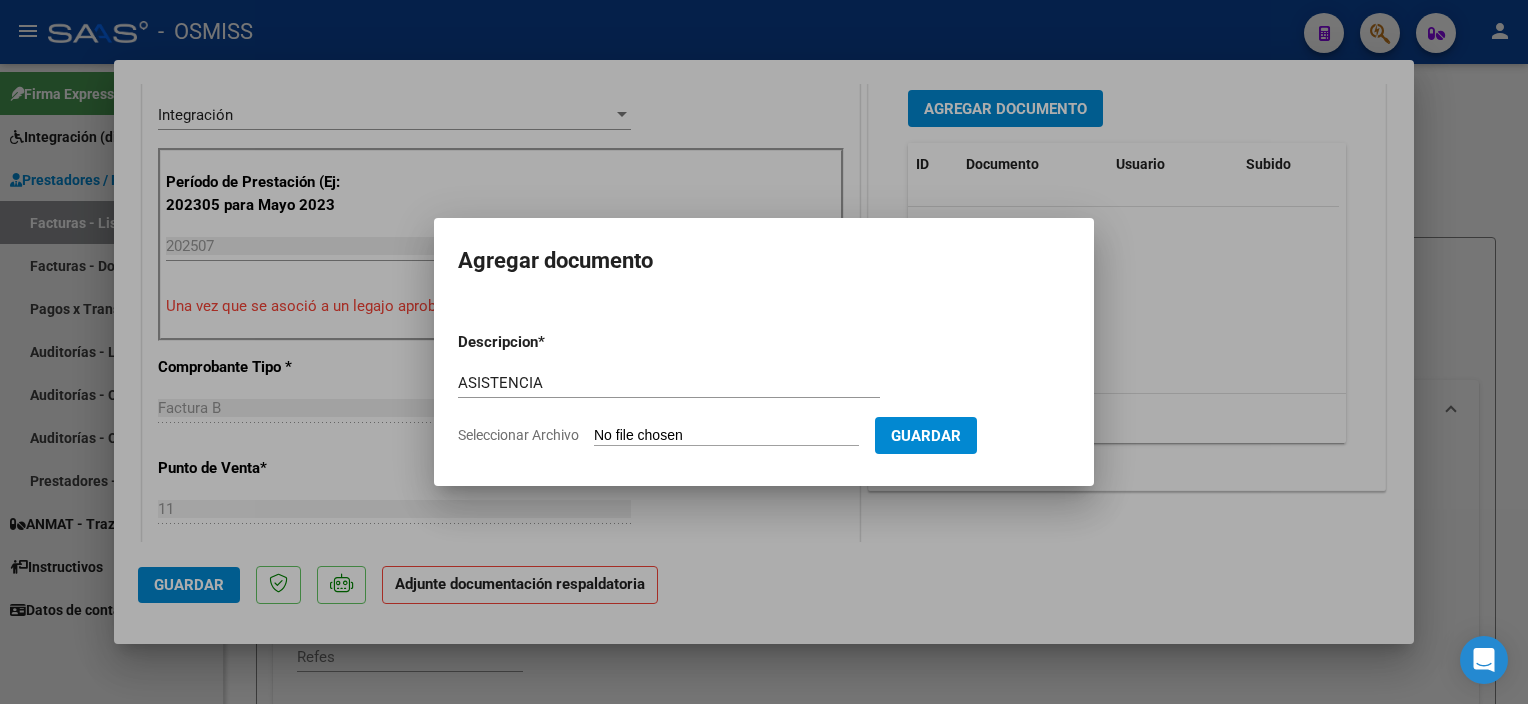 click on "Seleccionar Archivo" at bounding box center (726, 436) 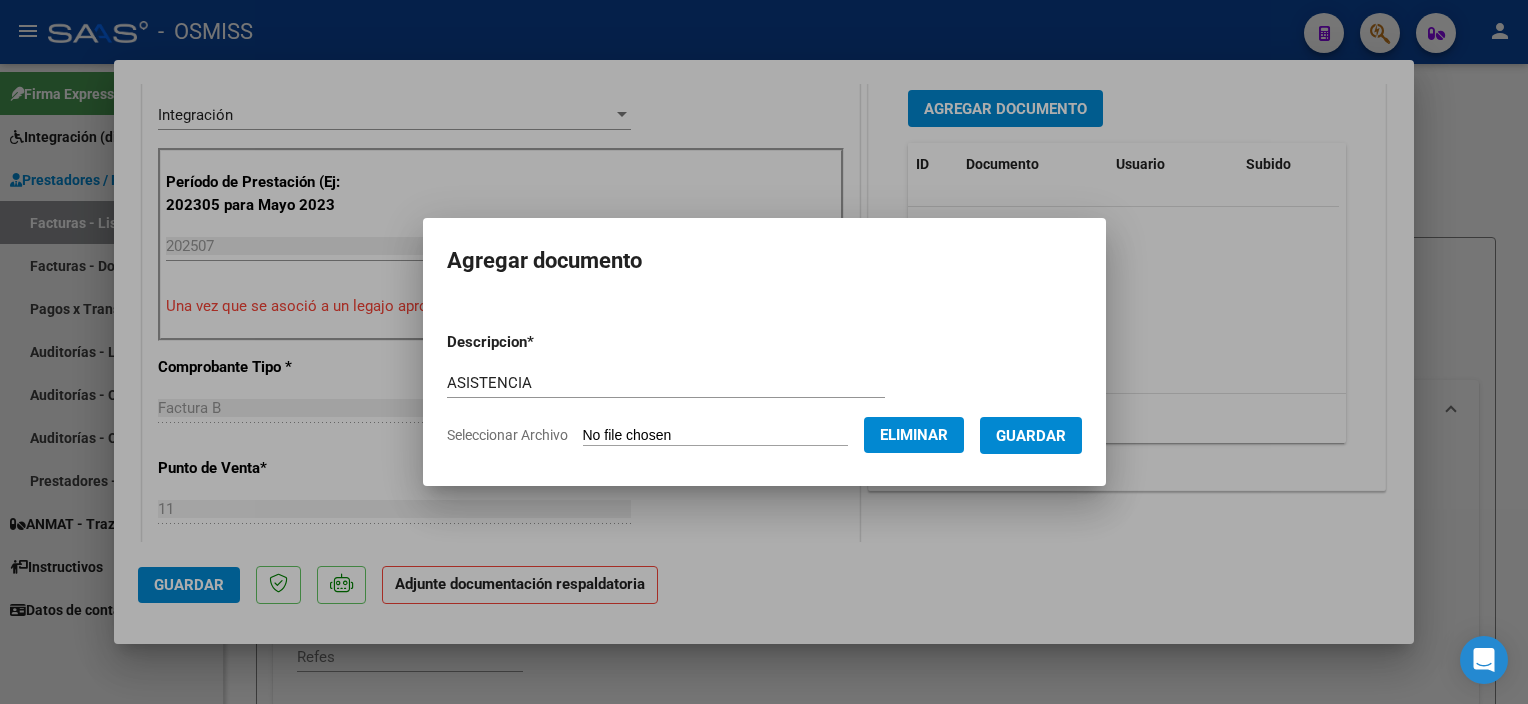 click on "Guardar" at bounding box center (1031, 436) 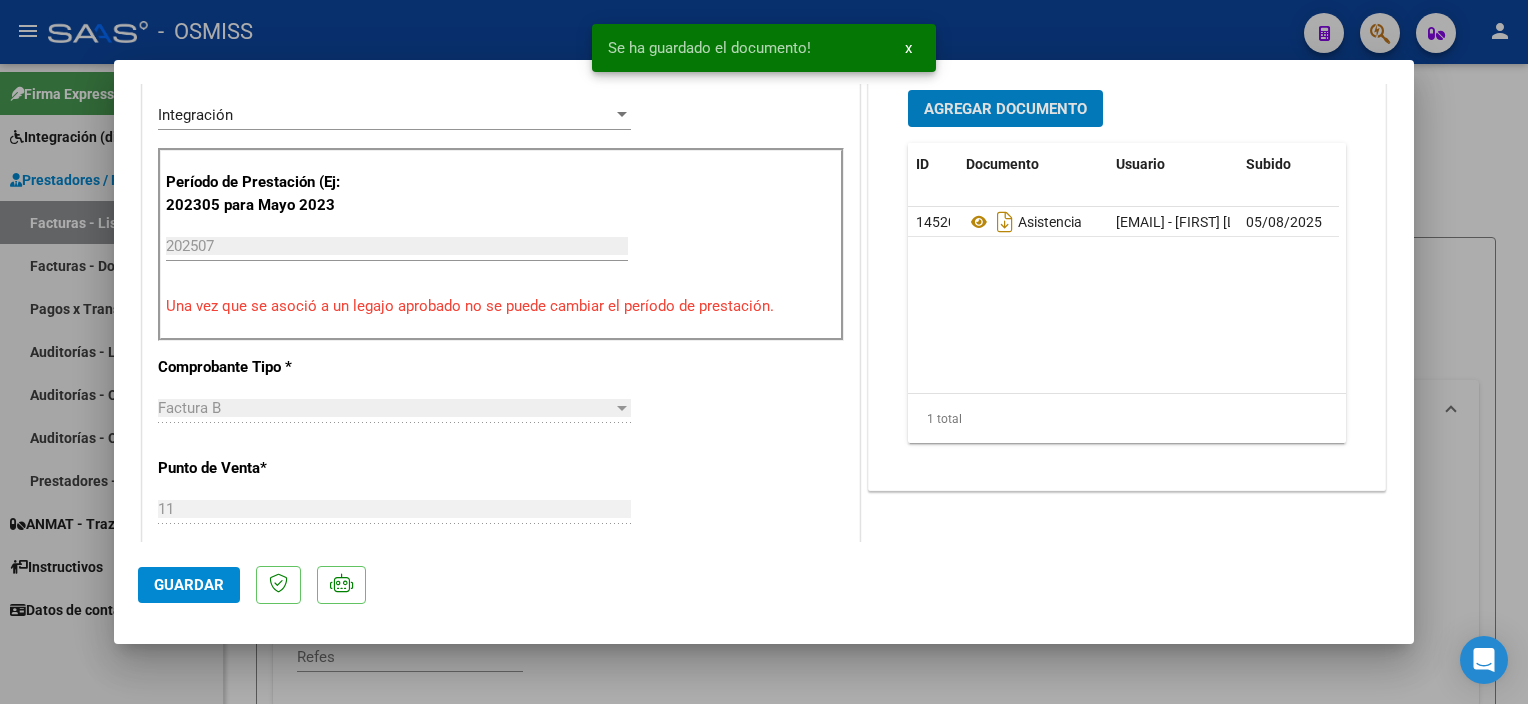 click on "Guardar" 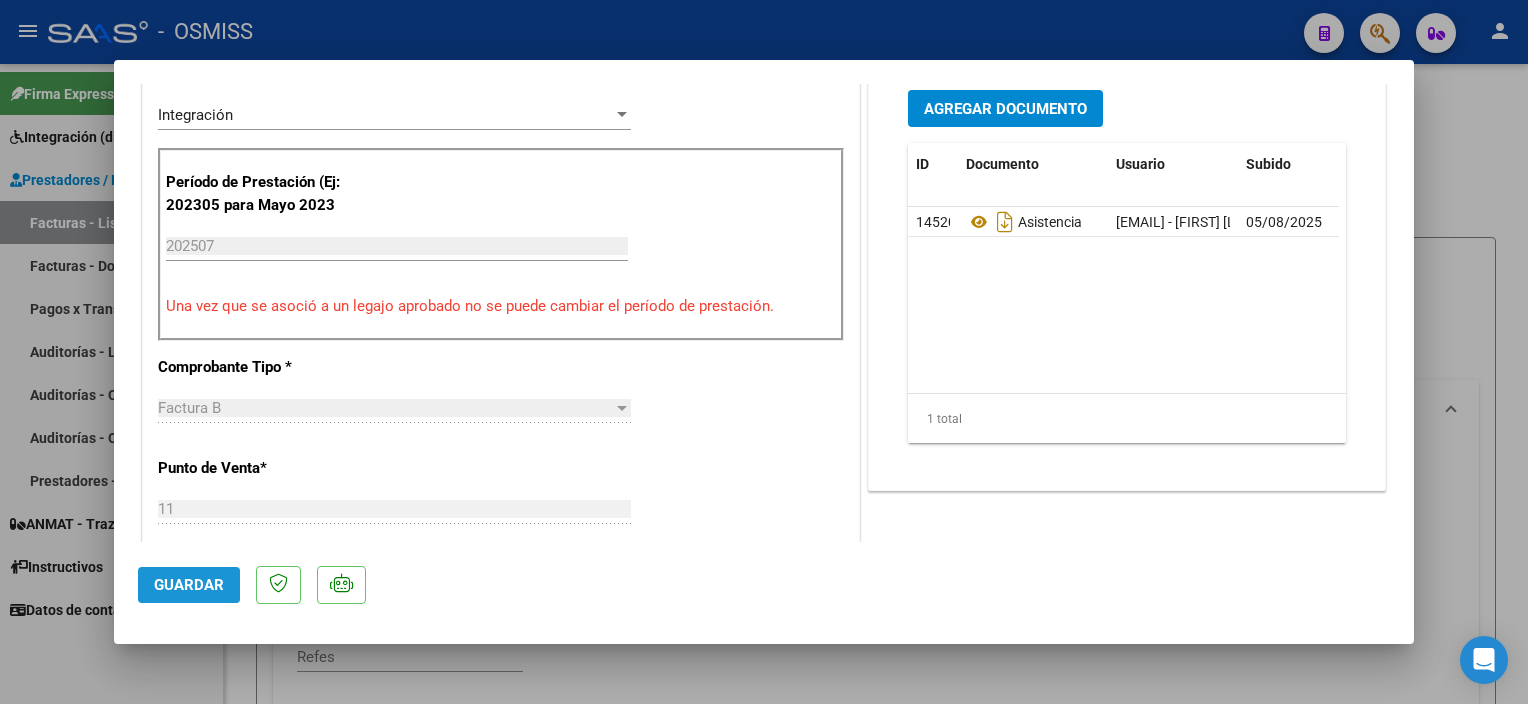 click on "Guardar" 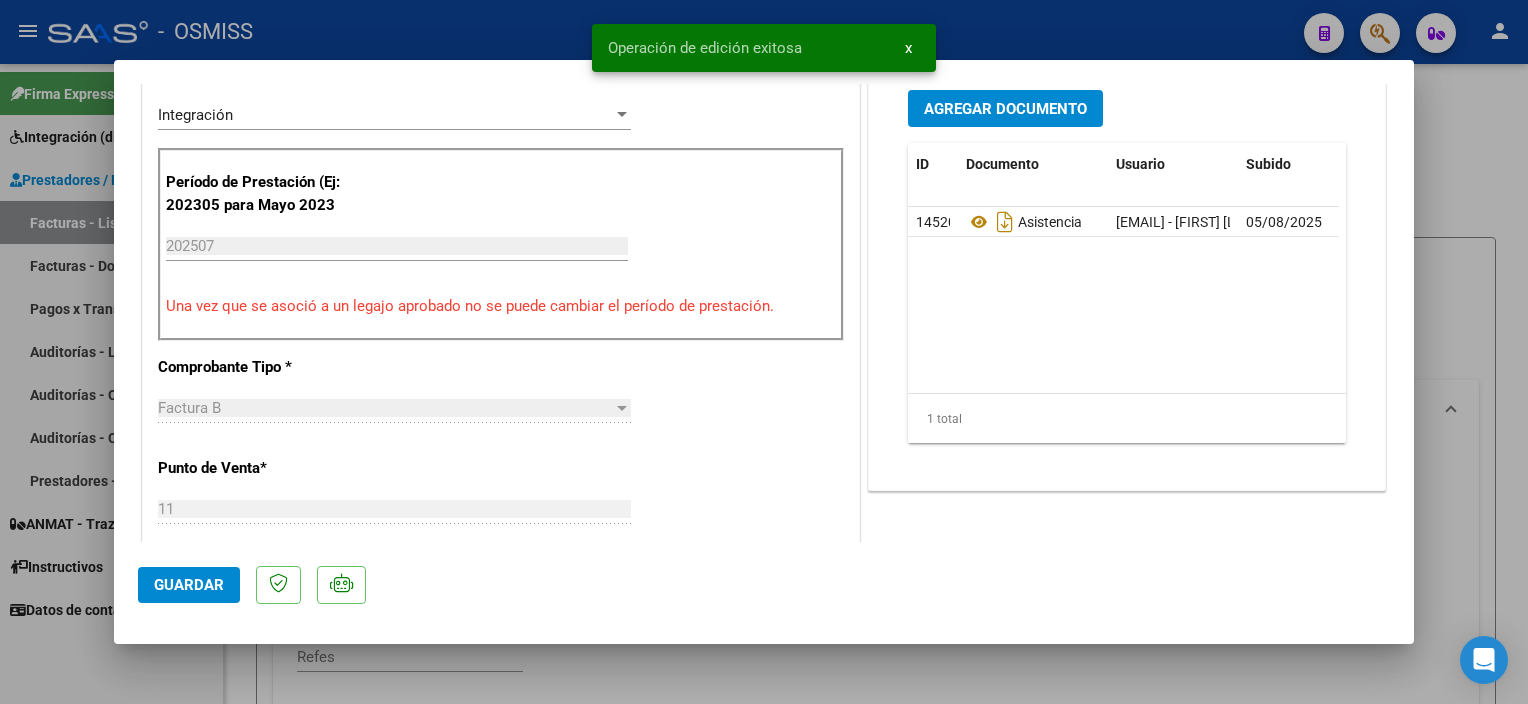 click at bounding box center [764, 352] 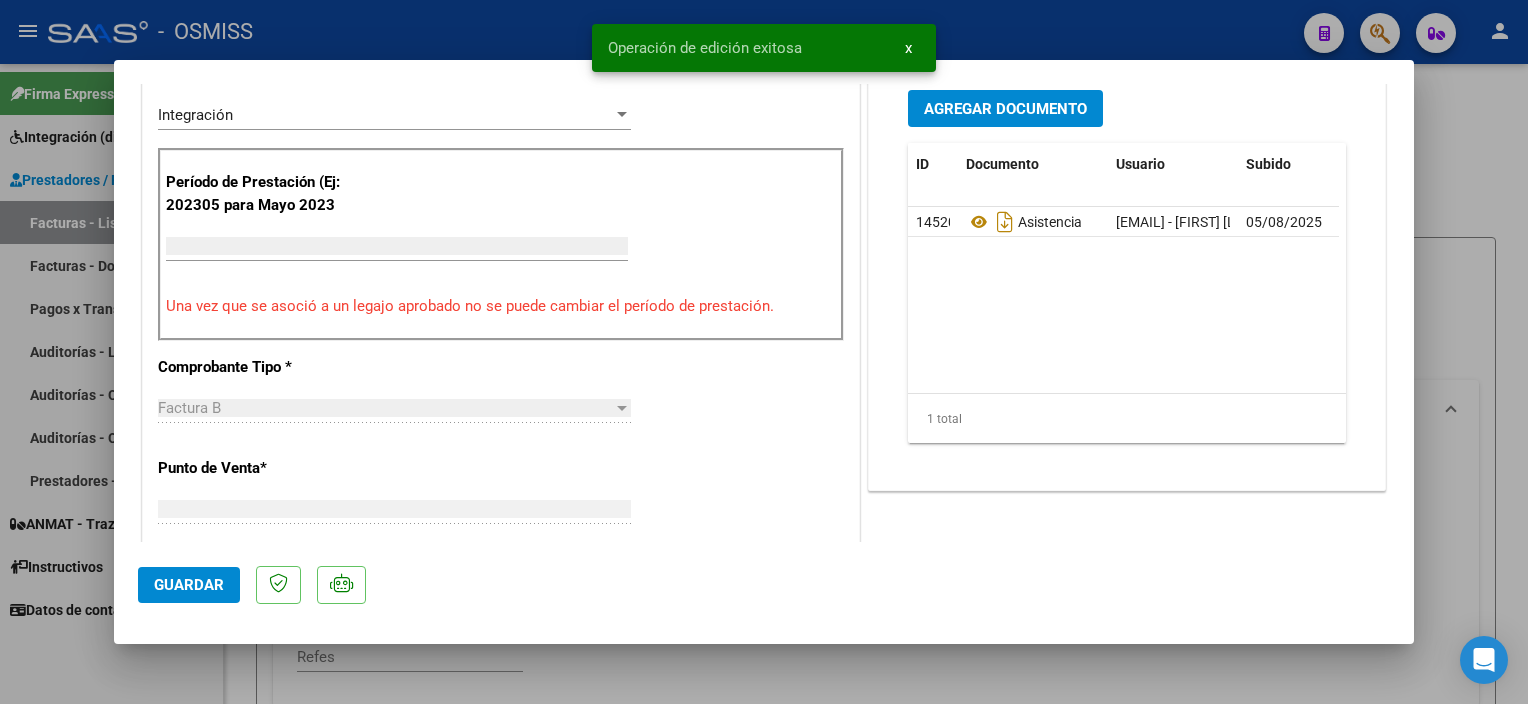 scroll, scrollTop: 446, scrollLeft: 0, axis: vertical 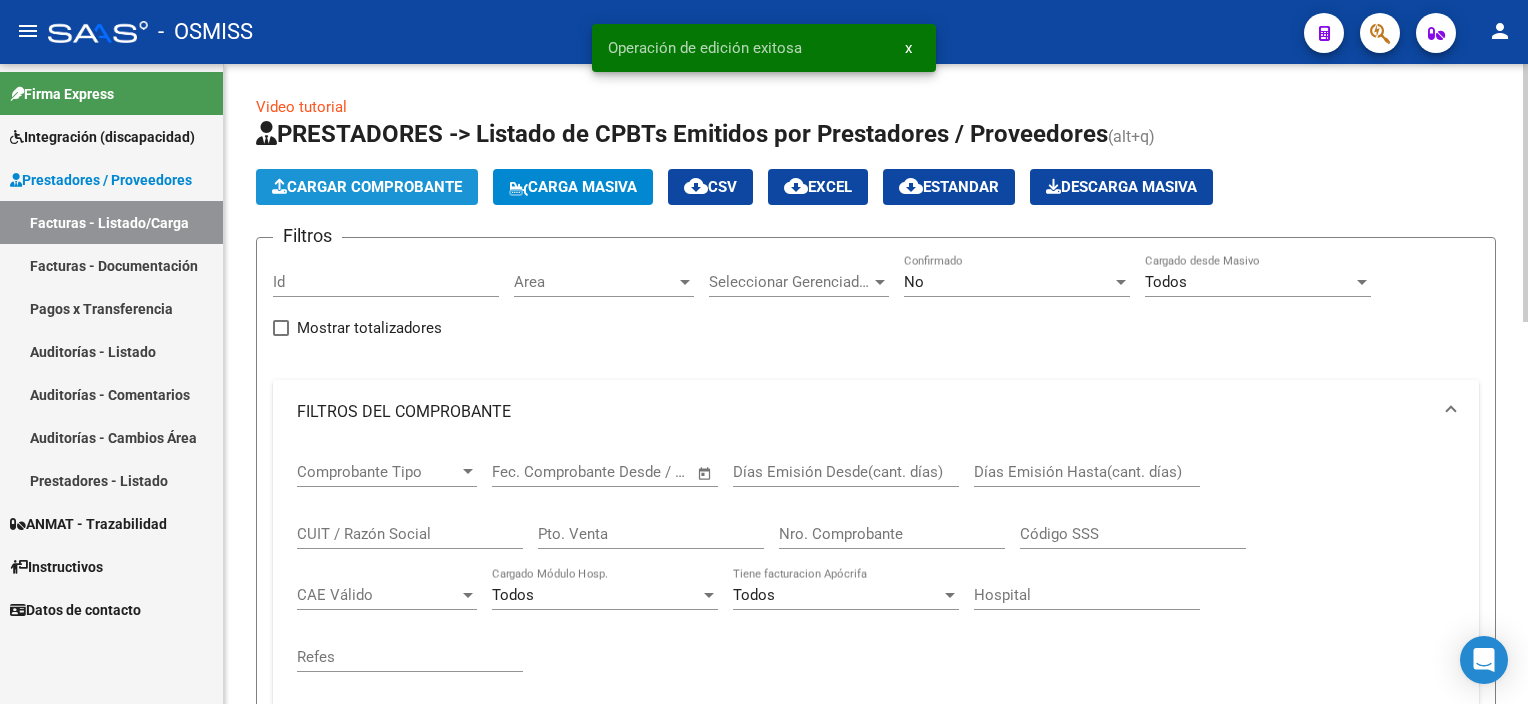 click on "Cargar Comprobante" 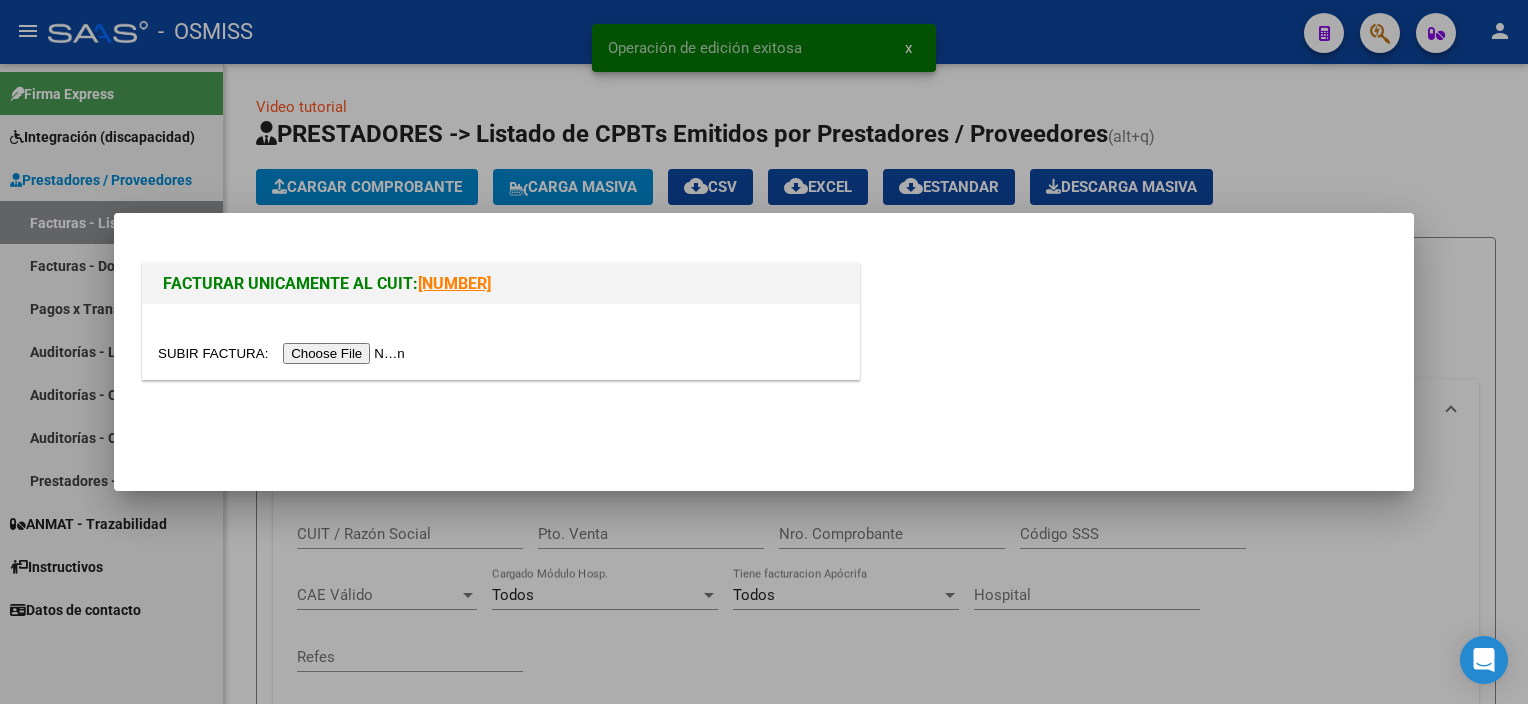 click at bounding box center (284, 353) 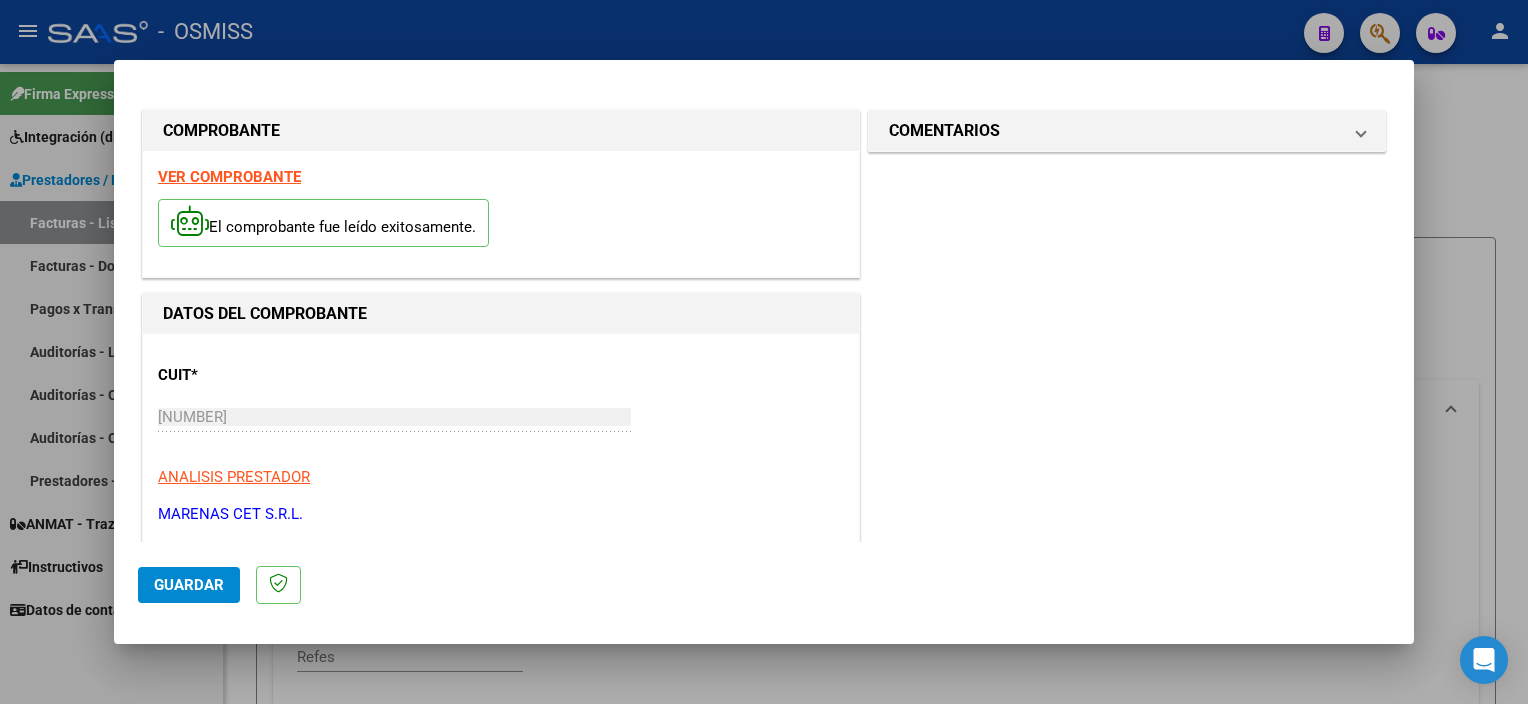 scroll, scrollTop: 295, scrollLeft: 0, axis: vertical 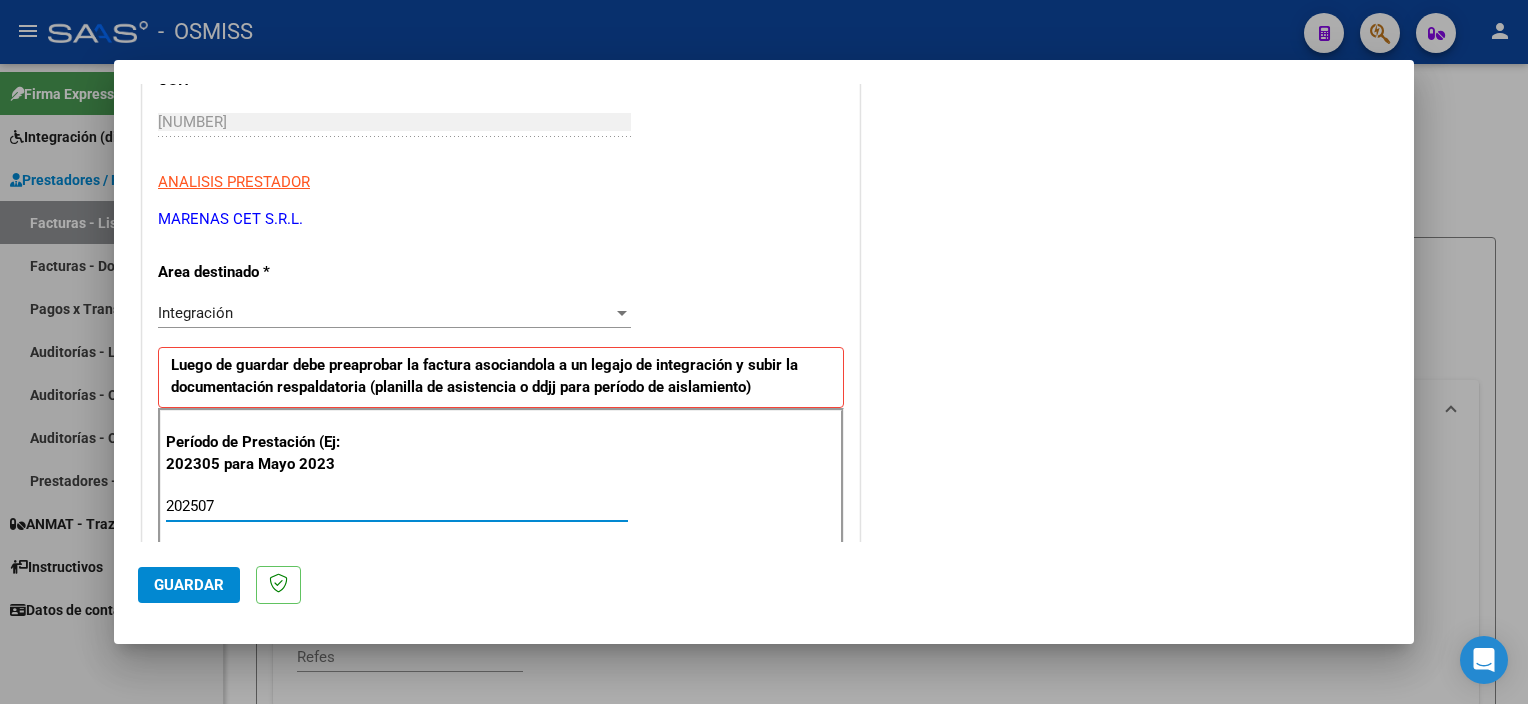 type on "202507" 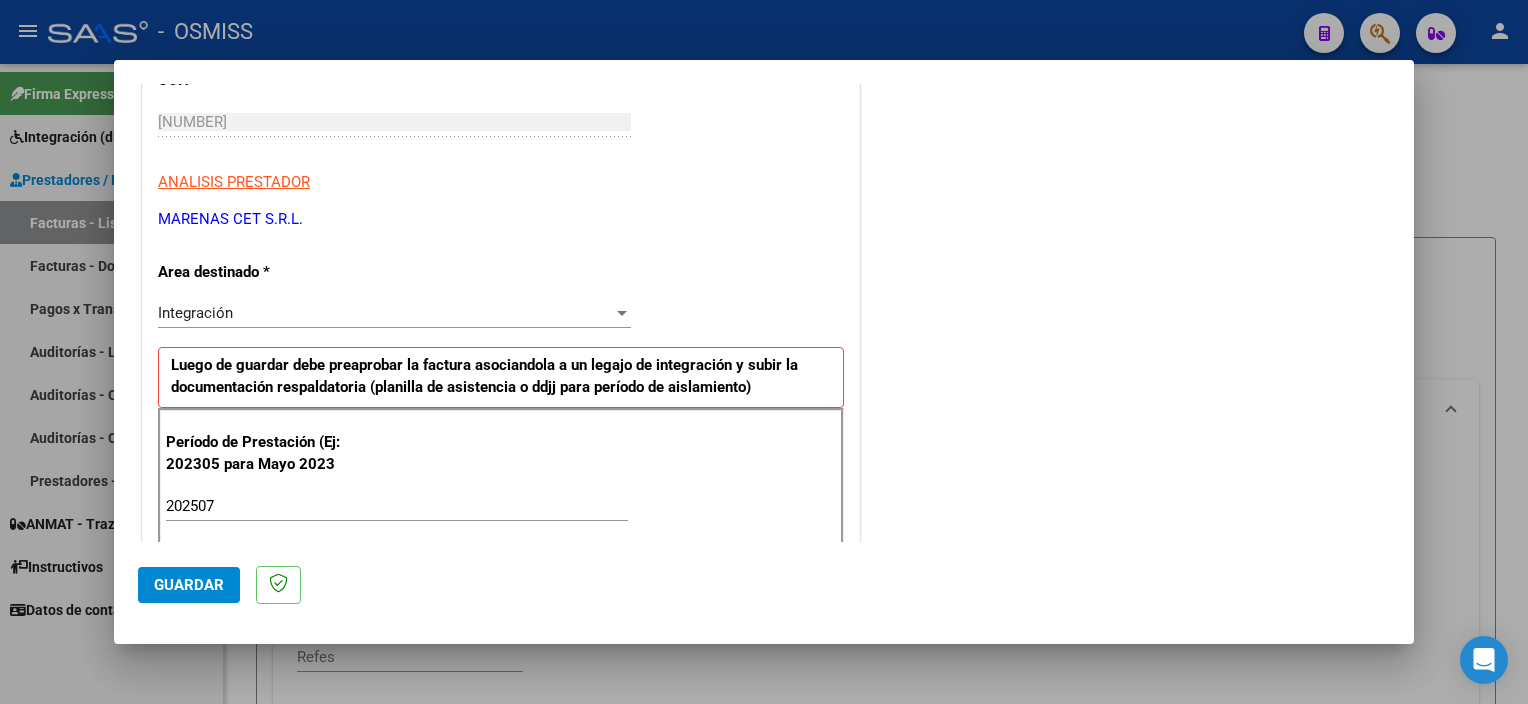 scroll, scrollTop: 1265, scrollLeft: 0, axis: vertical 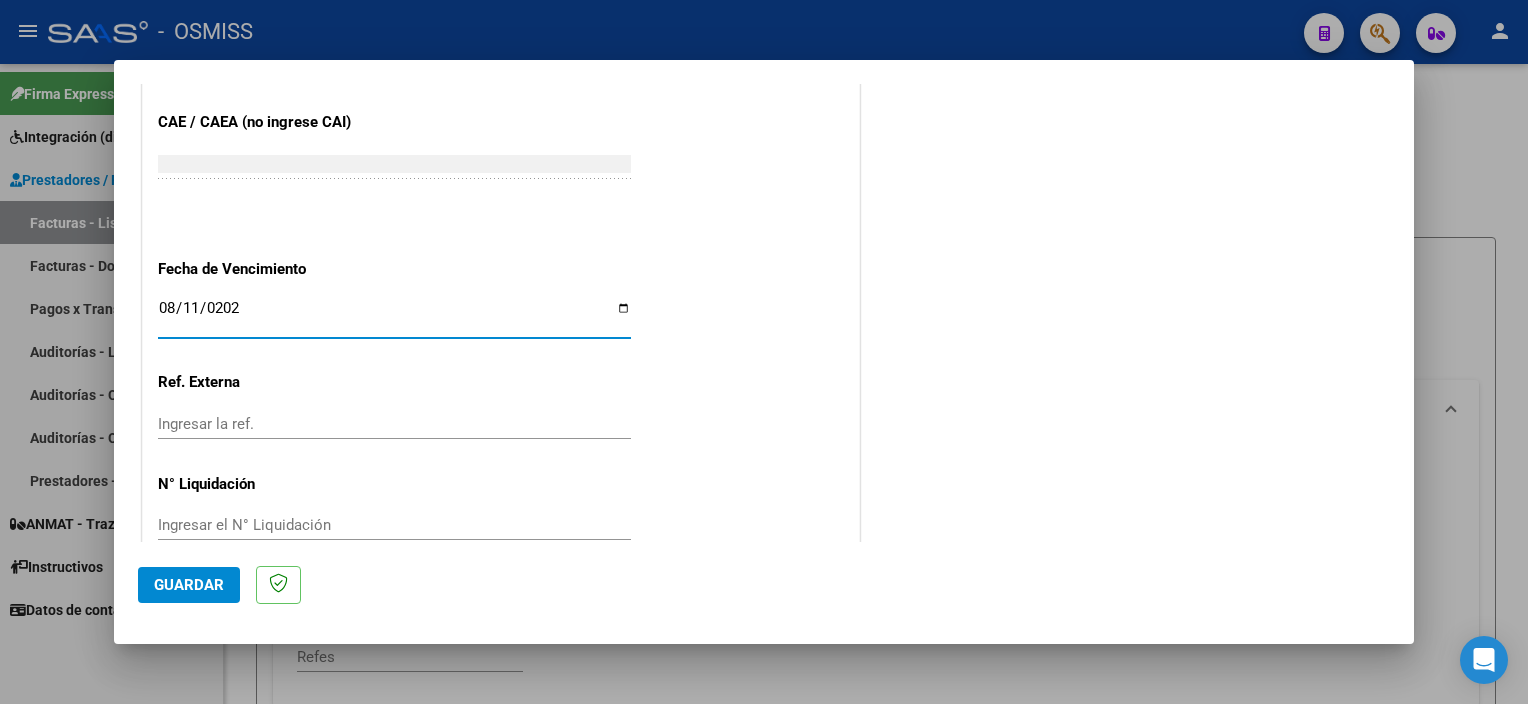 type on "2025-08-11" 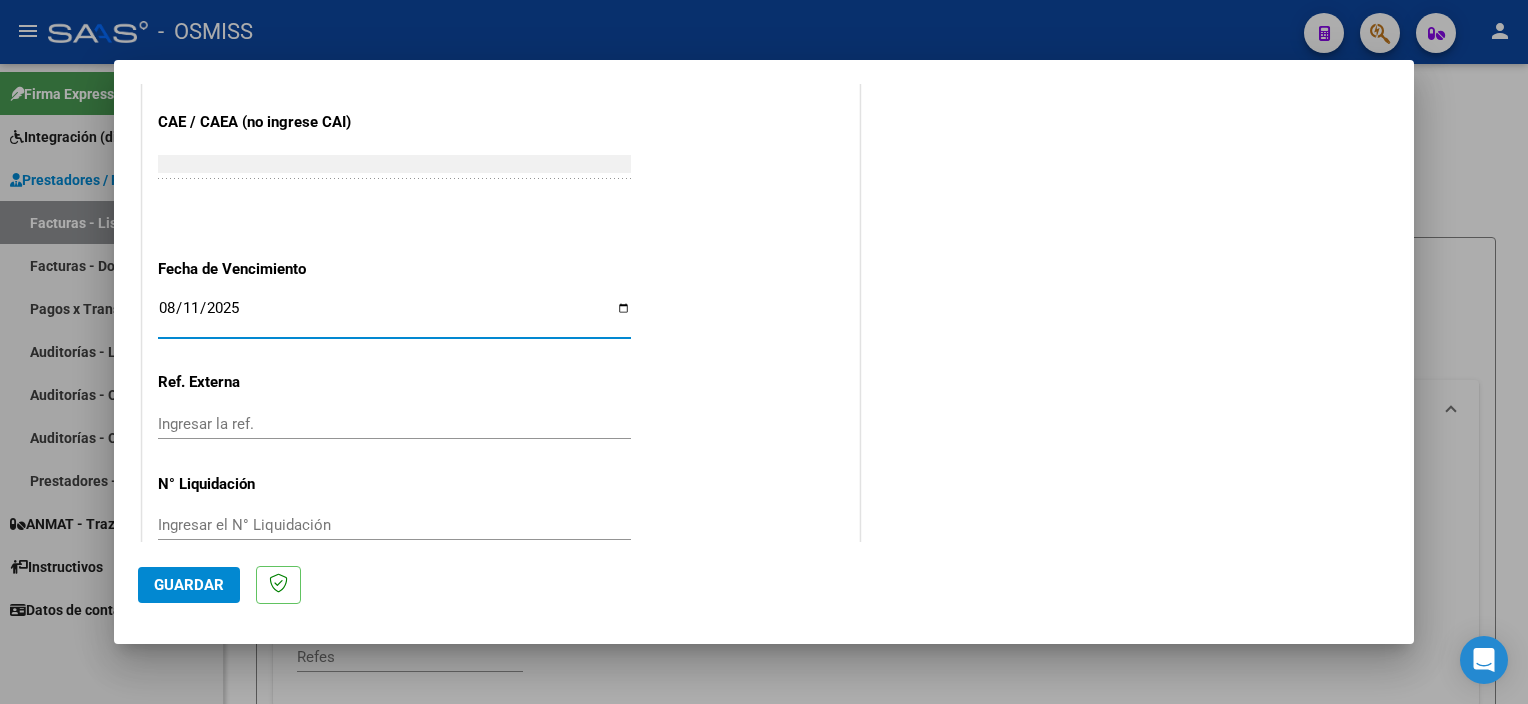 click on "Guardar" 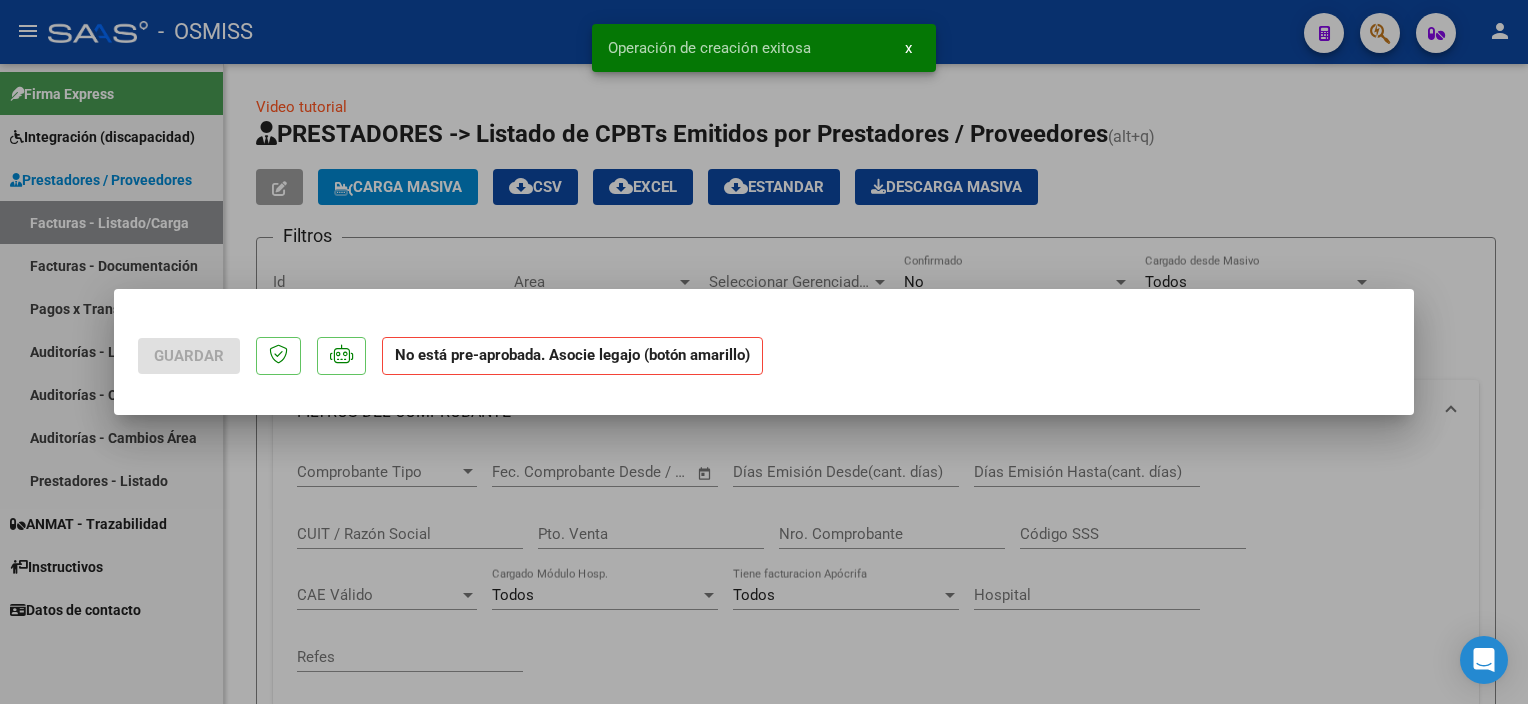 scroll, scrollTop: 0, scrollLeft: 0, axis: both 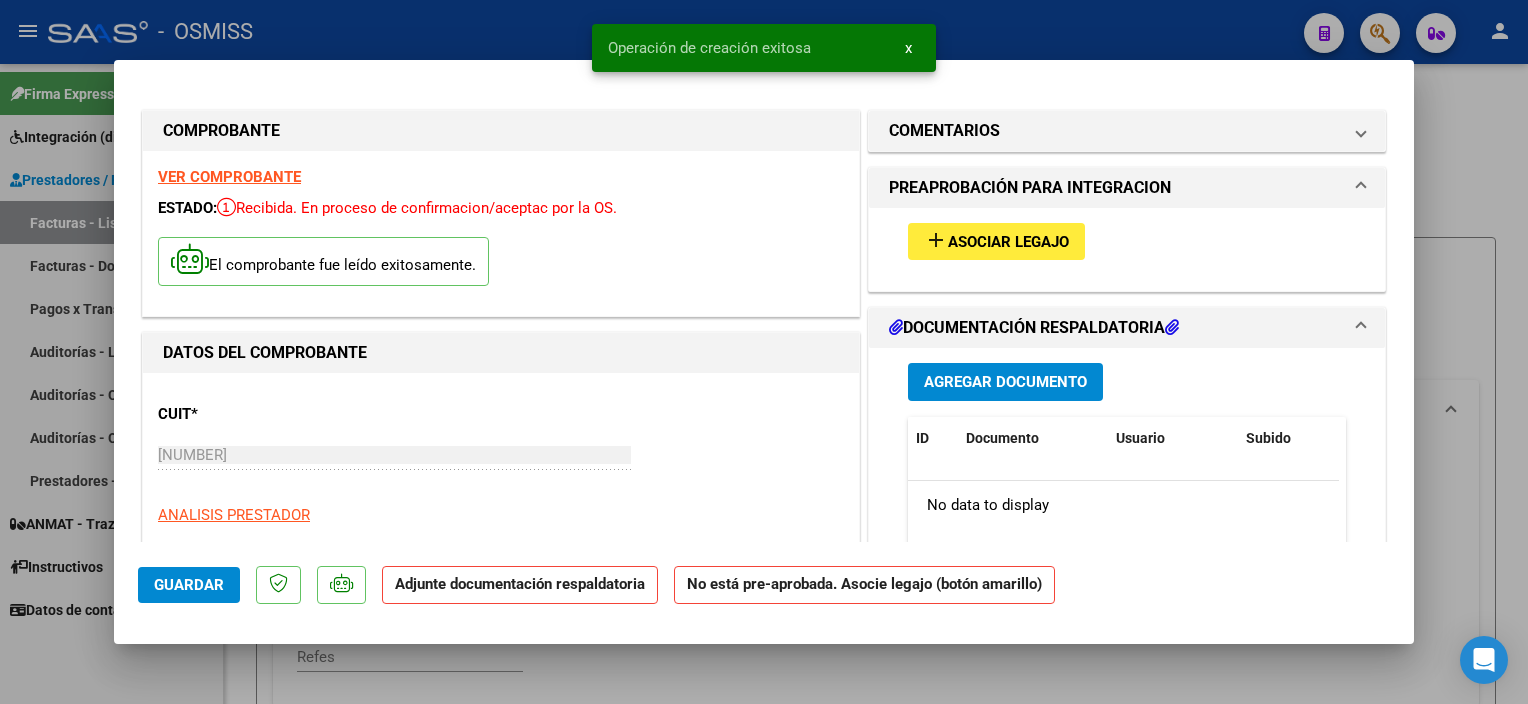 click on "Asociar Legajo" at bounding box center [1008, 242] 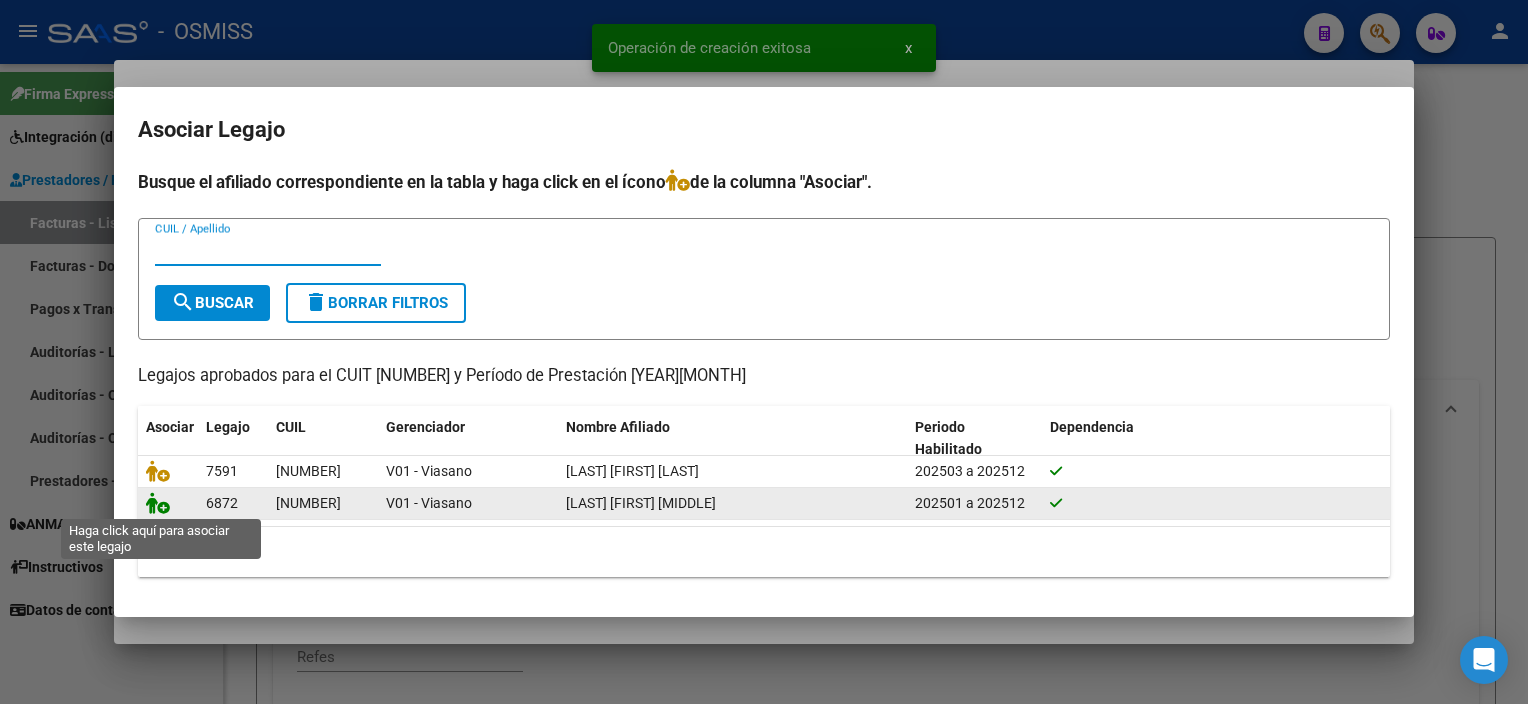 click 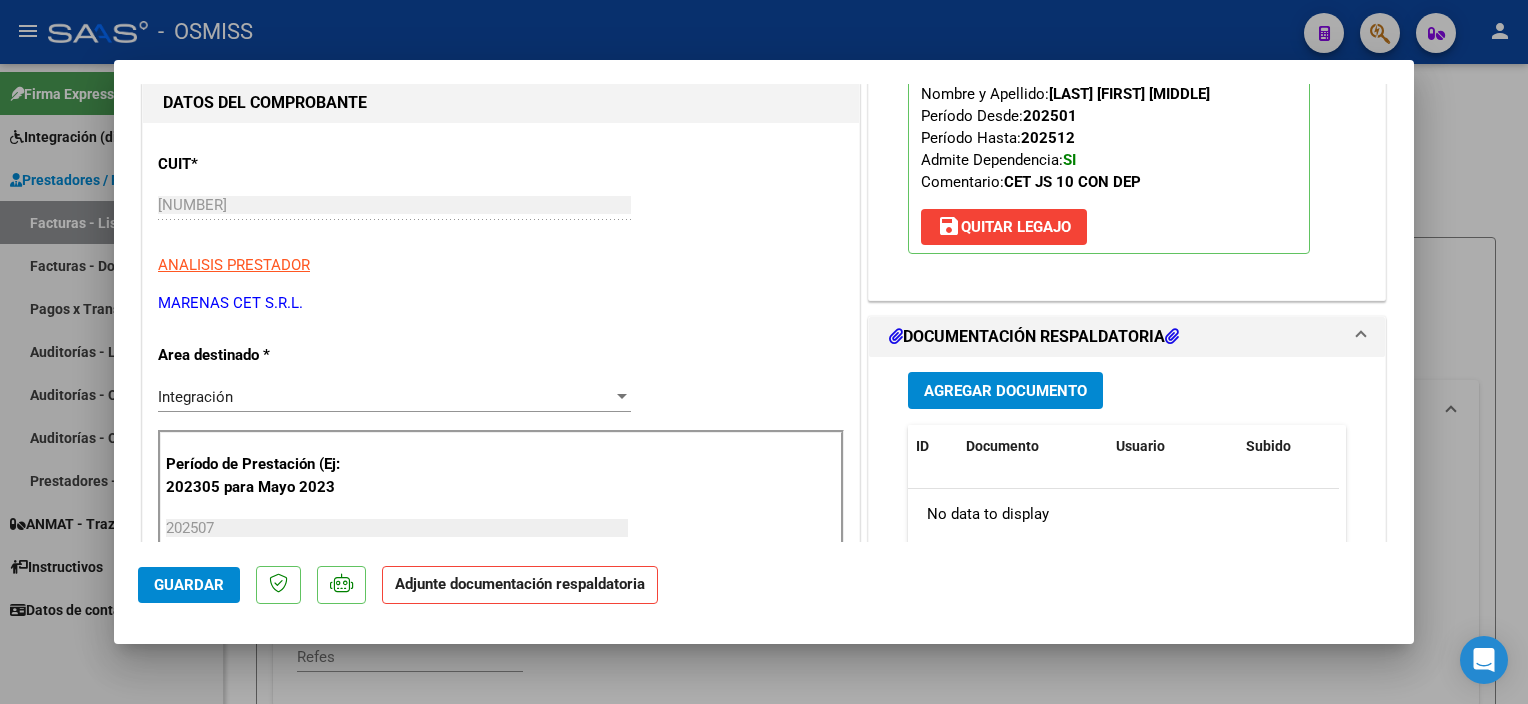 scroll, scrollTop: 254, scrollLeft: 0, axis: vertical 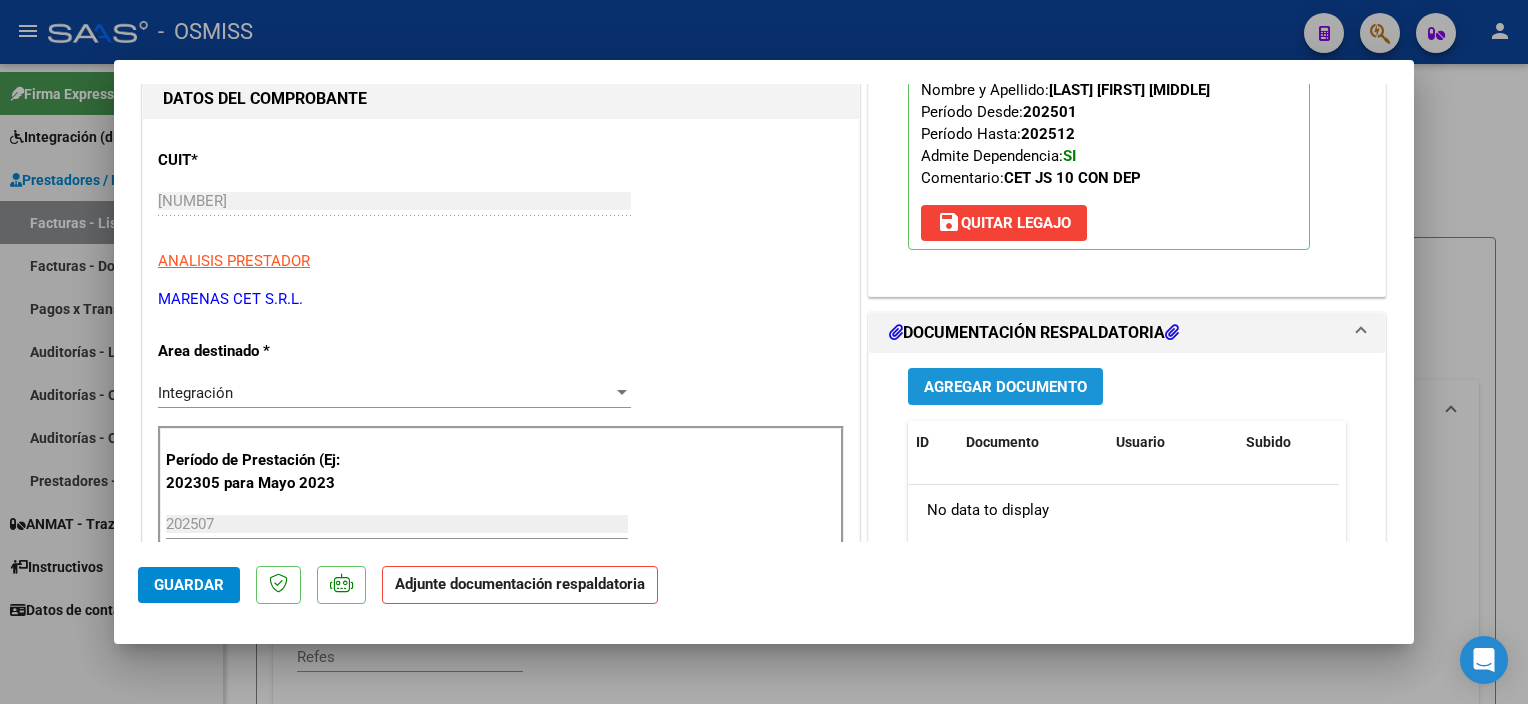 click on "Agregar Documento" at bounding box center (1005, 387) 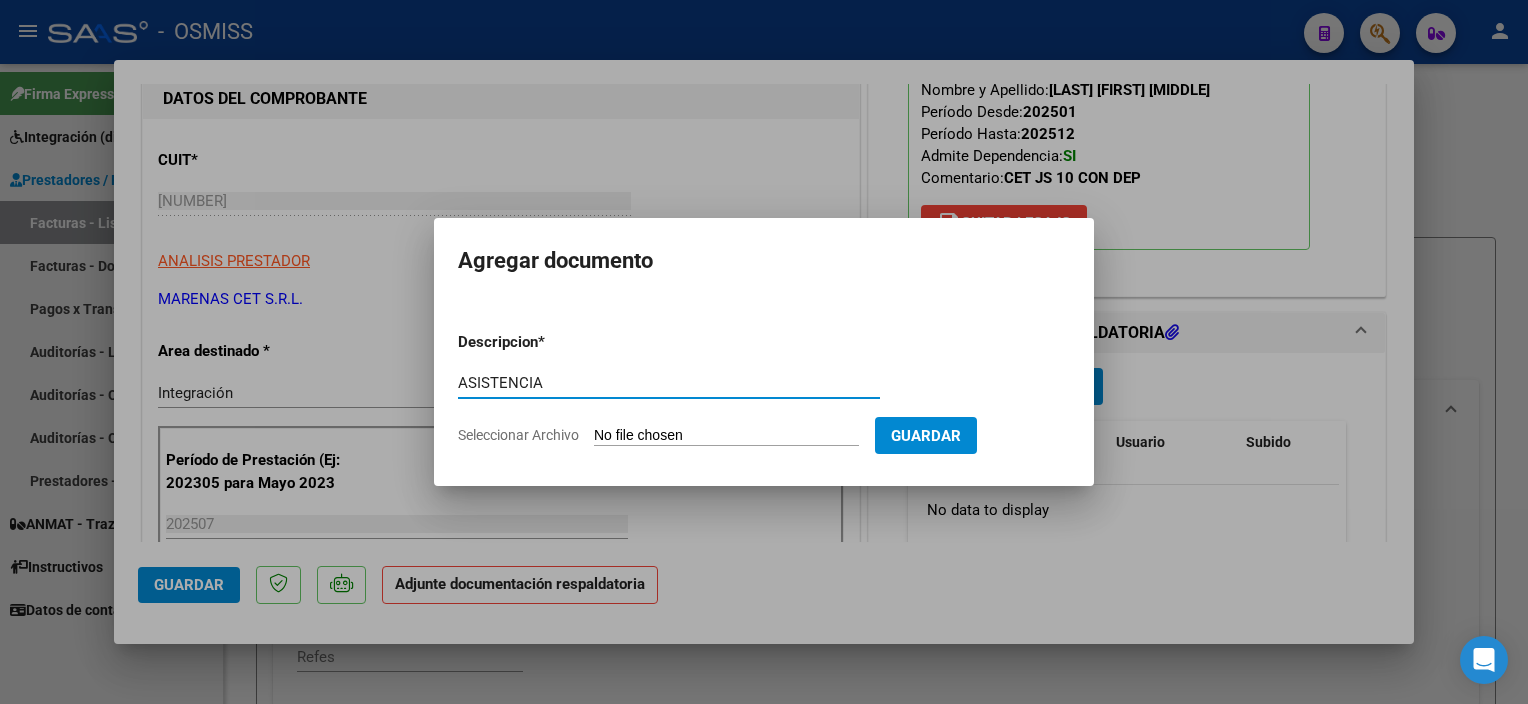 type on "ASISTENCIA" 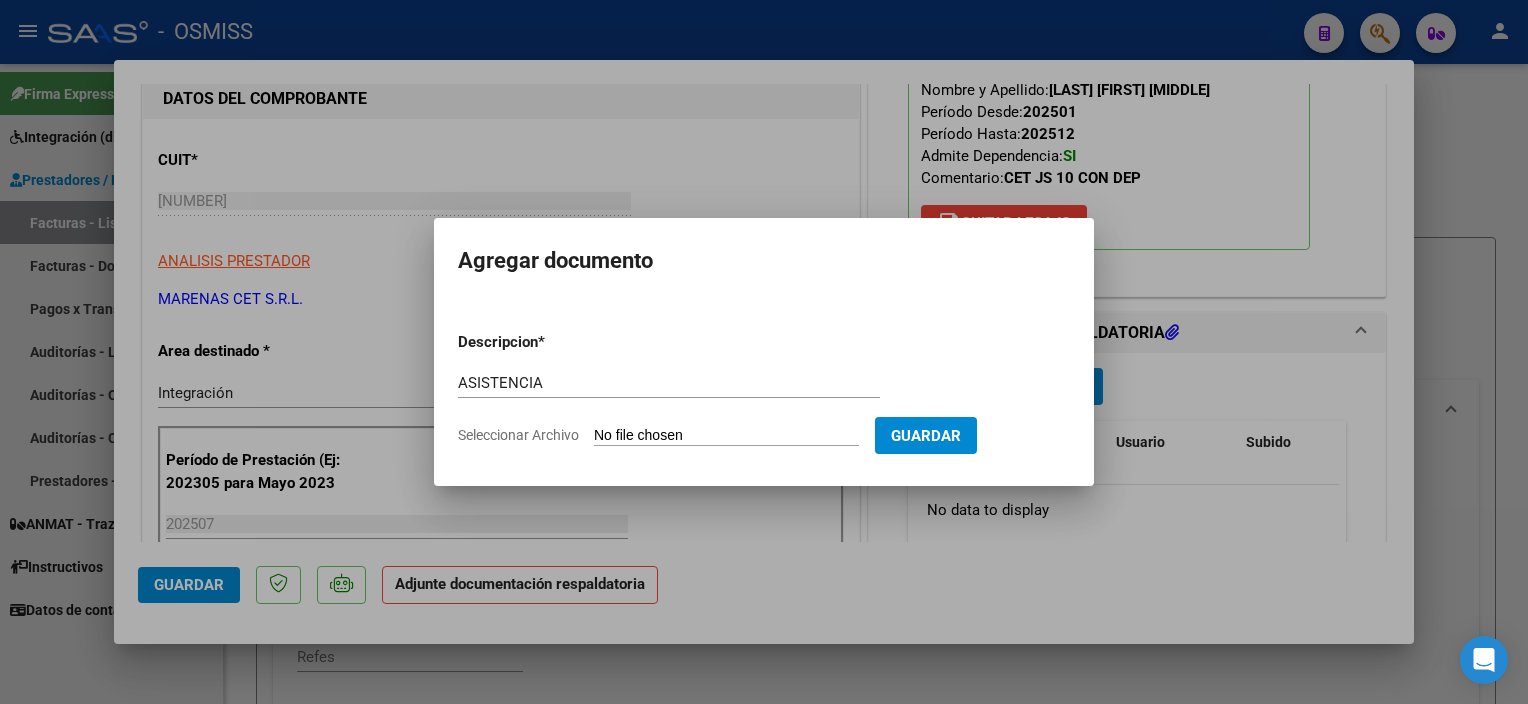 type on "C:\fakepath\ASIST.[LAST] [FIRST] [FIRST] - [COMPANY].pdf" 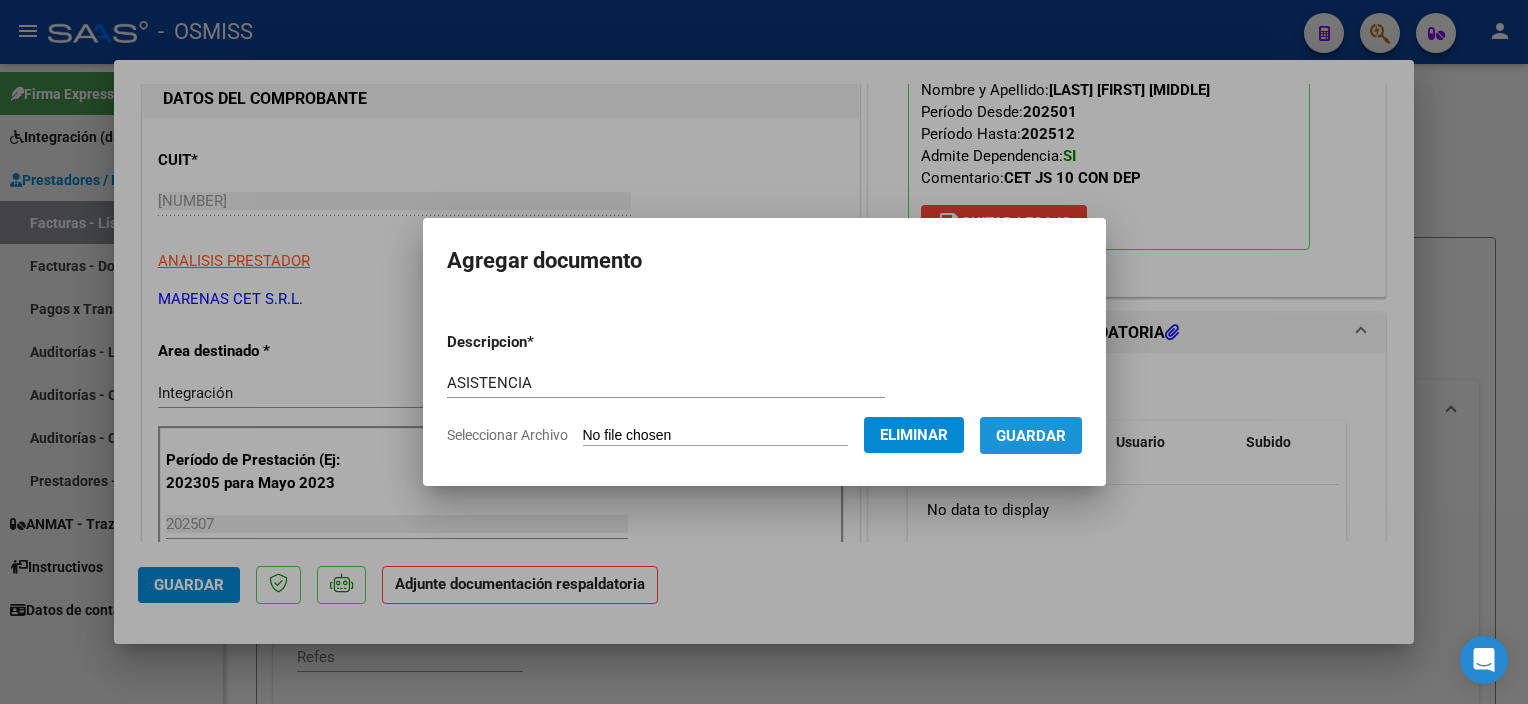 click on "Guardar" at bounding box center (1031, 436) 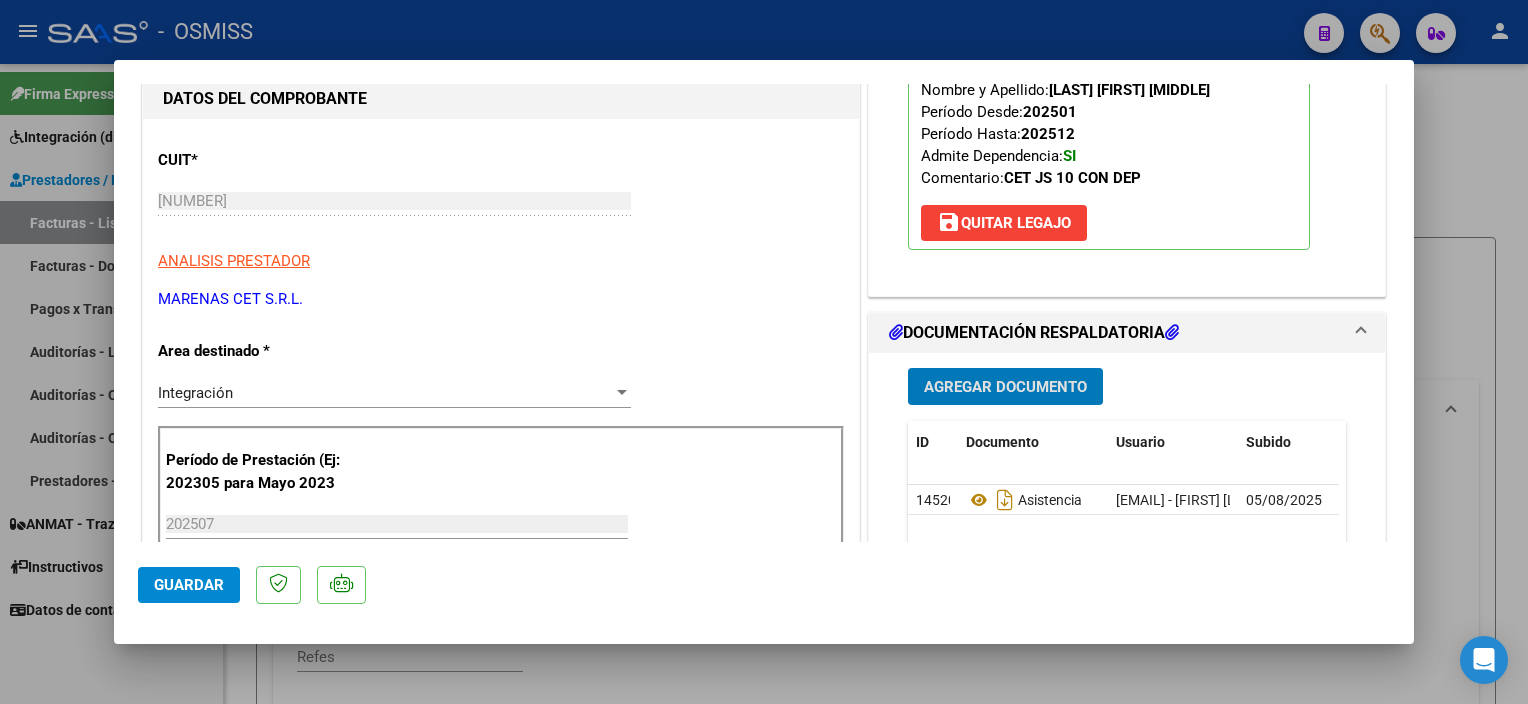 click on "Guardar" 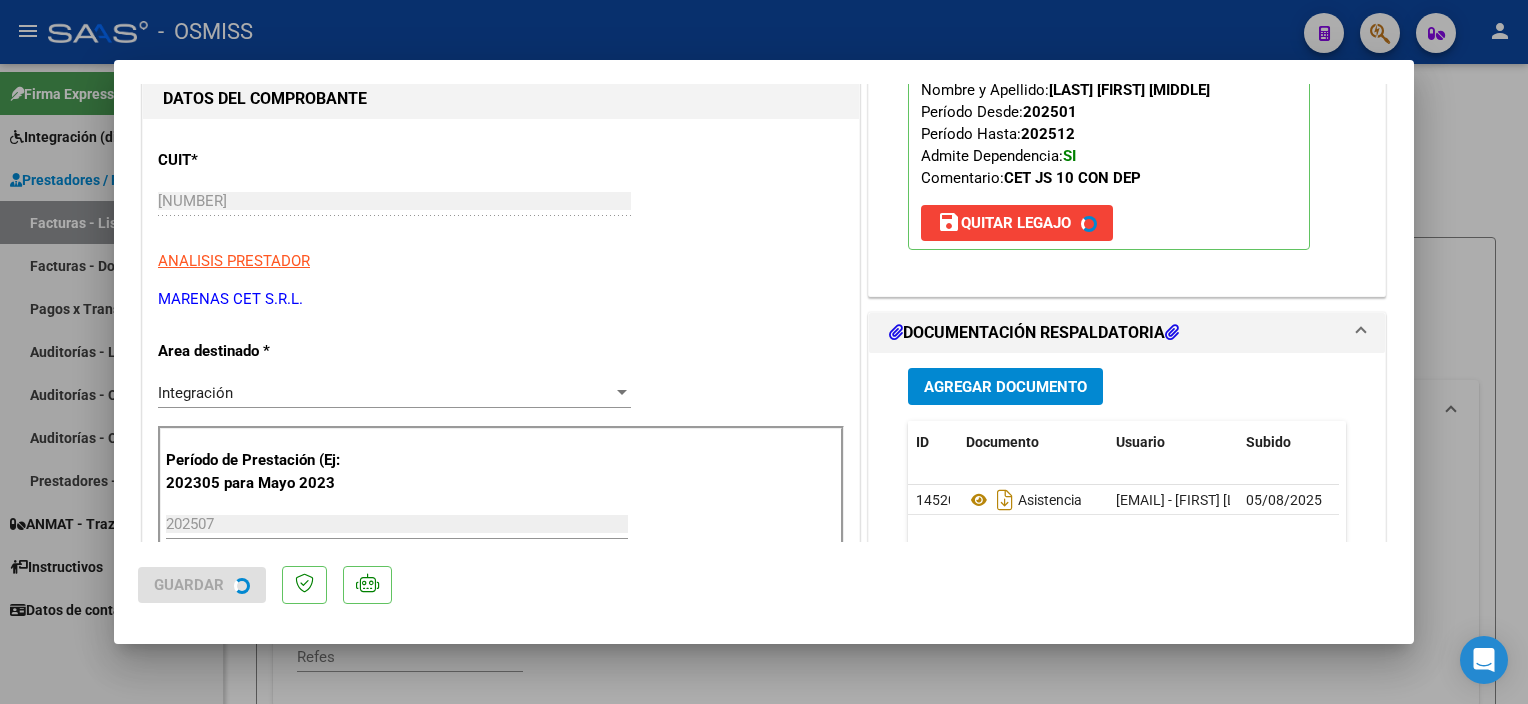 click on "COMPROBANTE VER COMPROBANTE       ESTADO:   Recibida. En proceso de confirmacion/aceptac por la OS.     El comprobante fue leído exitosamente.  DATOS DEL COMPROBANTE CUIT  *   [CUIT] Ingresar CUIT  ANALISIS PRESTADOR  MARENAS CET S.R.L.  ARCA Padrón ARCA Padrón  Area destinado * Integración Seleccionar Area Período de Prestación (Ej: 202305 para Mayo 2023    [PERIOD] Ingrese el Período de Prestación como indica el ejemplo   Una vez que se asoció a un legajo aprobado no se puede cambiar el período de prestación.   Comprobante Tipo * Factura B Seleccionar Tipo Punto de Venta  *   [NUMBER] Ingresar el Nro.  Número  *   [NUMBER] Ingresar el Nro.  Monto  *   $ [AMOUNT] Ingresar el monto  Fecha del Cpbt.  *   [DATE] Ingresar la fecha  CAE / CAEA (no ingrese CAI)    [CAE] Ingresar el CAE o CAEA (no ingrese CAI)  Fecha de Vencimiento    [DATE] Ingresar la fecha  Ref. Externa    Ingresar la ref.  N° Liquidación    Ingresar el N° Liquidación  COMENTARIOS PREAPROBACIÓN PARA INTEGRACION" at bounding box center [764, 352] 